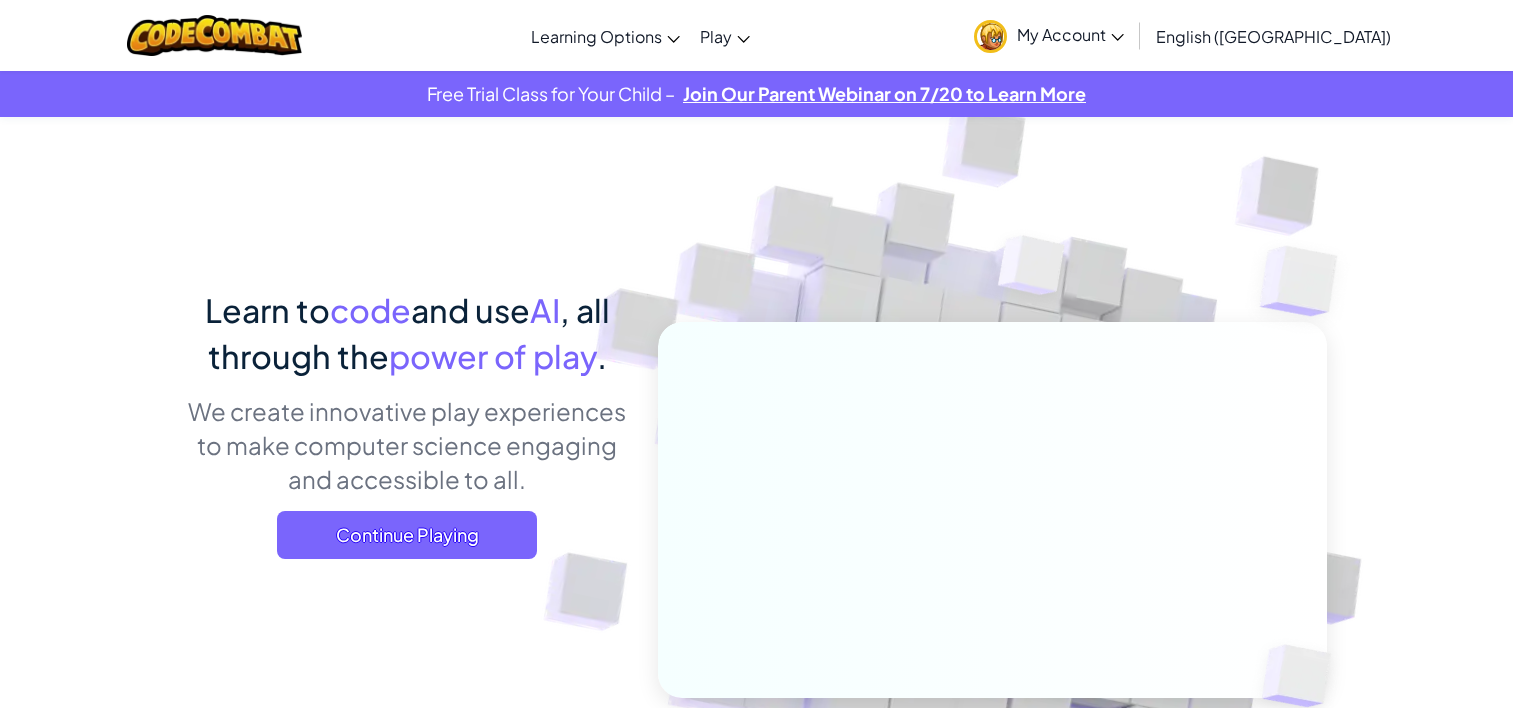 scroll, scrollTop: 0, scrollLeft: 0, axis: both 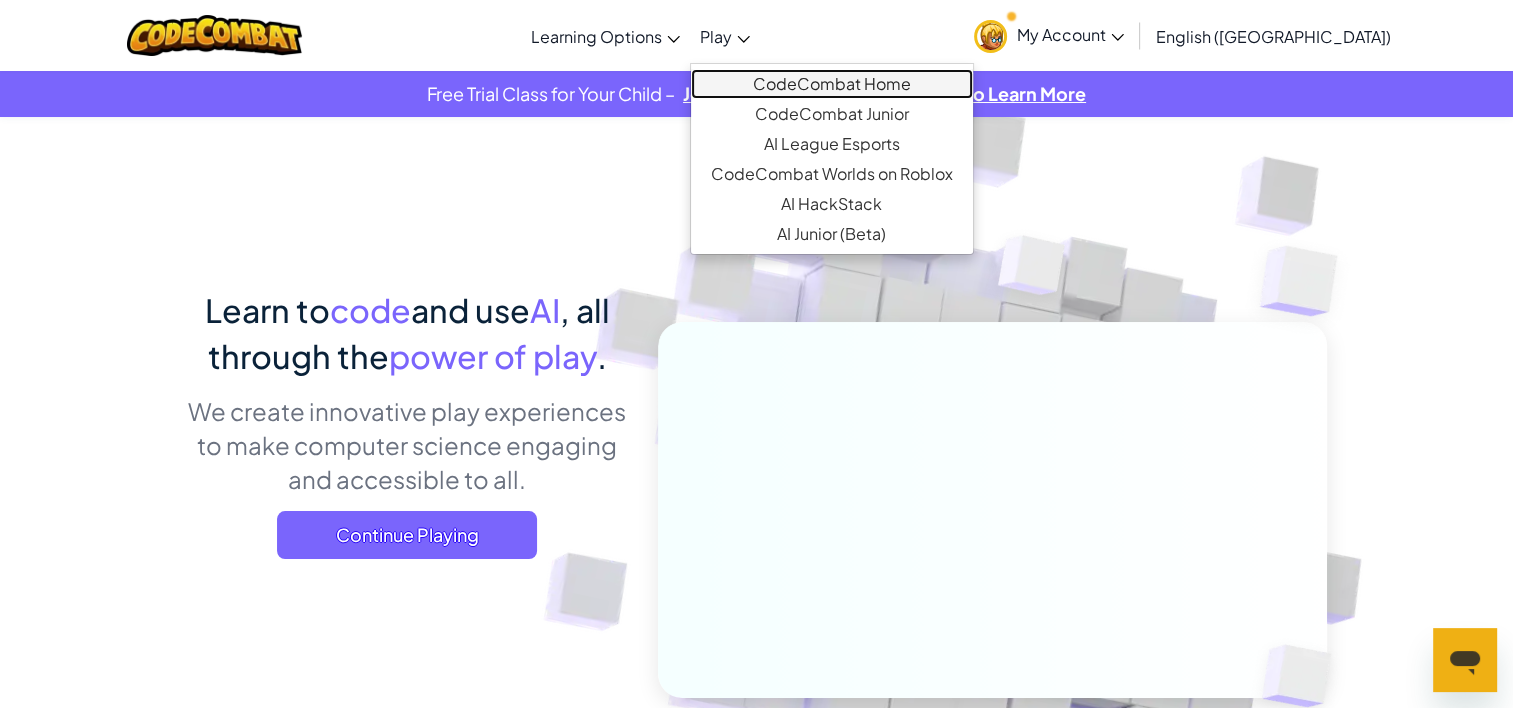 click on "CodeCombat Home" at bounding box center (832, 84) 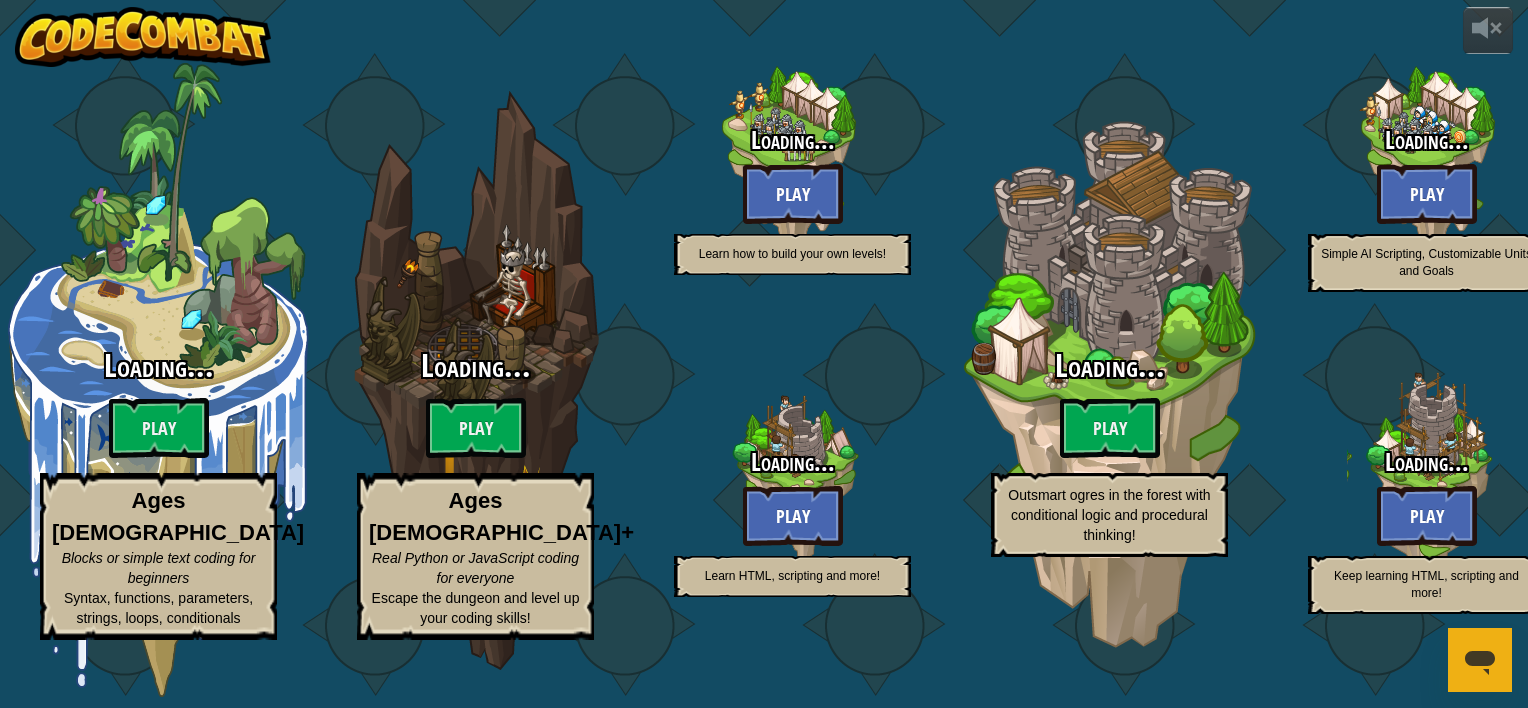 select on "en-[GEOGRAPHIC_DATA]" 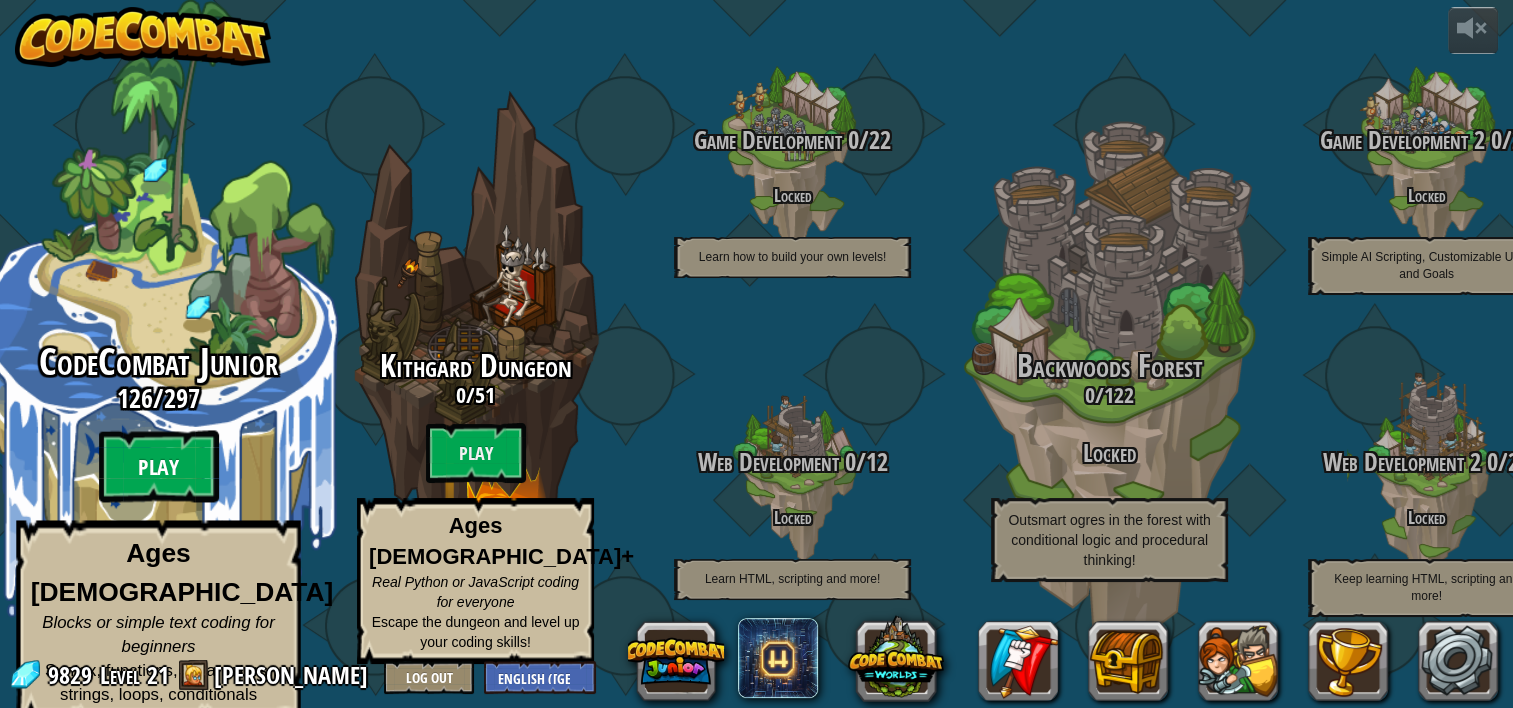 click on "Play" at bounding box center (159, 467) 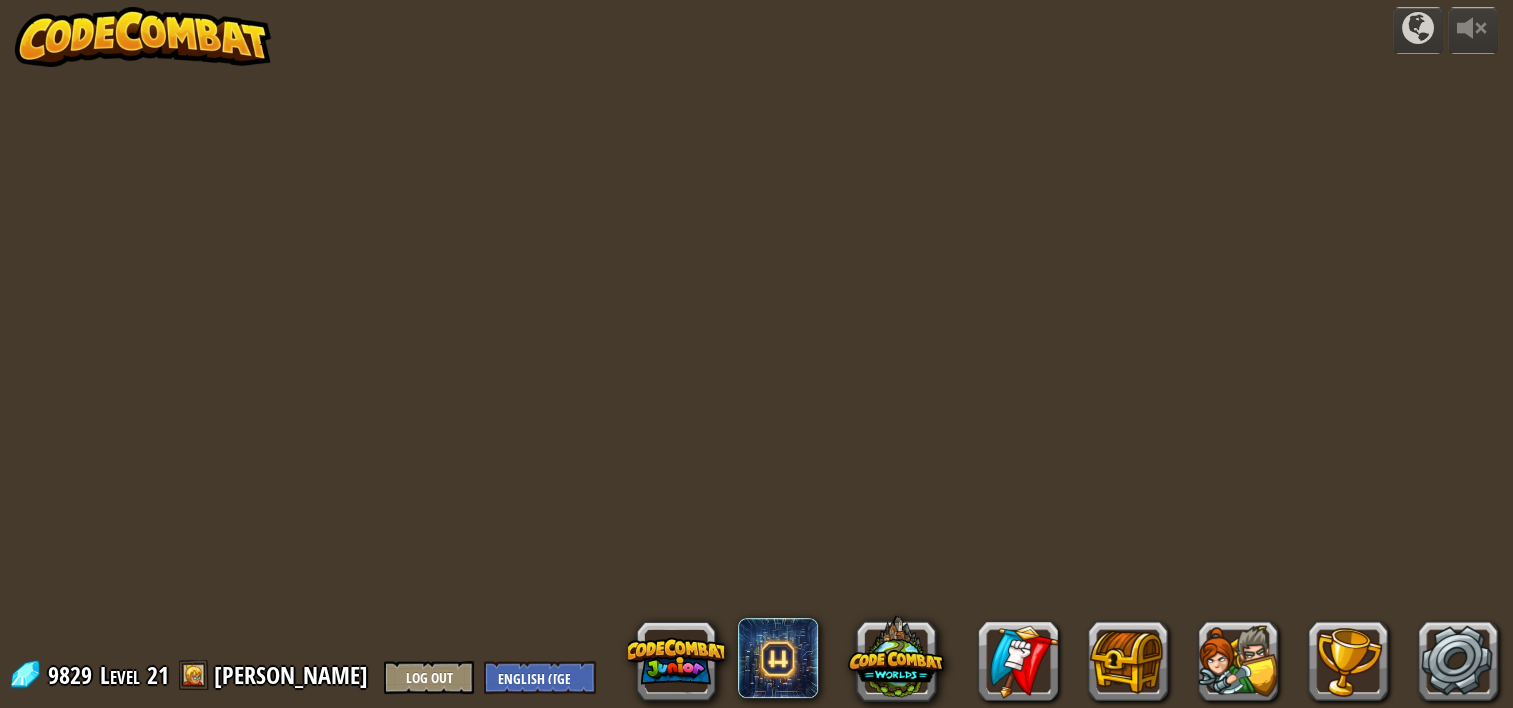 select on "en-[GEOGRAPHIC_DATA]" 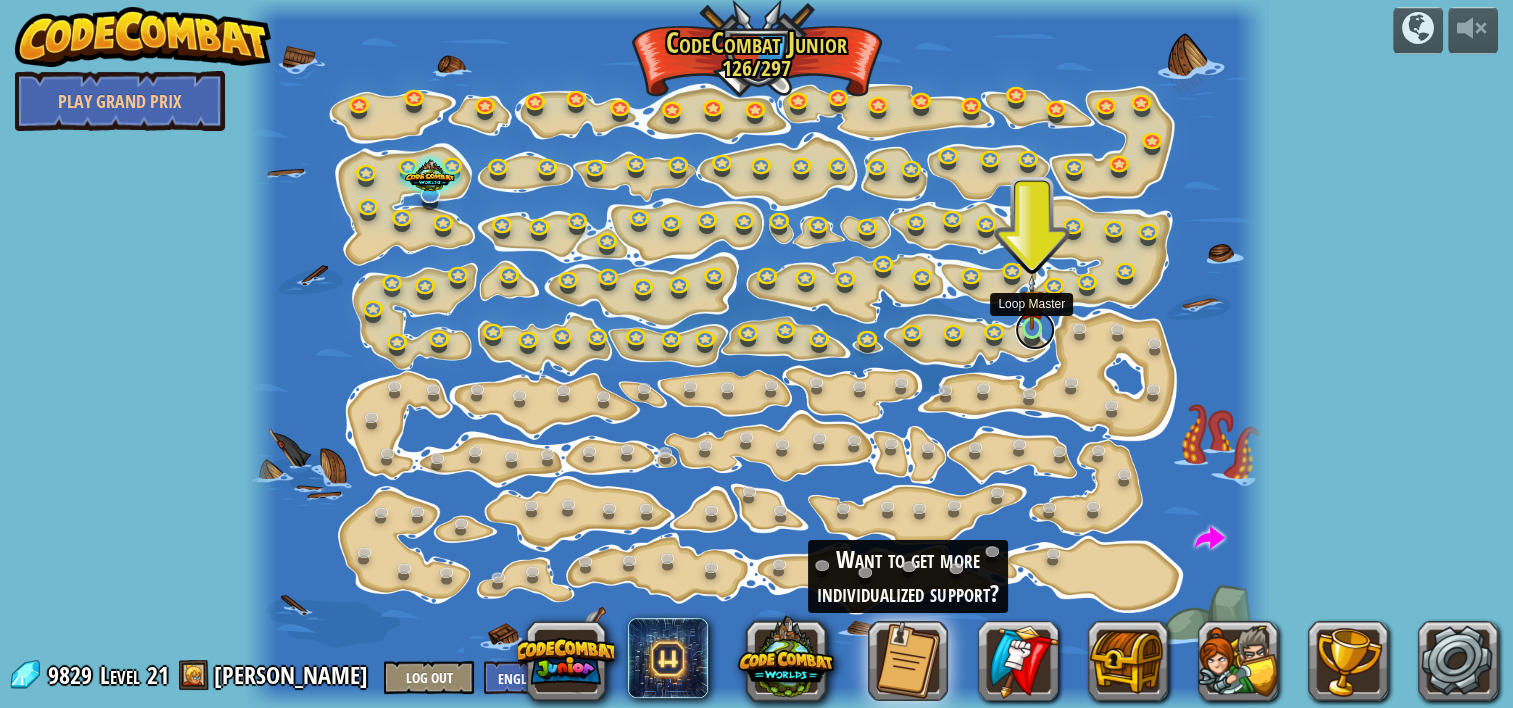 click at bounding box center (1035, 330) 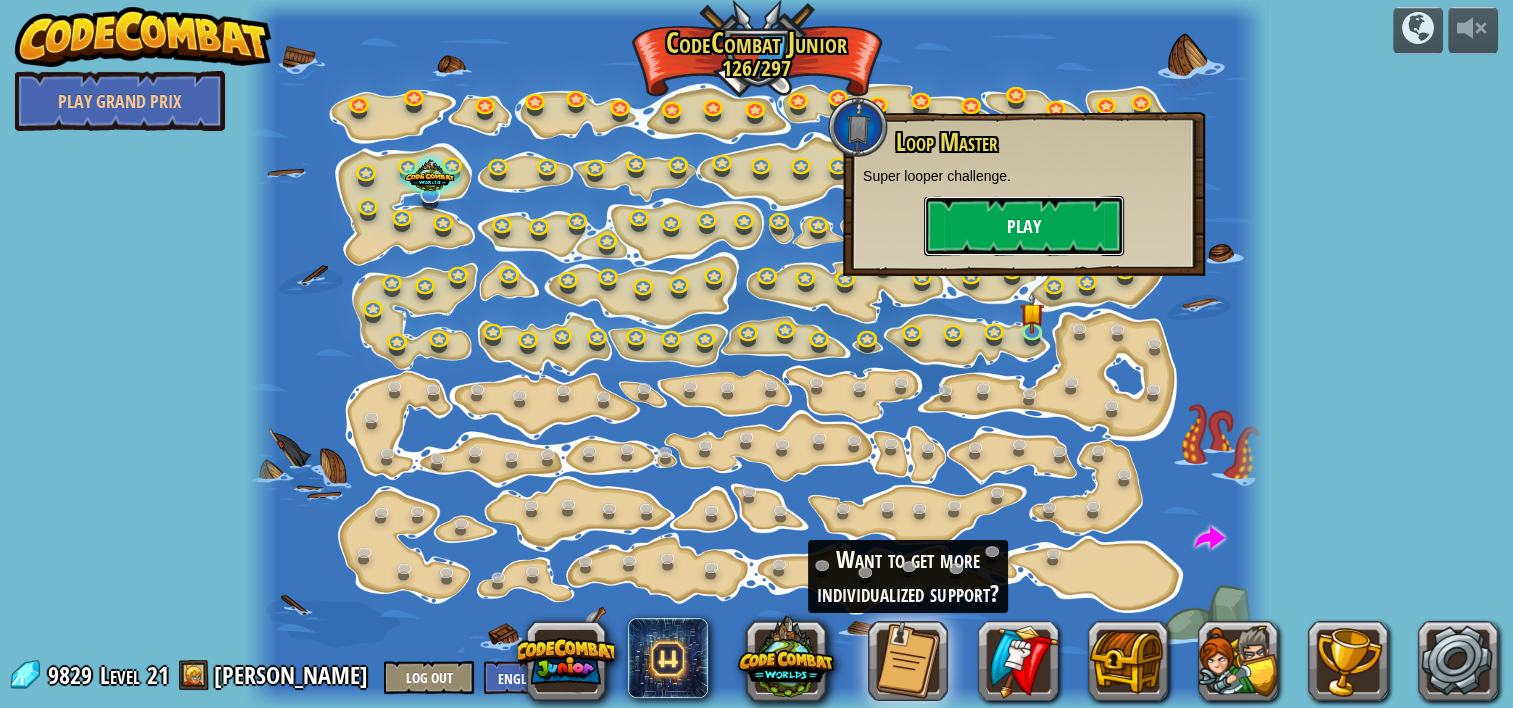 click on "Play" at bounding box center [1024, 226] 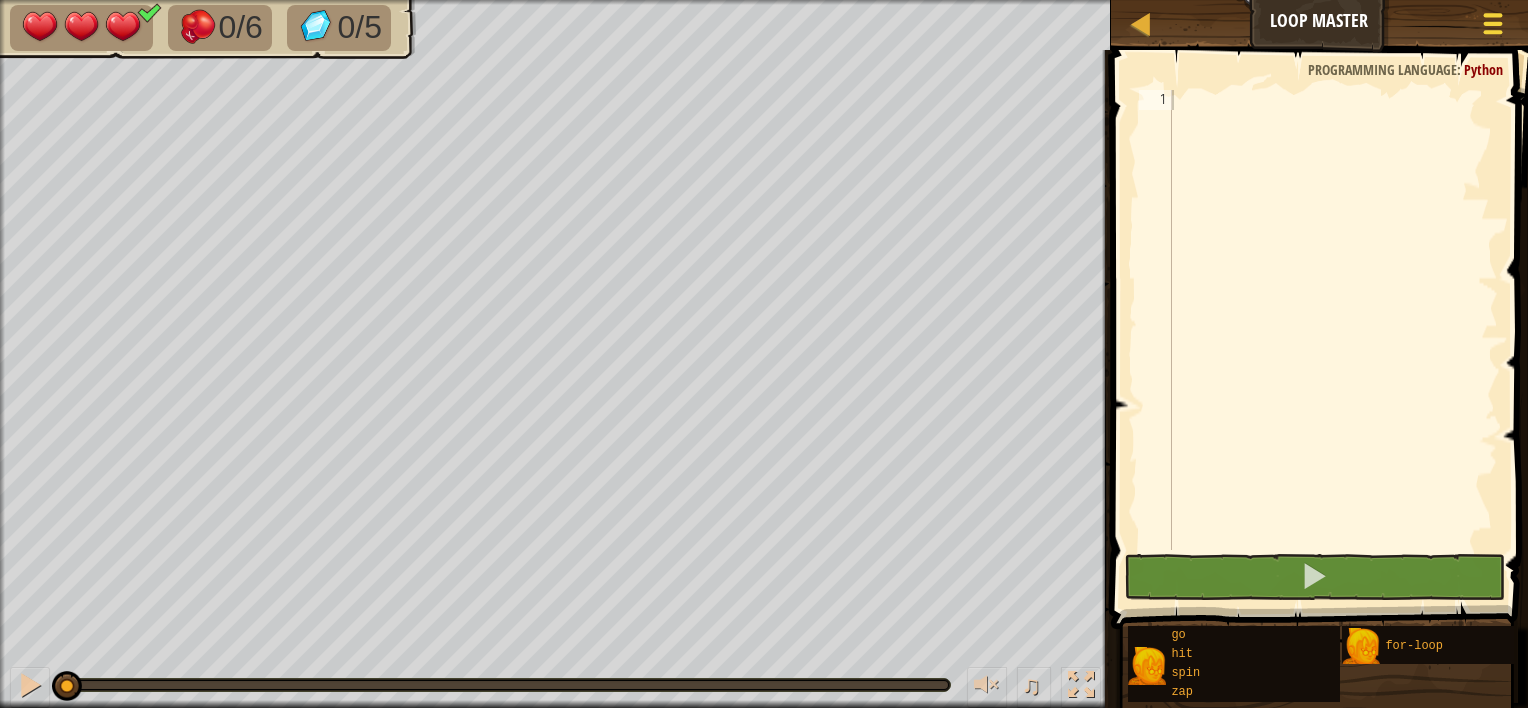 click at bounding box center (1492, 23) 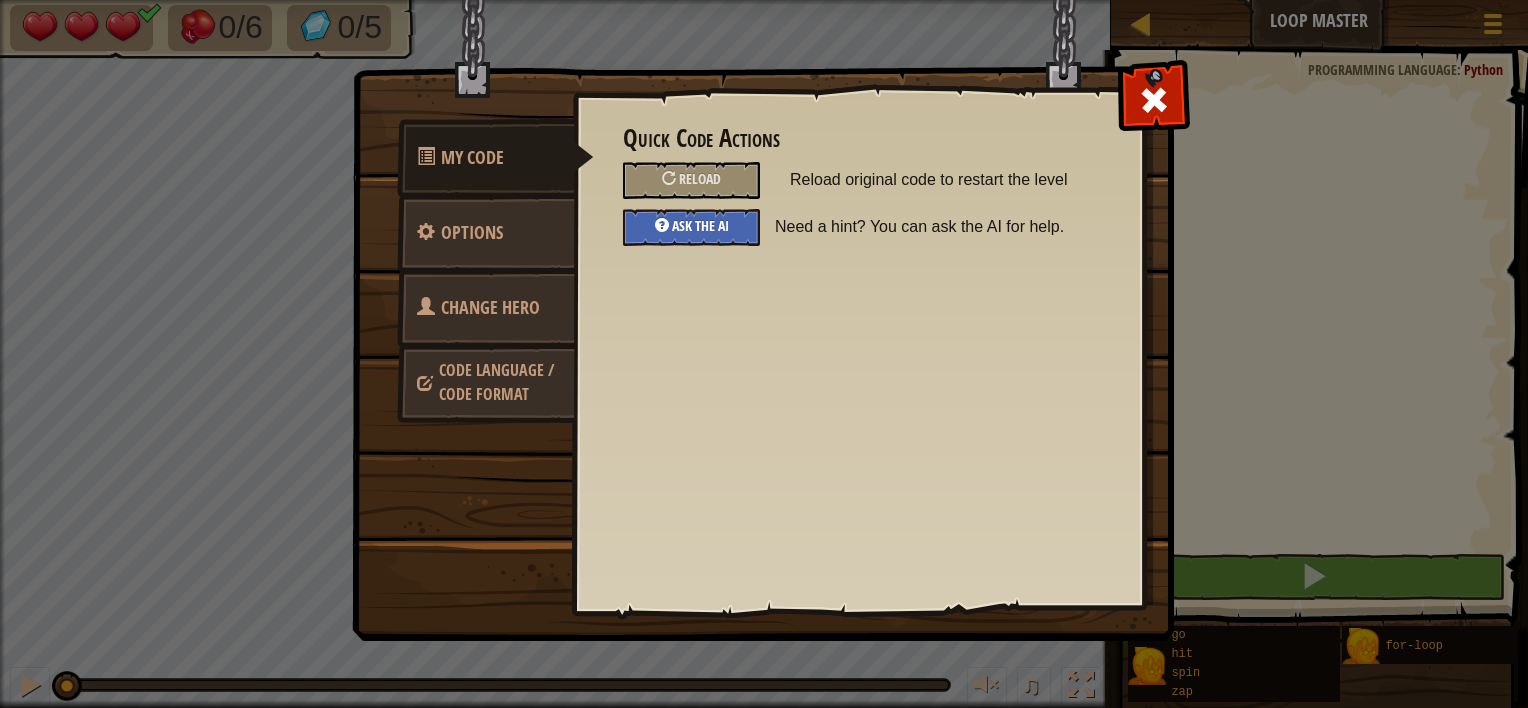 click on "Ask the AI" at bounding box center (691, 227) 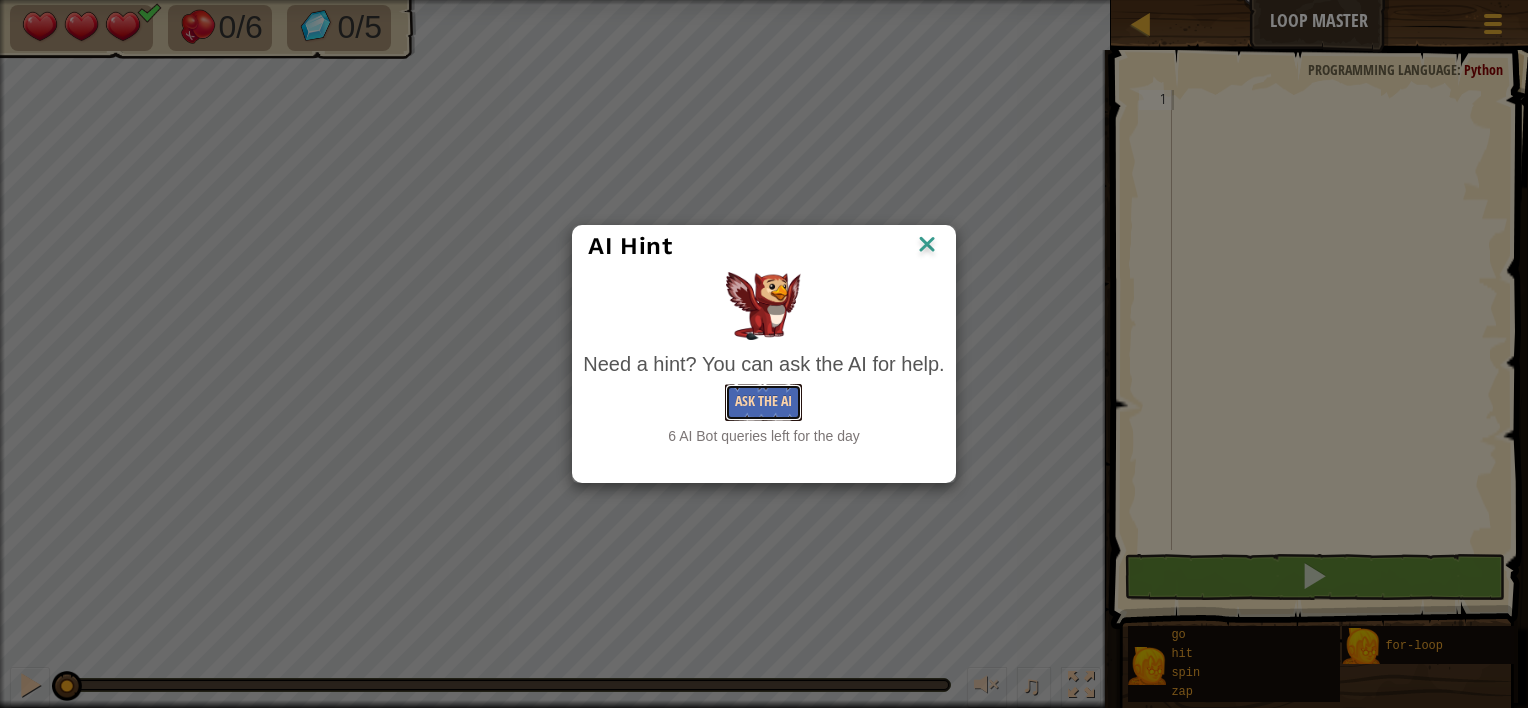 click on "Ask the AI" at bounding box center [763, 402] 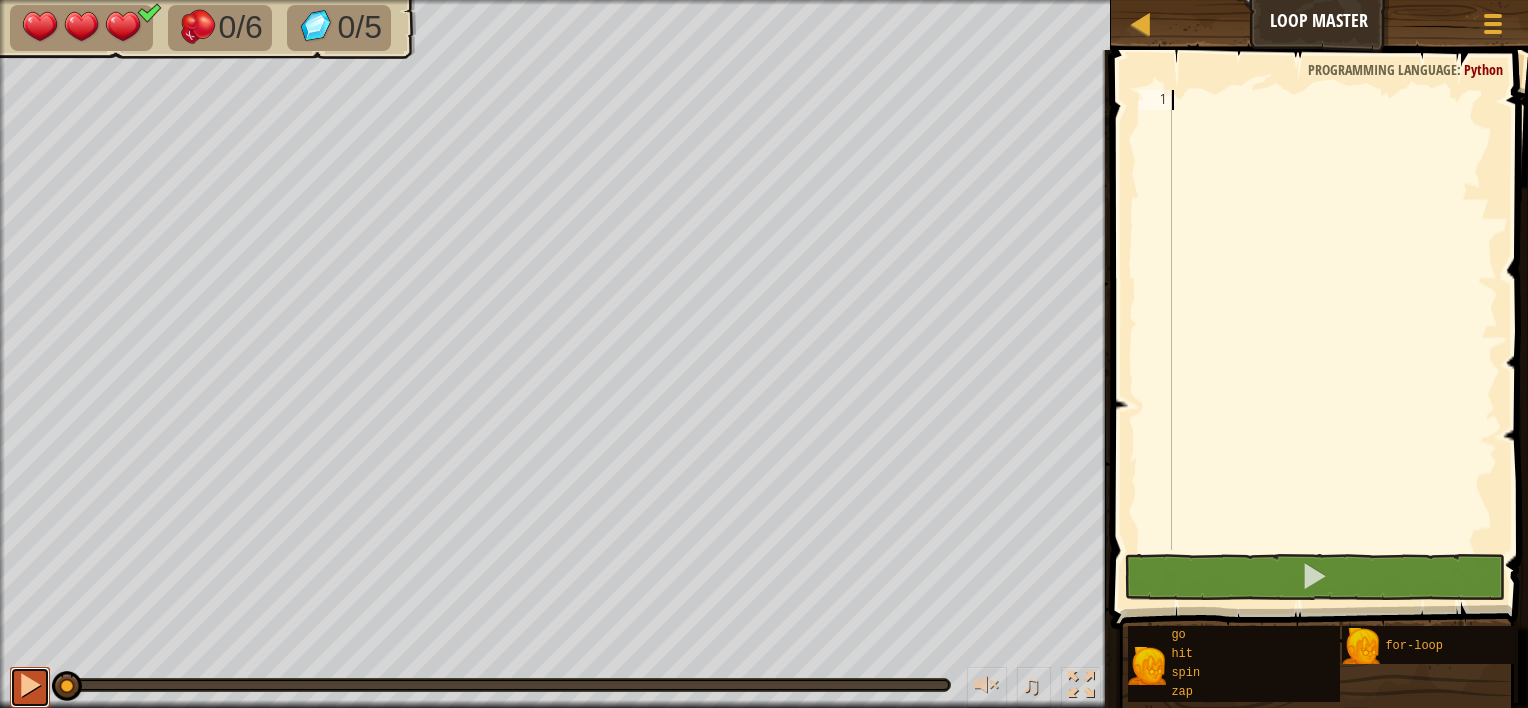 click at bounding box center (30, 685) 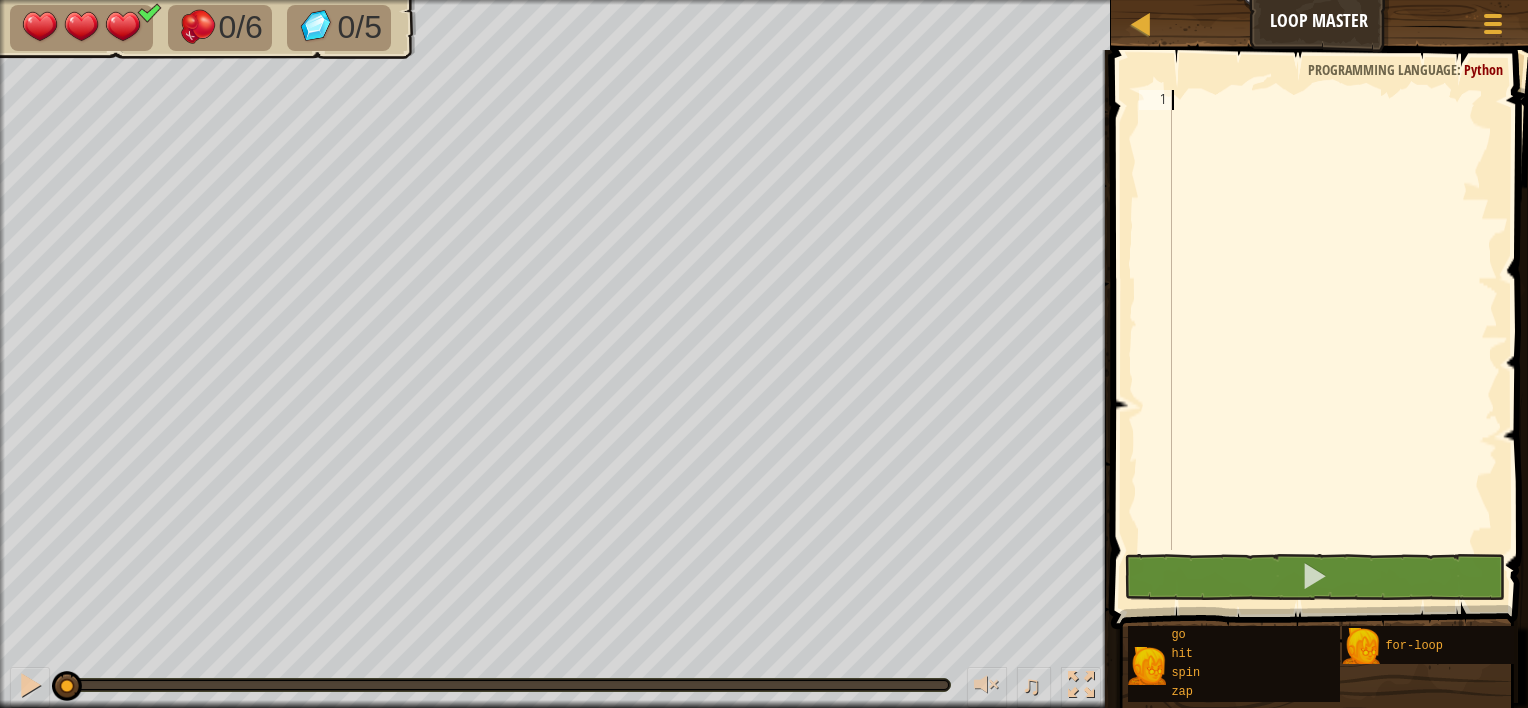 drag, startPoint x: 120, startPoint y: 679, endPoint x: -4, endPoint y: 759, distance: 147.56694 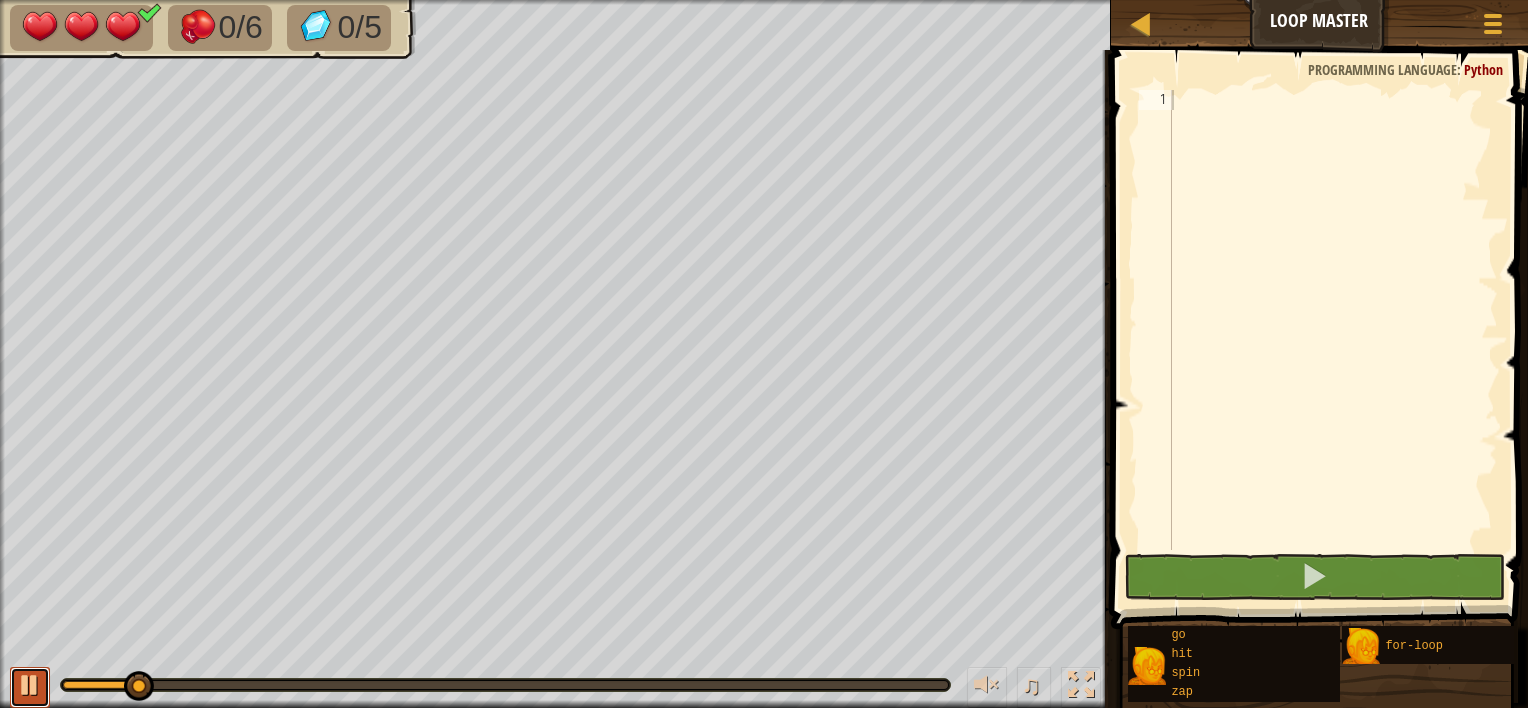 click at bounding box center [30, 685] 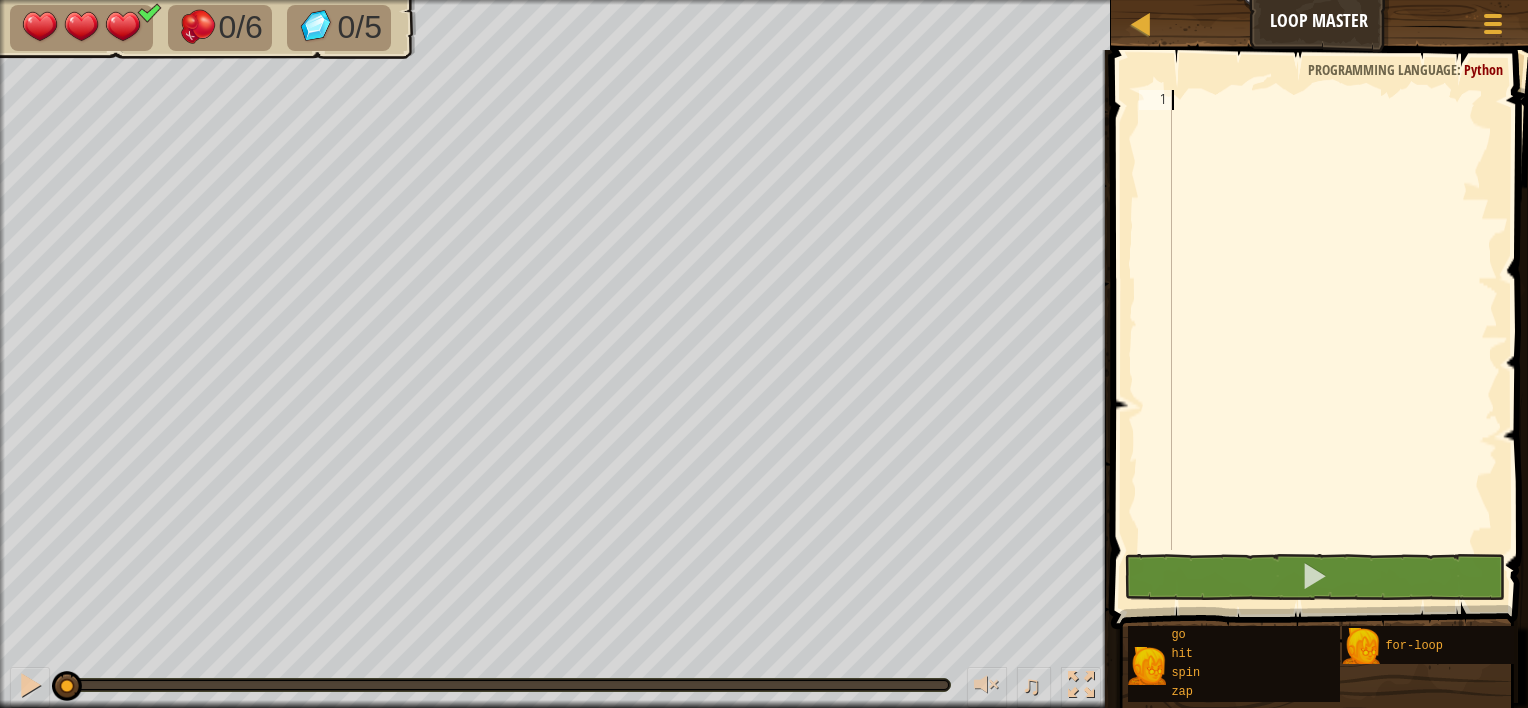 drag, startPoint x: 136, startPoint y: 690, endPoint x: 63, endPoint y: 666, distance: 76.843994 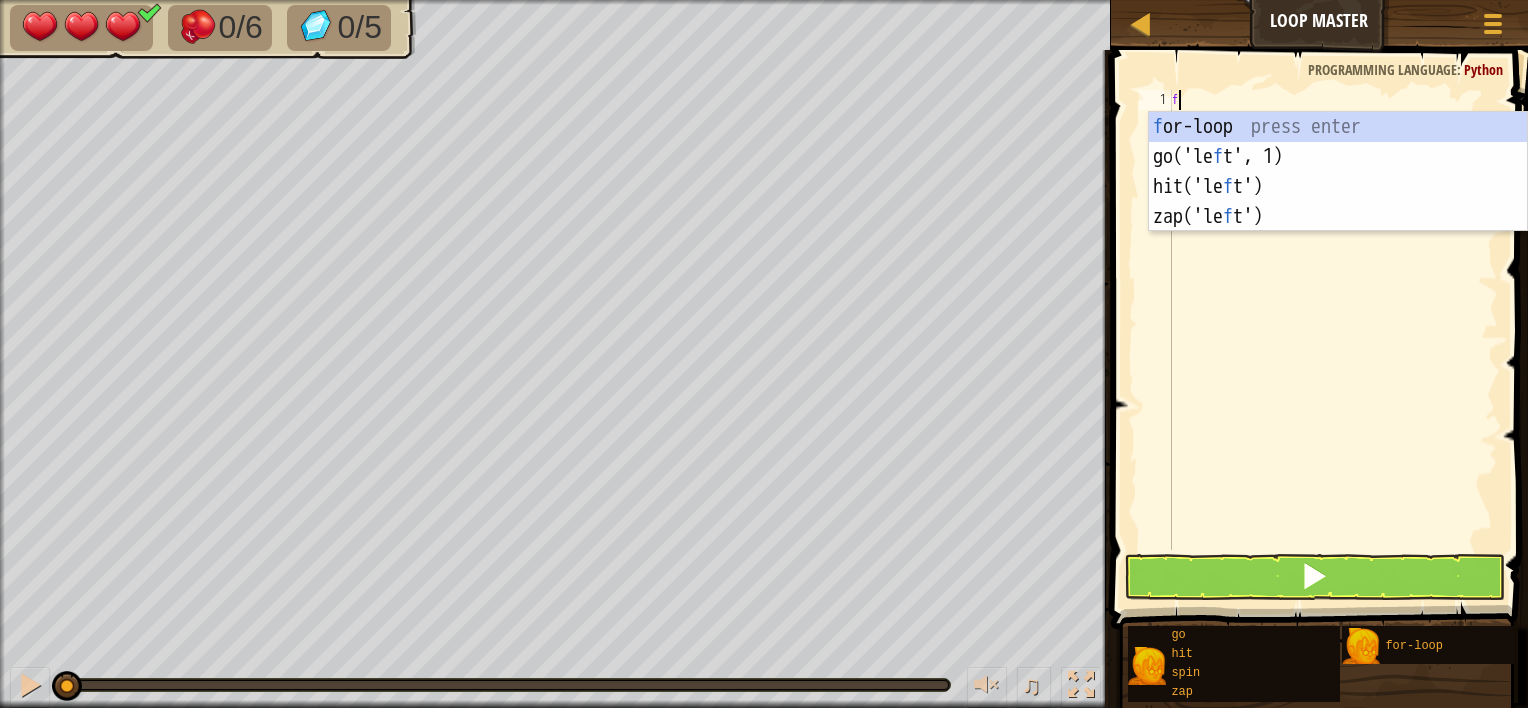 scroll, scrollTop: 9, scrollLeft: 0, axis: vertical 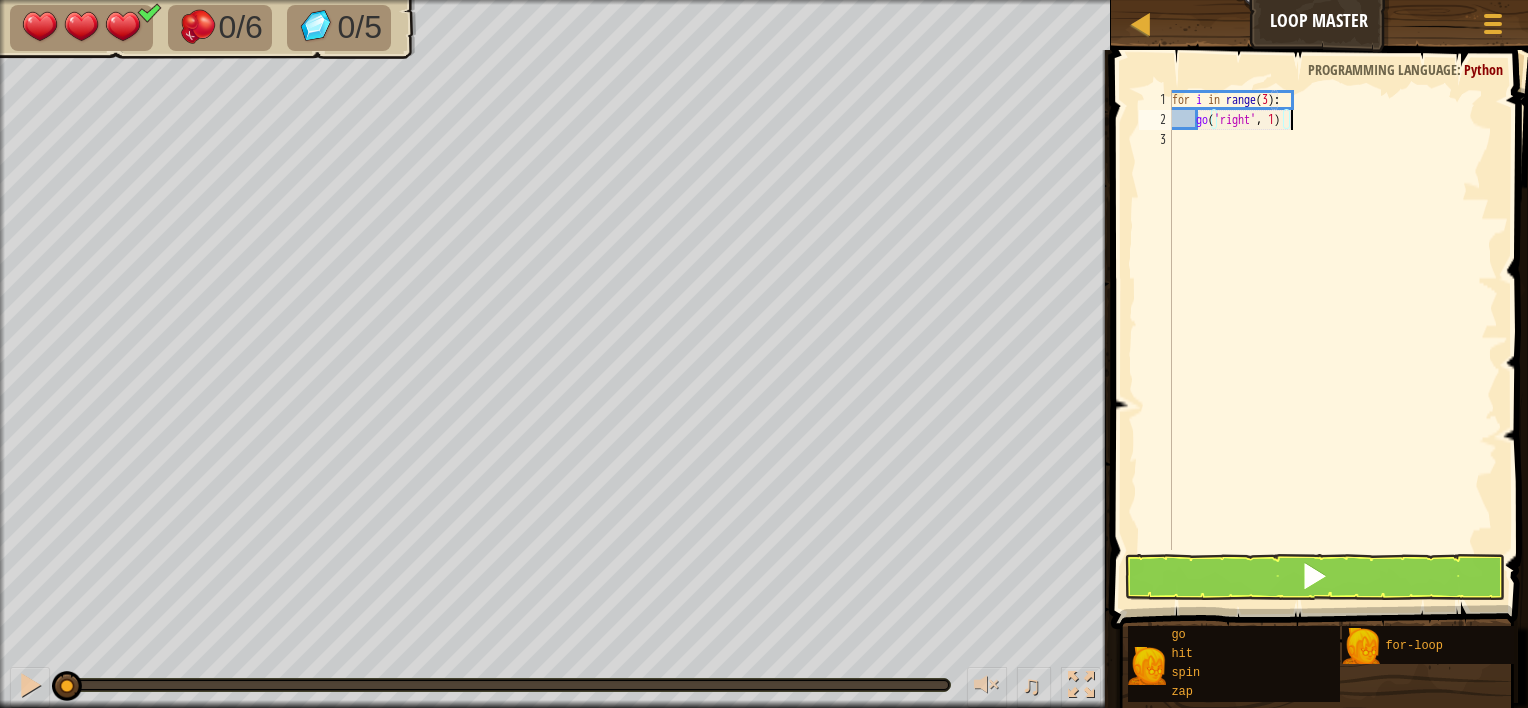 click on "for   i   in   range ( 3 ) :      go ( 'right' ,   1 )" at bounding box center (1333, 340) 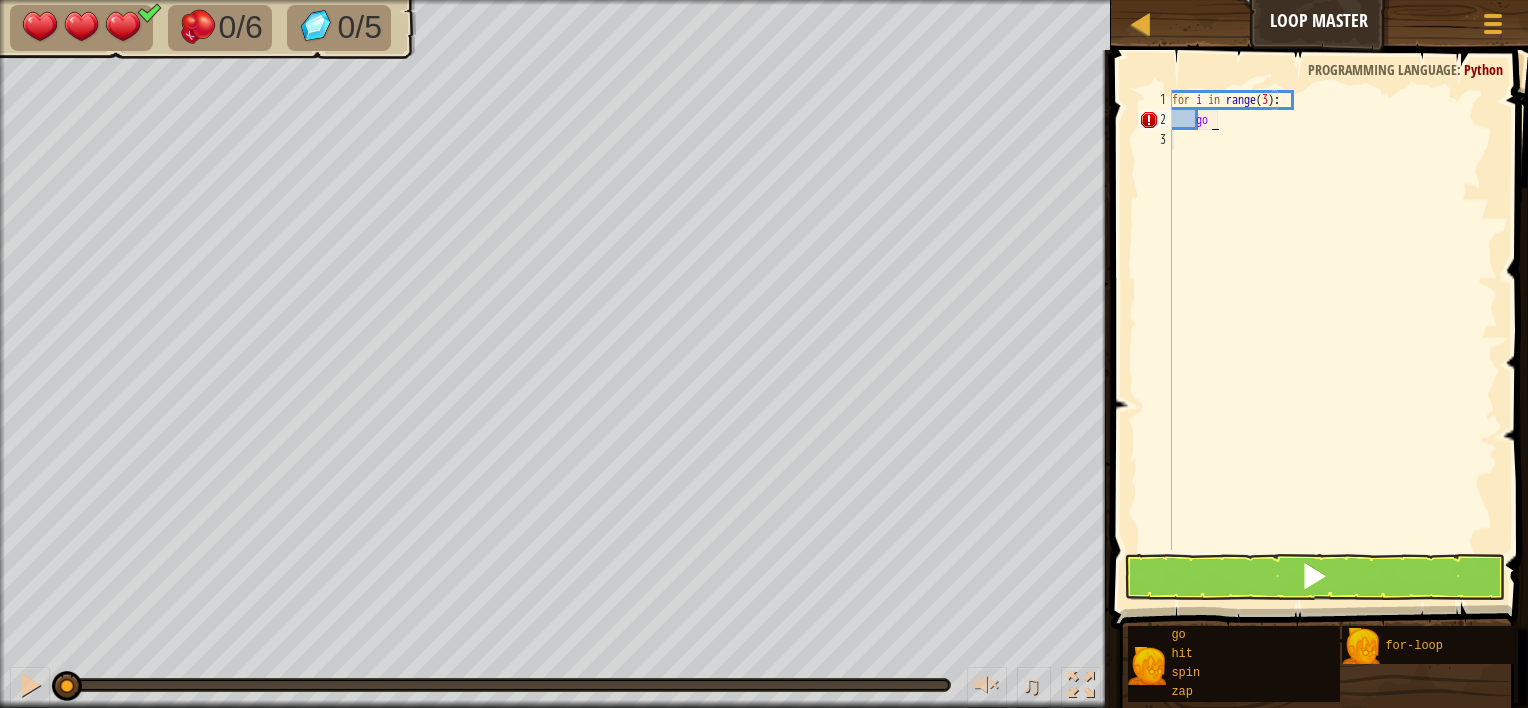 type on "g" 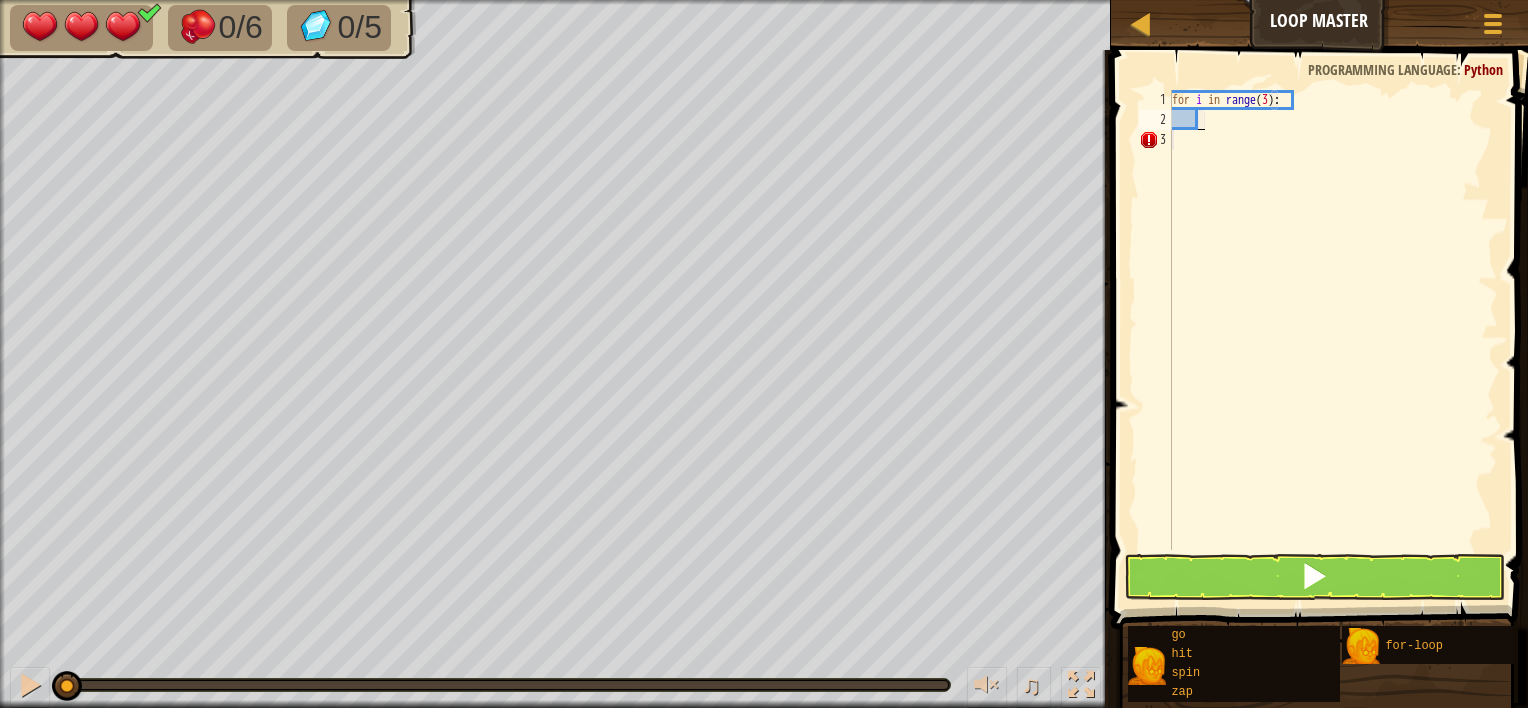 type on "g" 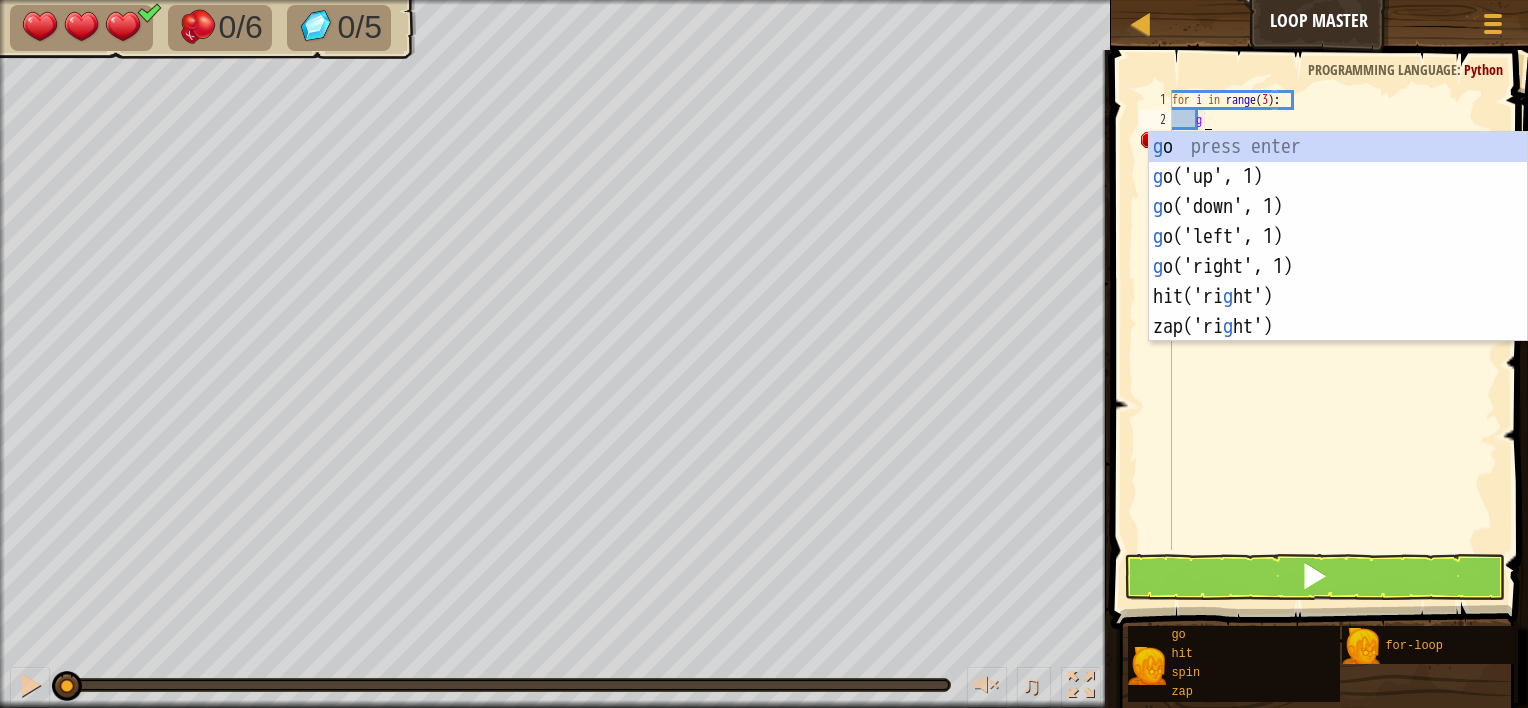 scroll, scrollTop: 9, scrollLeft: 1, axis: both 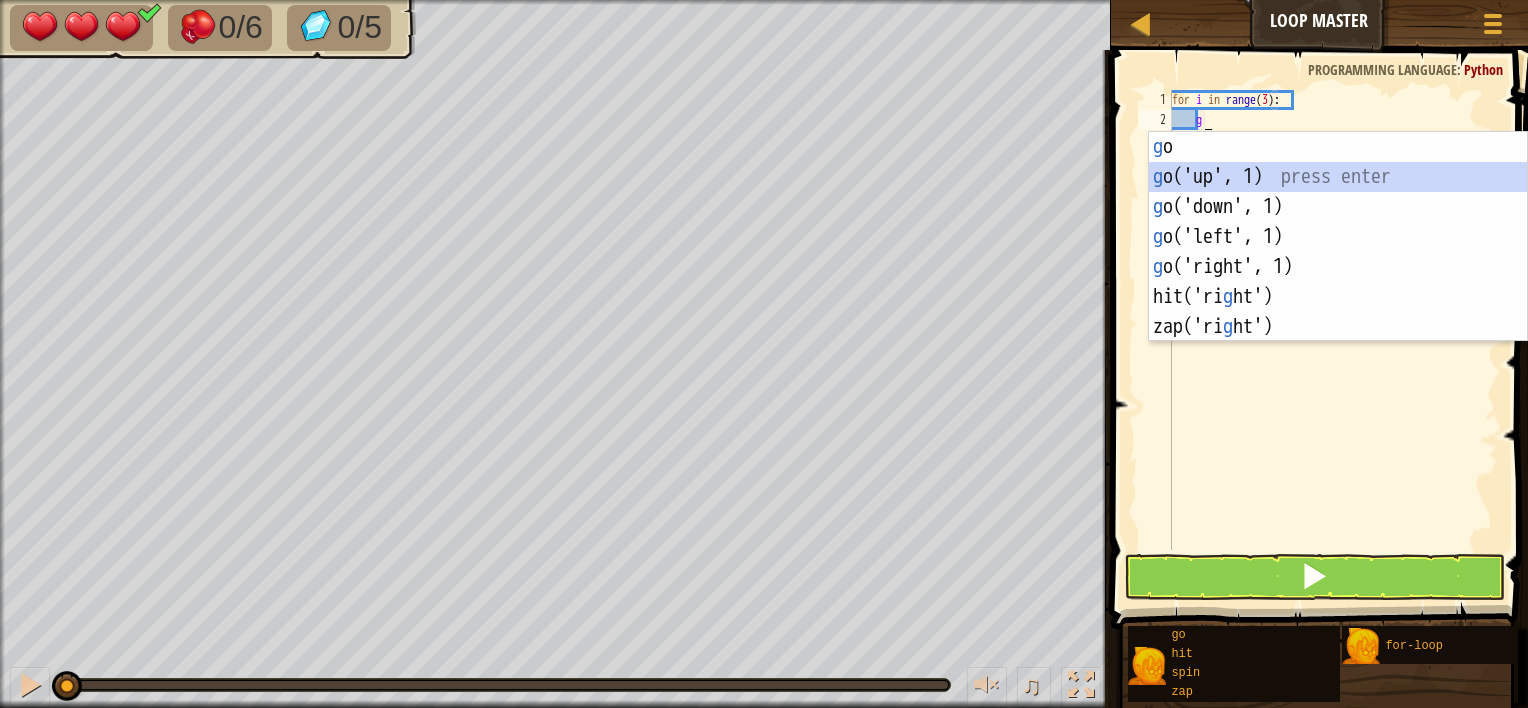 click on "g o press enter g o('up', 1) press enter g o('down', 1) press enter g o('left', 1) press enter g o('right', 1) press enter hit('ri g ht') press enter zap('ri g ht') press enter" at bounding box center [1338, 267] 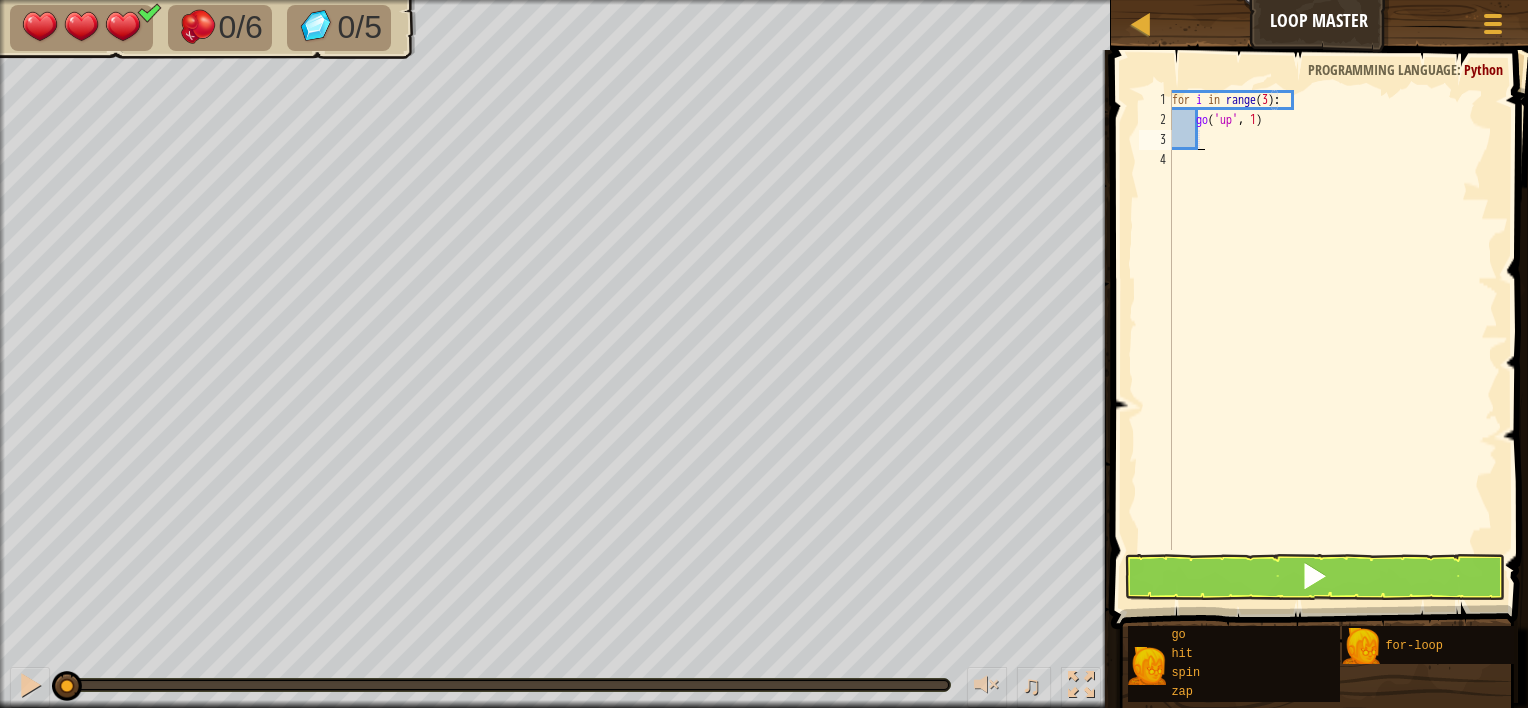 type on "g" 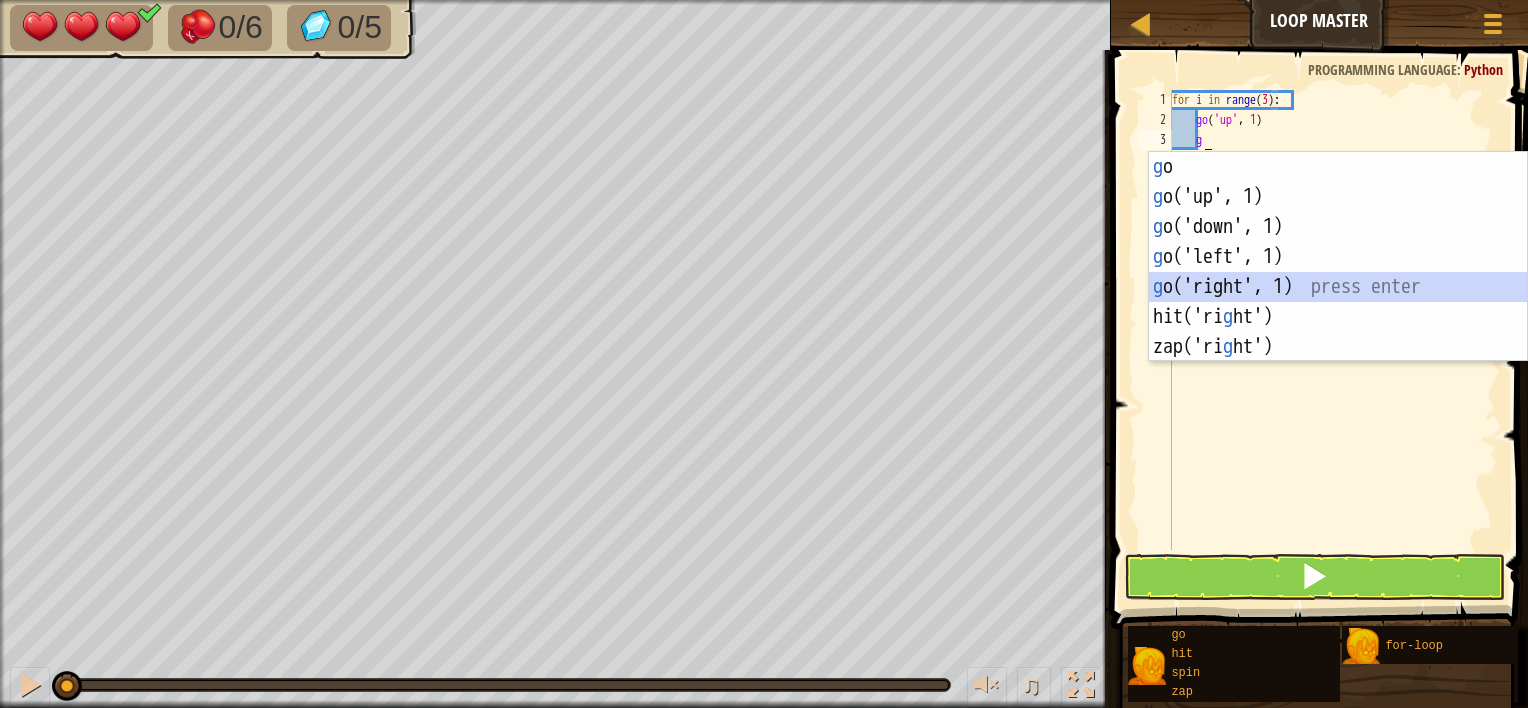 click on "g o press enter g o('up', 1) press enter g o('down', 1) press enter g o('left', 1) press enter g o('right', 1) press enter hit('ri g ht') press enter zap('ri g ht') press enter" at bounding box center [1338, 287] 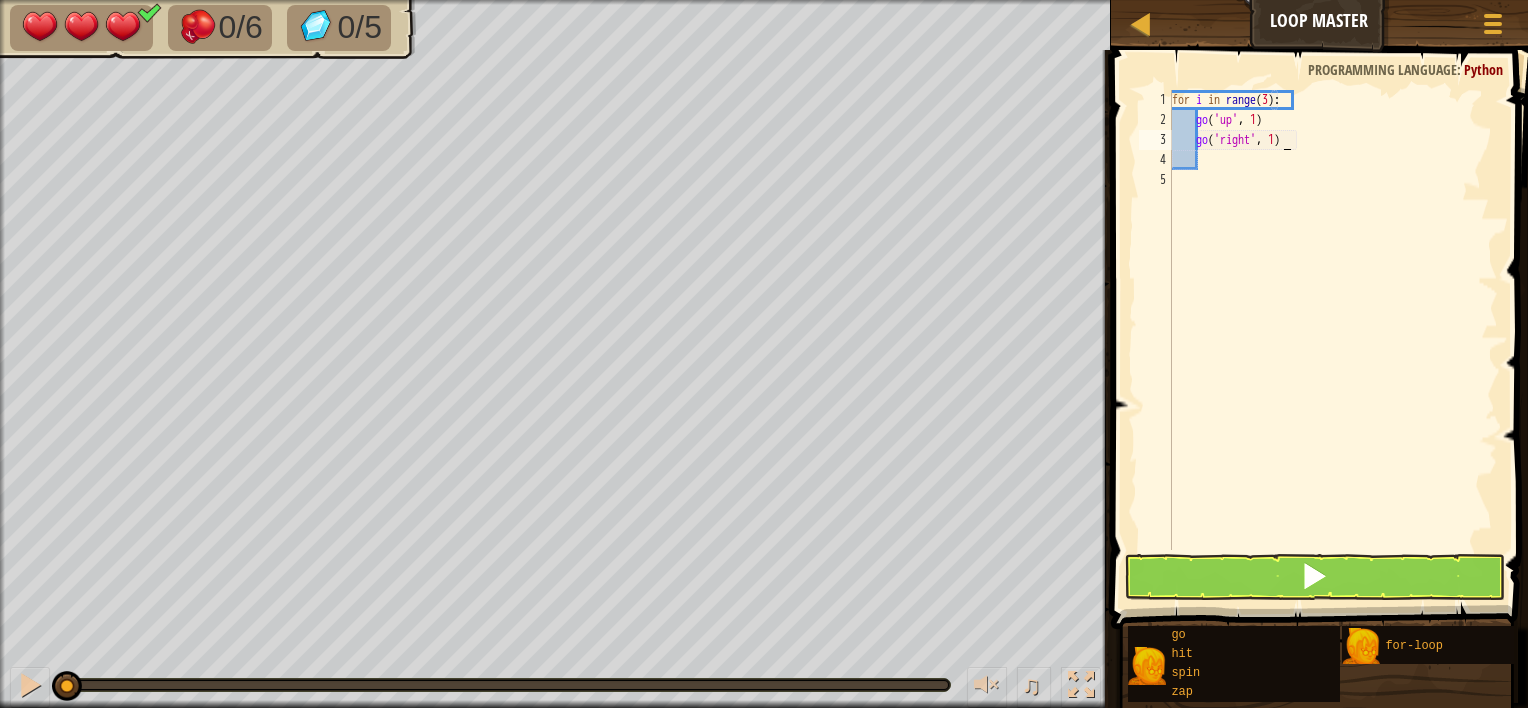 click on "for   i   in   range ( 3 ) :      go ( 'up' ,   1 )      go ( 'right' ,   1 )" at bounding box center (1333, 340) 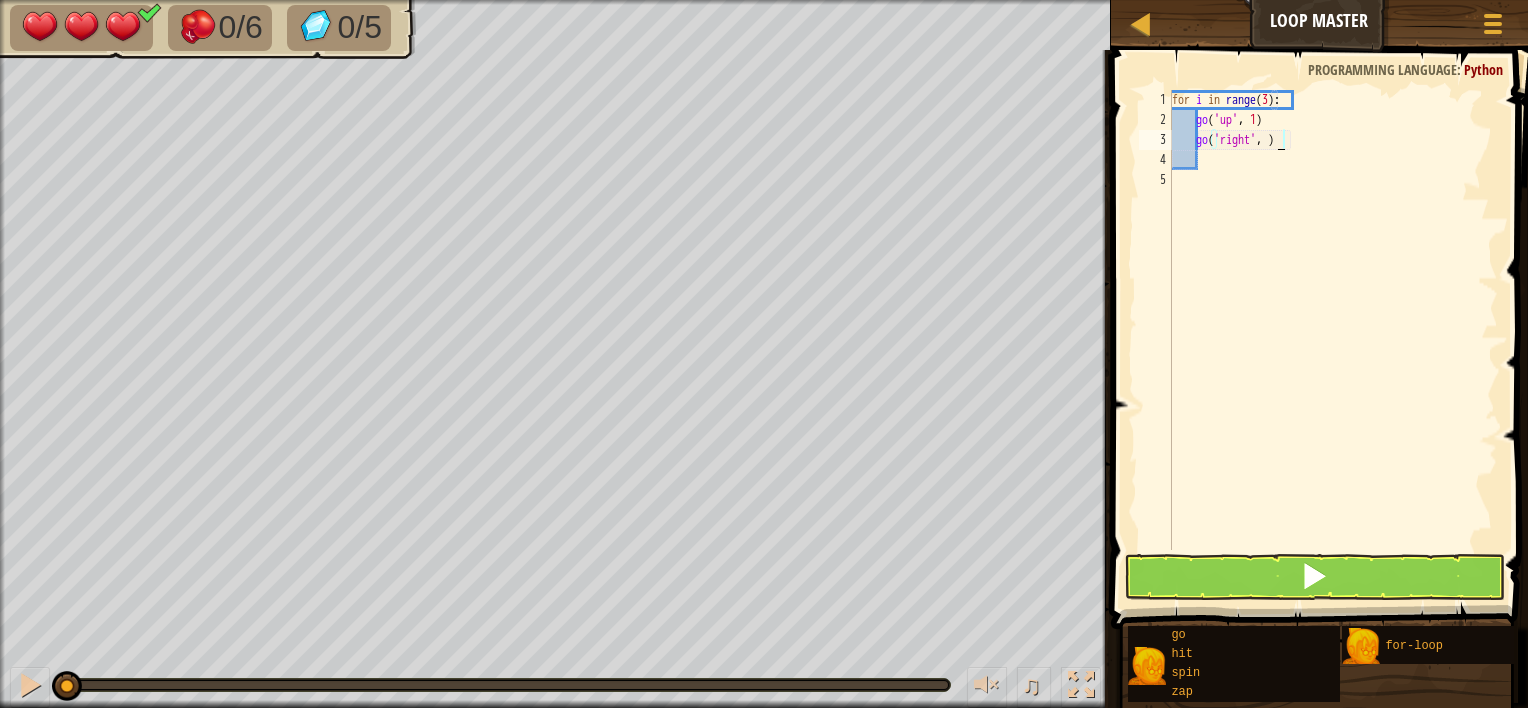 type on "go('right', 2)" 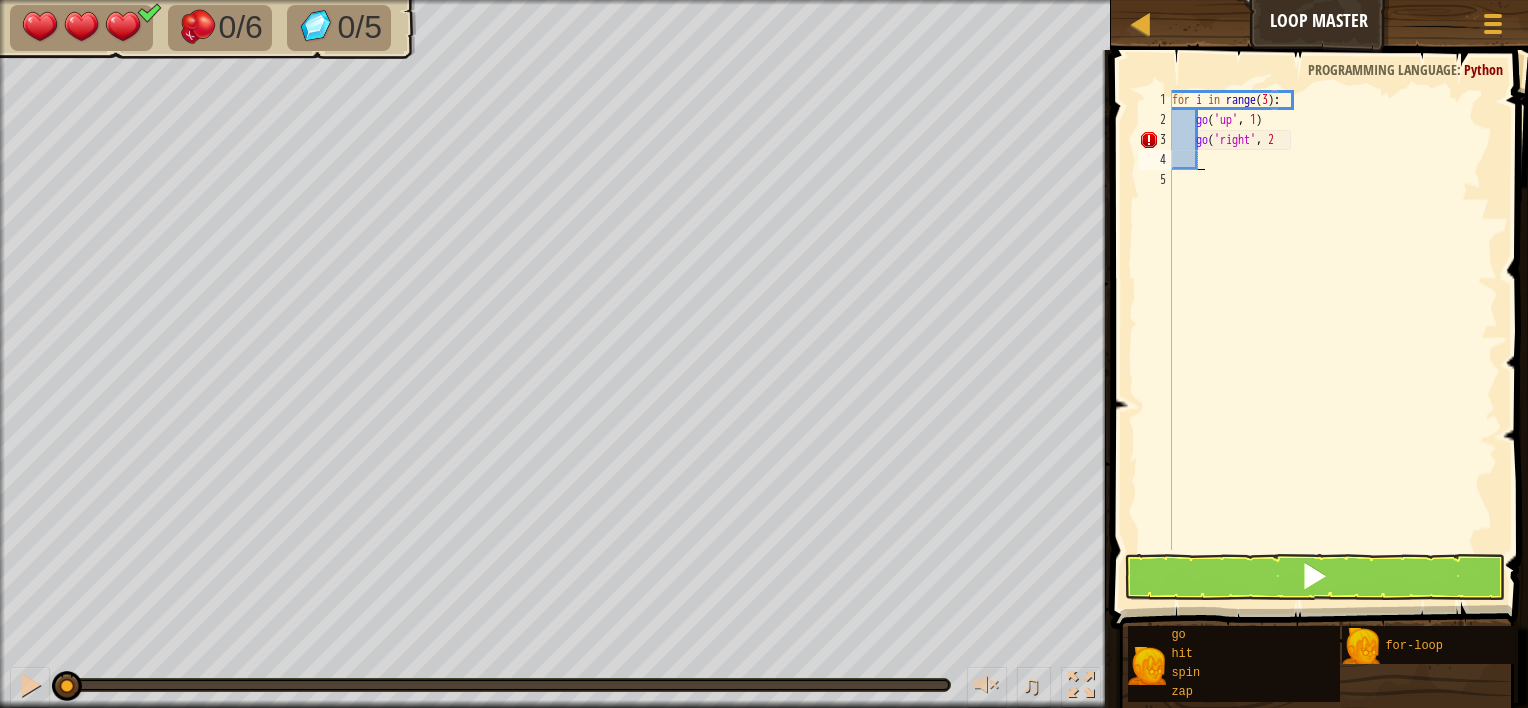 click on "for   i   in   range ( 3 ) :      go ( 'up' ,   1 )      go ( 'right' ,   2" at bounding box center [1333, 340] 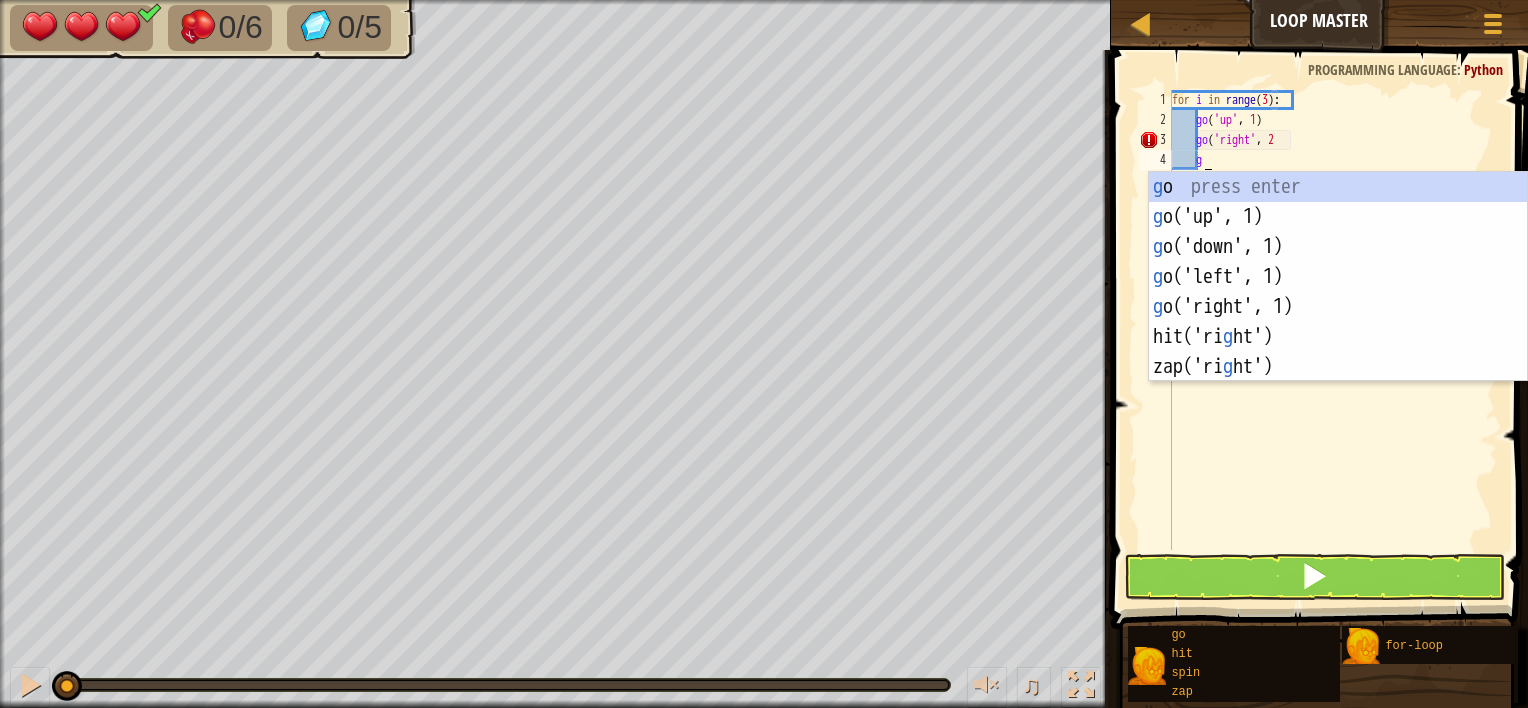 scroll, scrollTop: 9, scrollLeft: 1, axis: both 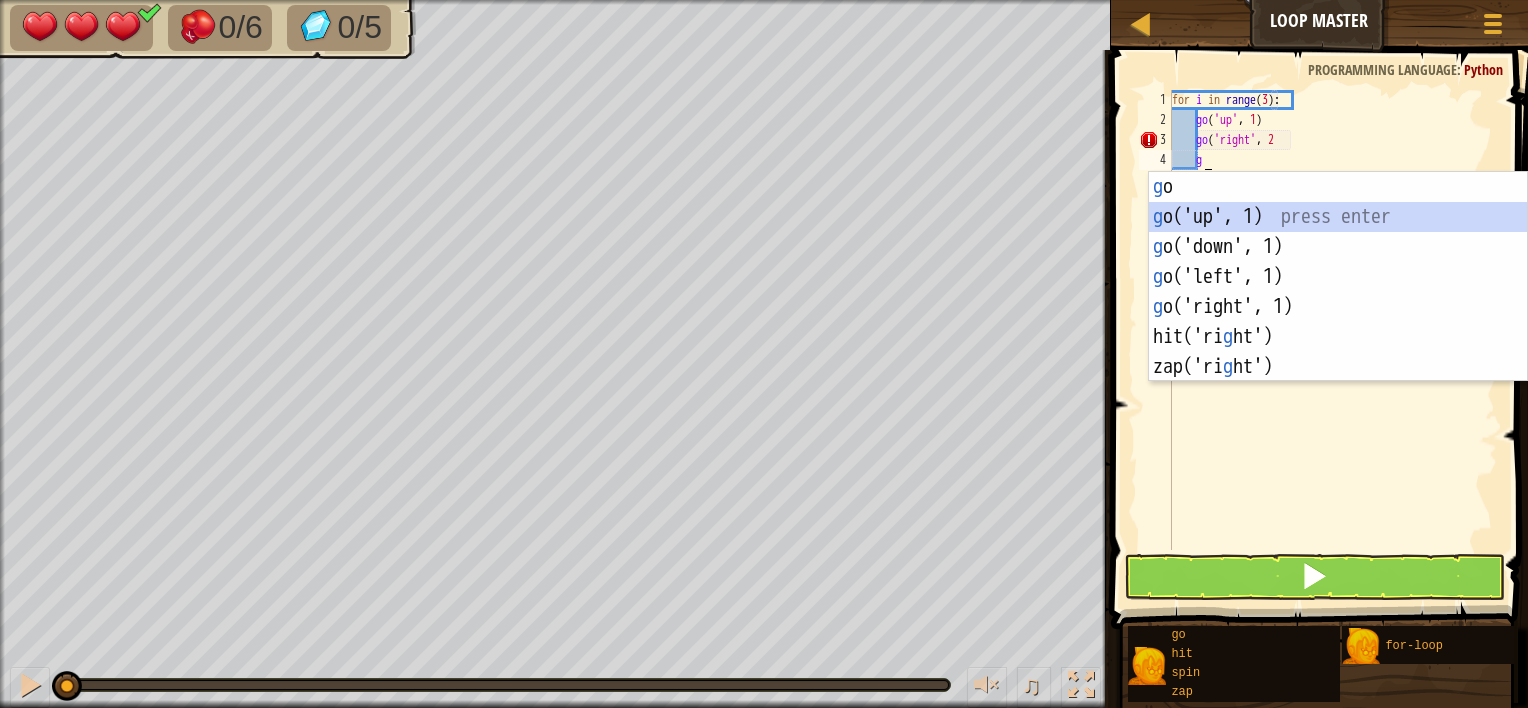 click on "g o press enter g o('up', 1) press enter g o('down', 1) press enter g o('left', 1) press enter g o('right', 1) press enter hit('ri g ht') press enter zap('ri g ht') press enter" at bounding box center (1338, 307) 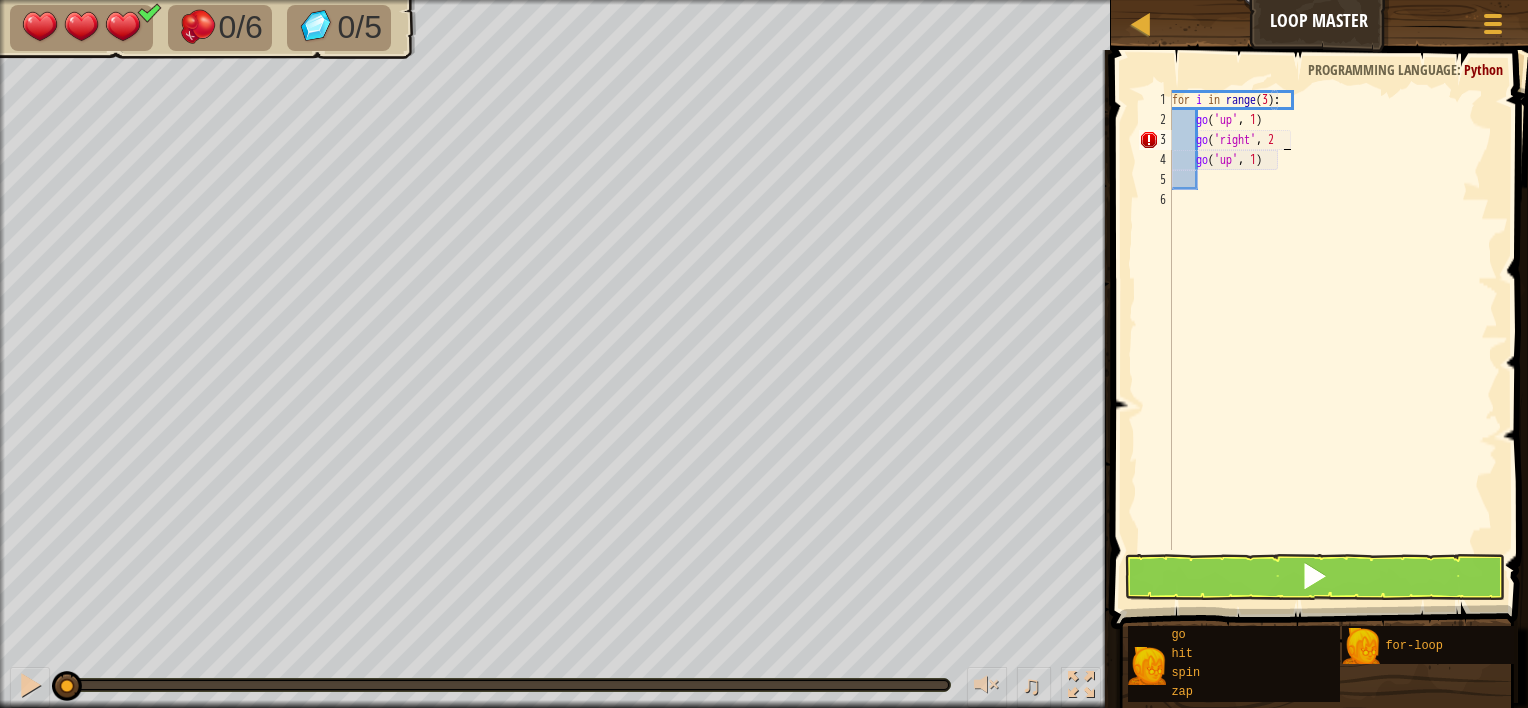 click on "for   i   in   range ( 3 ) :      go ( 'up' ,   1 )      go ( 'right' ,   2      go ( 'up' ,   1 )" at bounding box center (1333, 340) 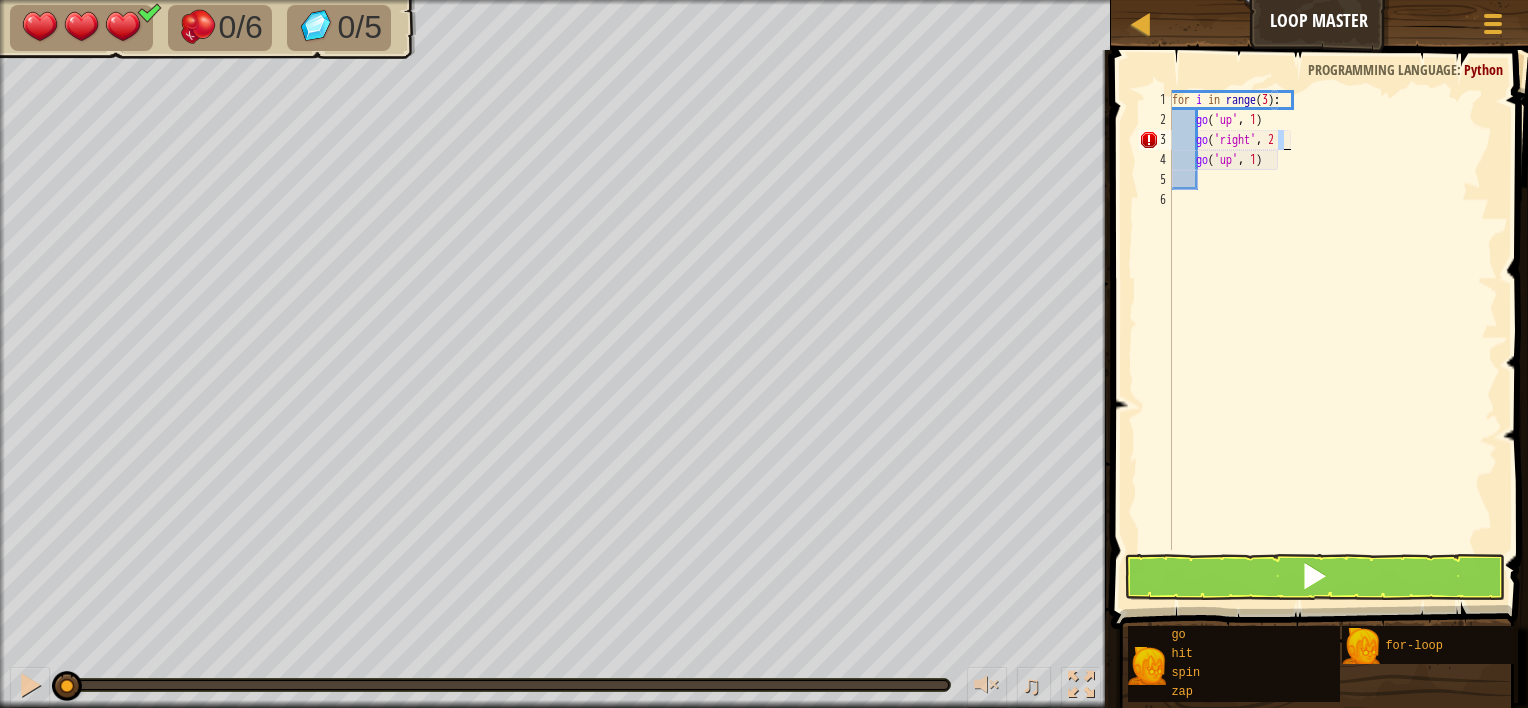 click on "for   i   in   range ( 3 ) :      go ( 'up' ,   1 )      go ( 'right' ,   2      go ( 'up' ,   1 )" at bounding box center [1333, 340] 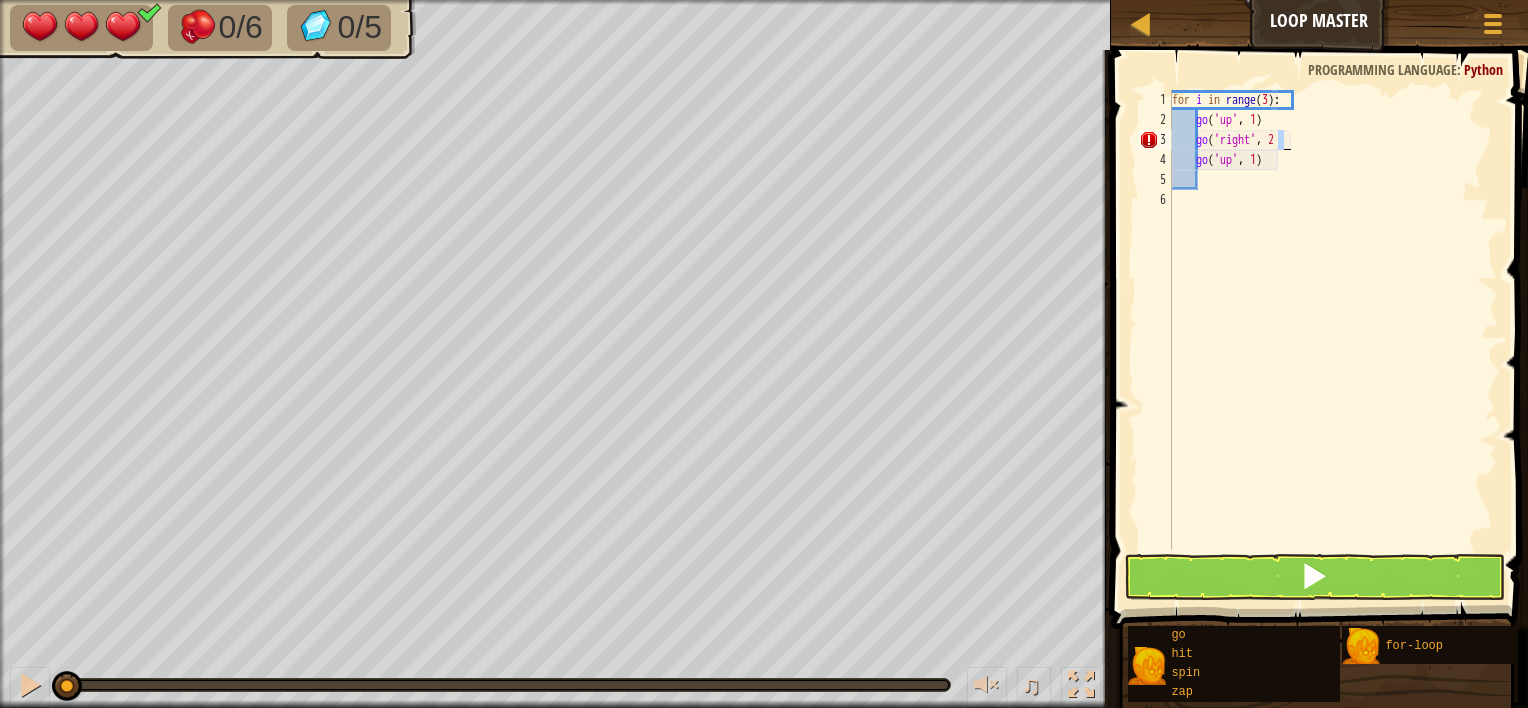 click on "for   i   in   range ( 3 ) :      go ( 'up' ,   1 )      go ( 'right' ,   2      go ( 'up' ,   1 )" at bounding box center [1333, 320] 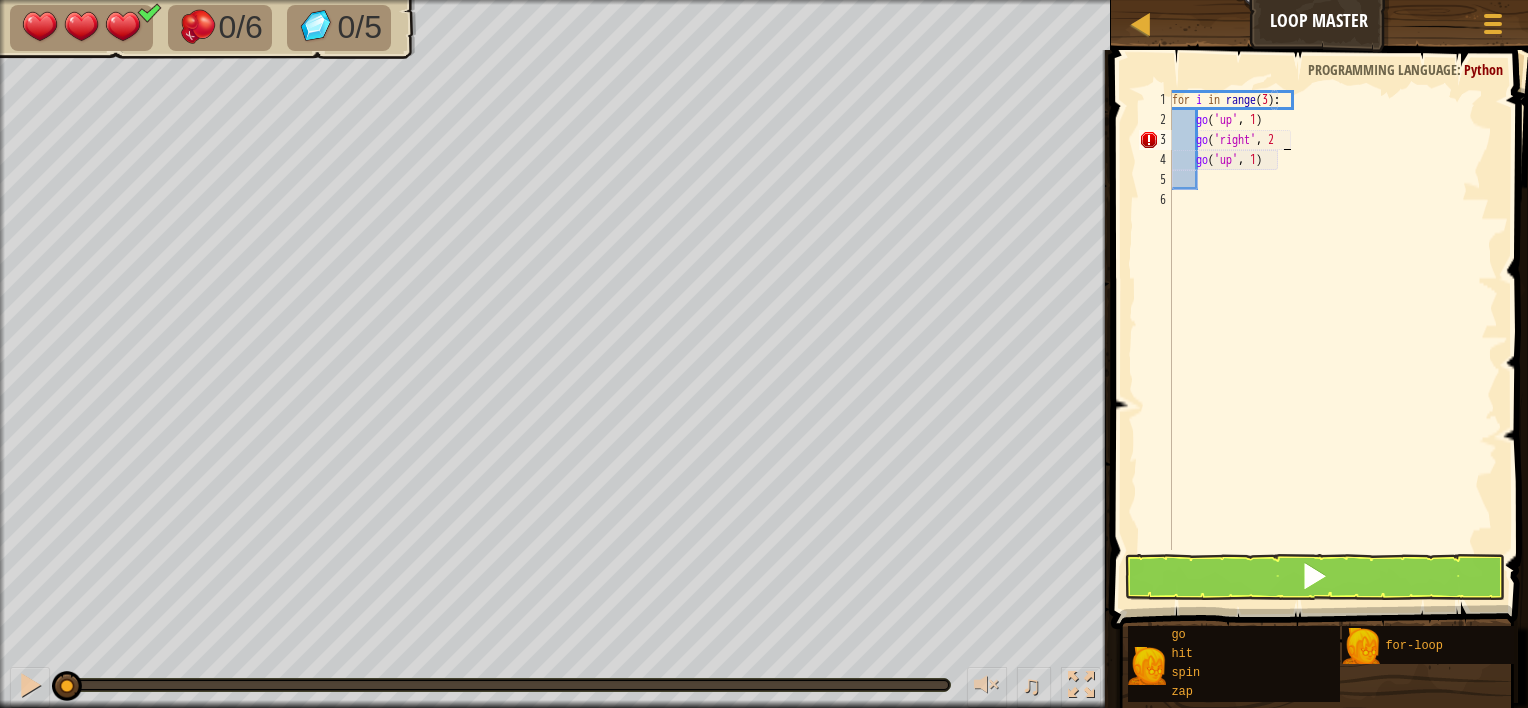 type on "go('right', 2)" 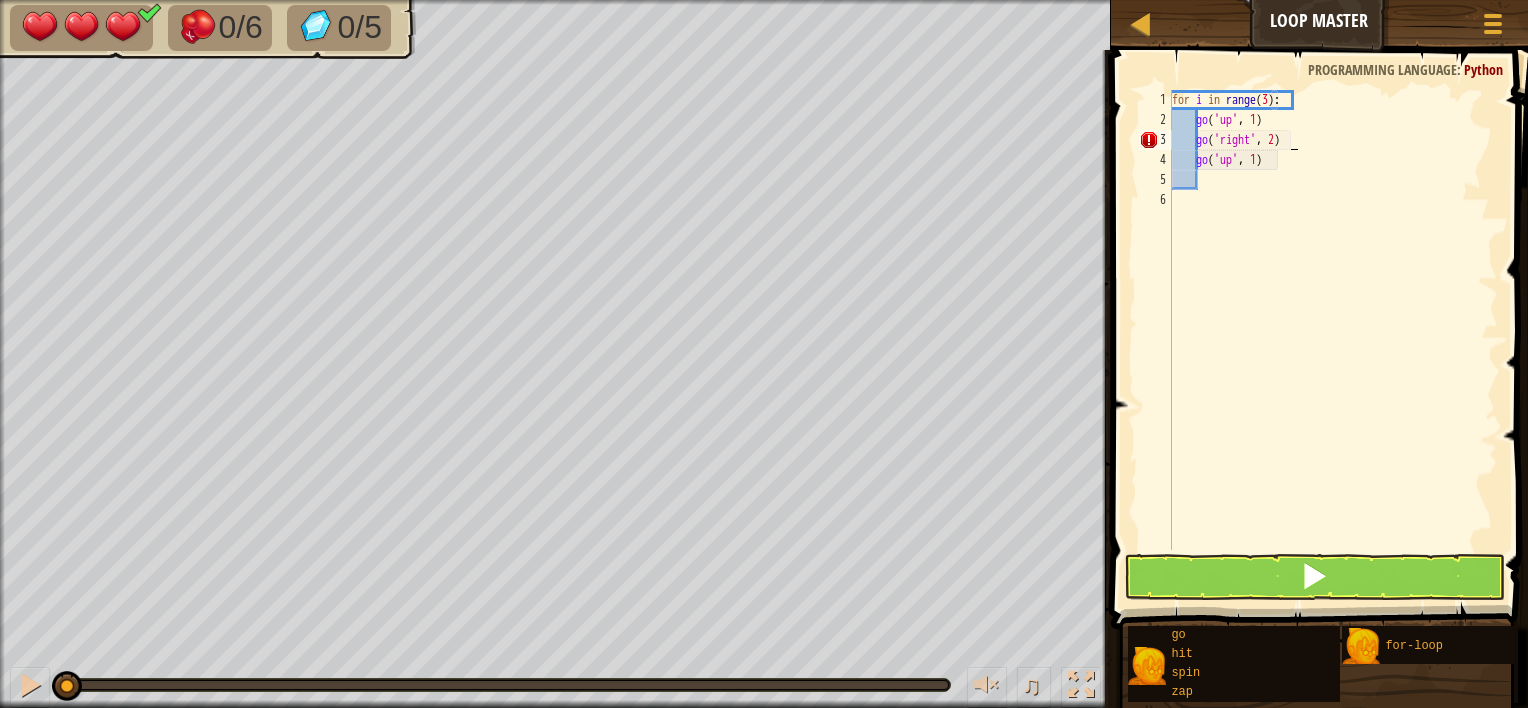 scroll, scrollTop: 9, scrollLeft: 8, axis: both 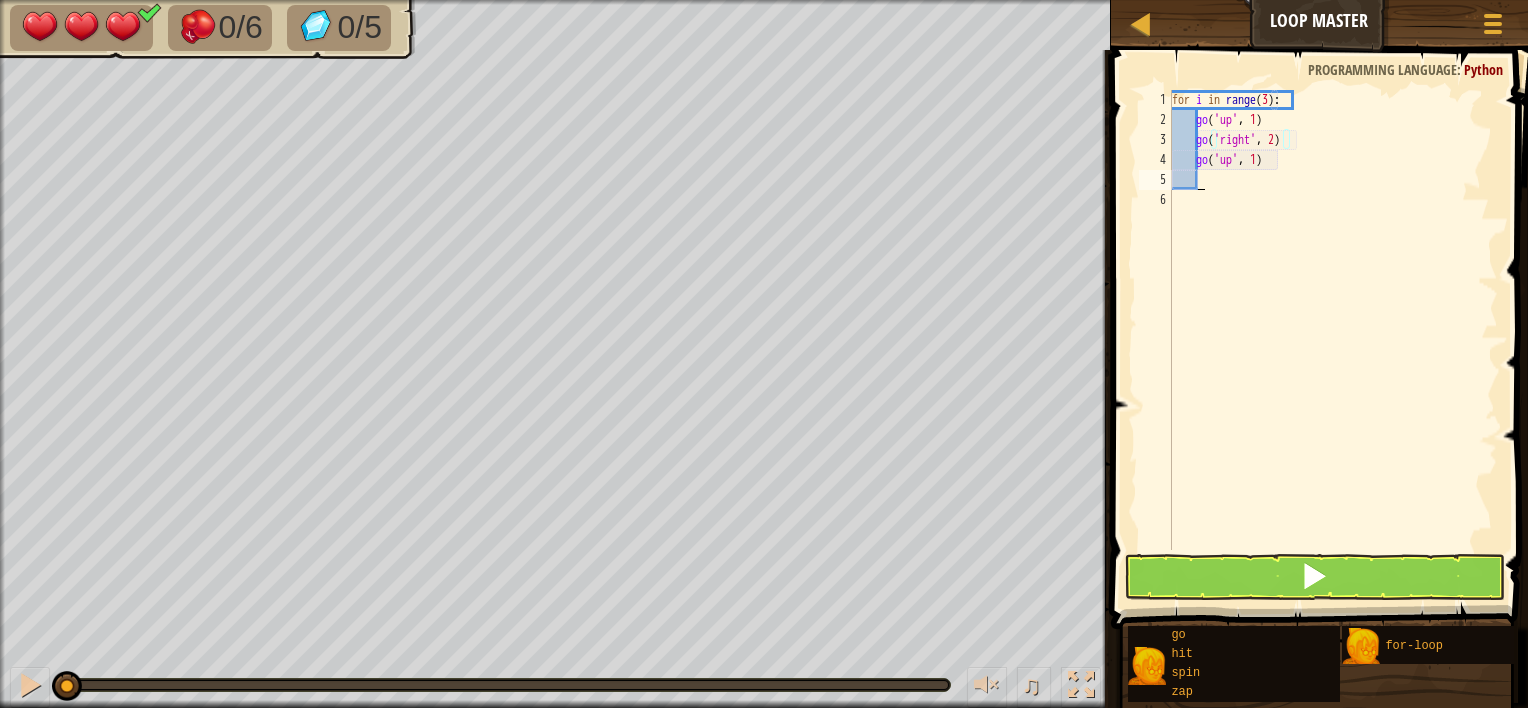 click on "for   i   in   range ( 3 ) :      go ( 'up' ,   1 )      go ( 'right' ,   2 )      go ( 'up' ,   1 )" at bounding box center [1333, 340] 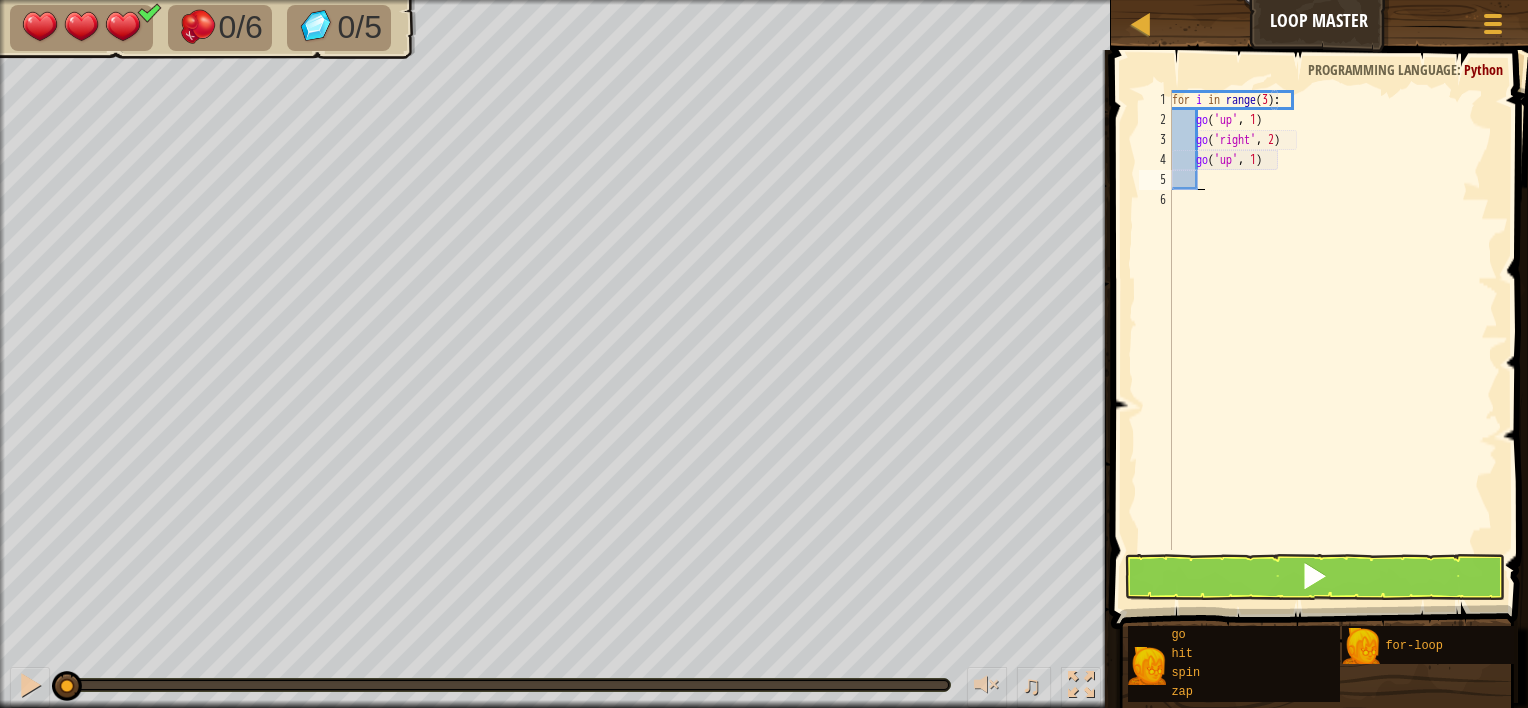 type on "g" 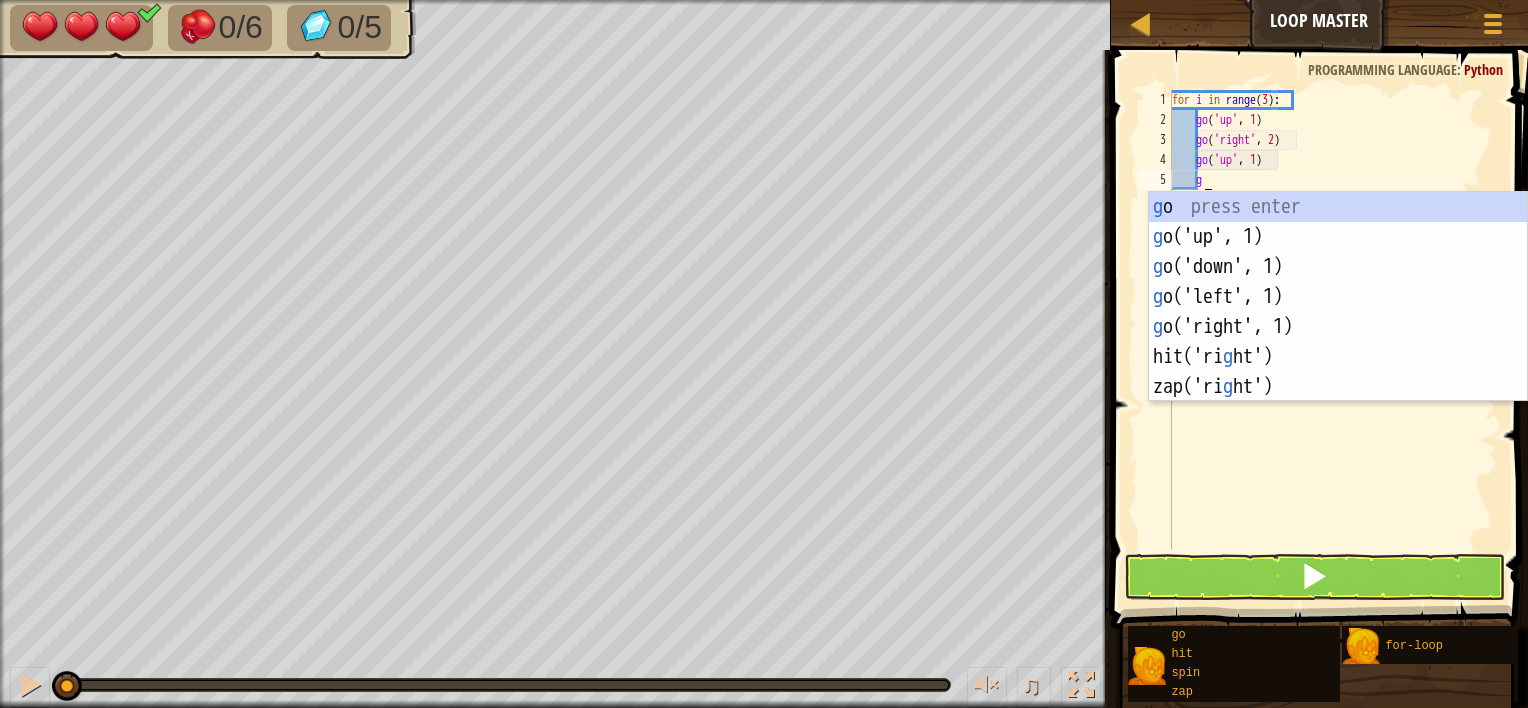 scroll, scrollTop: 9, scrollLeft: 1, axis: both 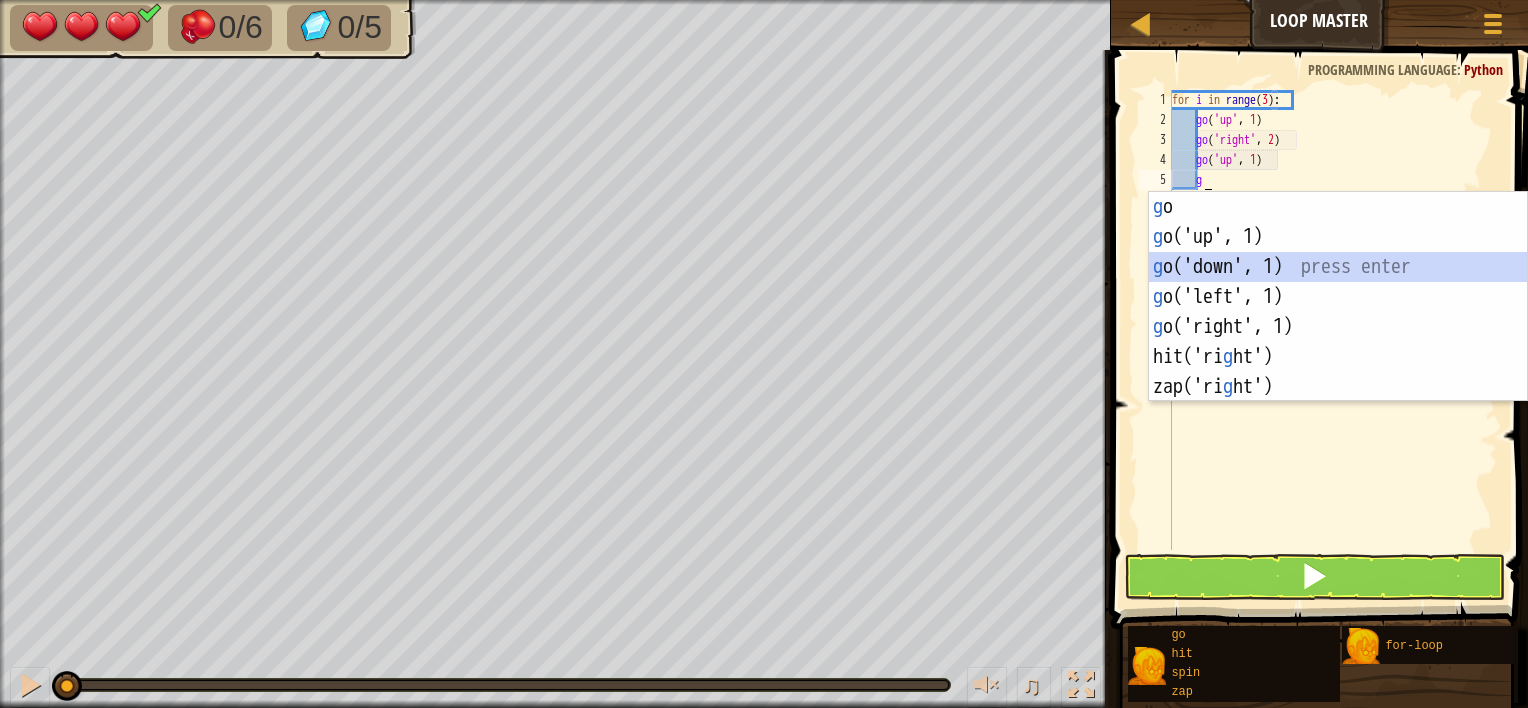 click on "g o press enter g o('up', 1) press enter g o('down', 1) press enter g o('left', 1) press enter g o('right', 1) press enter hit('ri g ht') press enter zap('ri g ht') press enter" at bounding box center [1338, 327] 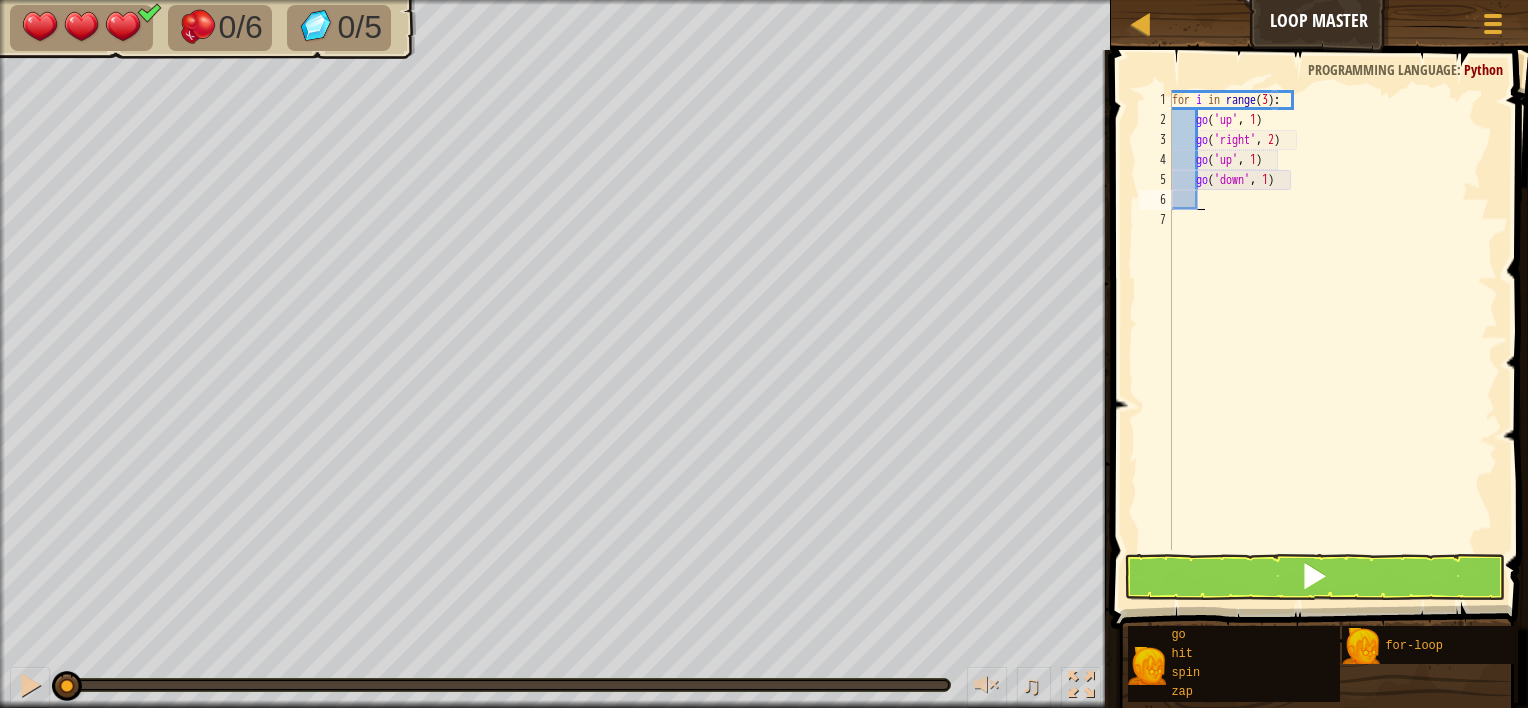 scroll, scrollTop: 9, scrollLeft: 0, axis: vertical 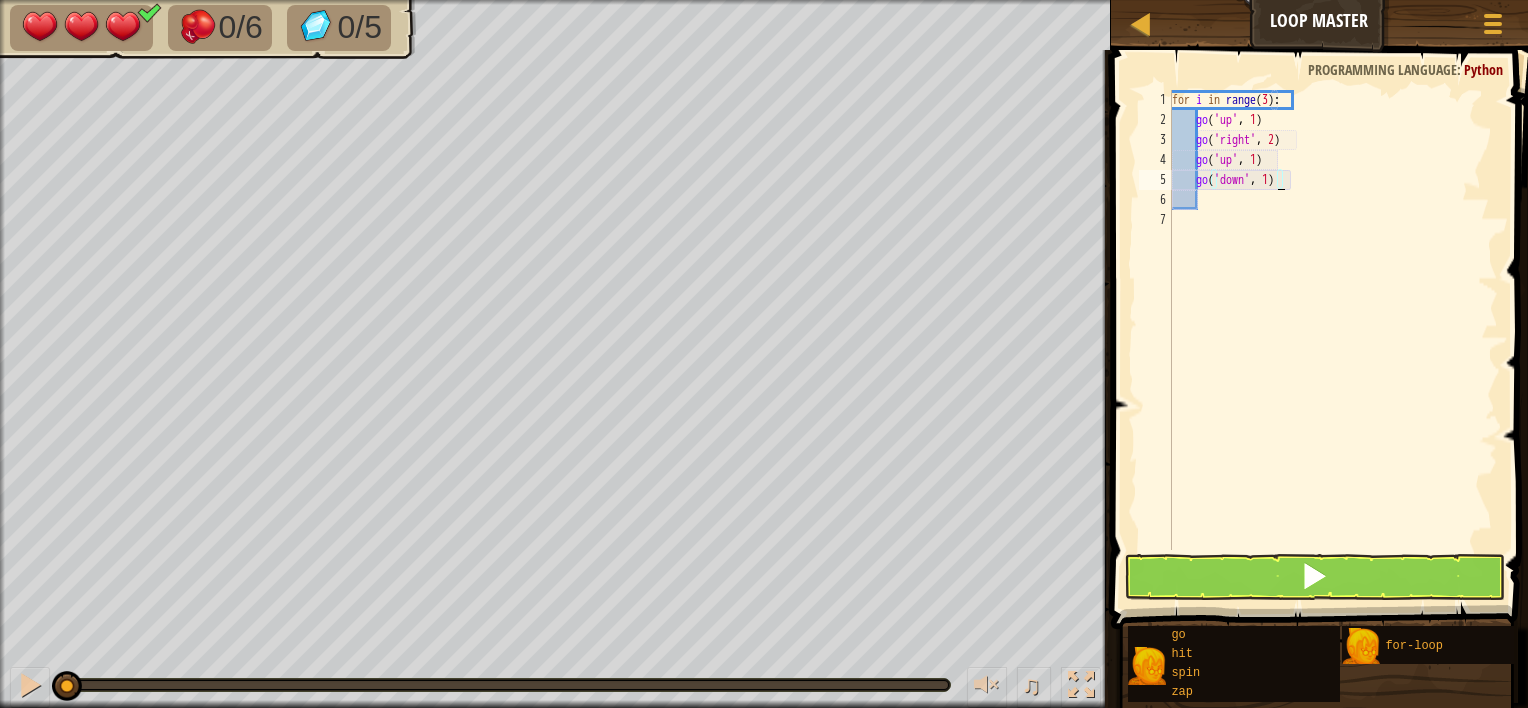 click on "for   i   in   range ( 3 ) :      go ( 'up' ,   1 )      go ( 'right' ,   2 )      go ( 'up' ,   1 )      go ( 'down' ,   1 )" at bounding box center [1333, 340] 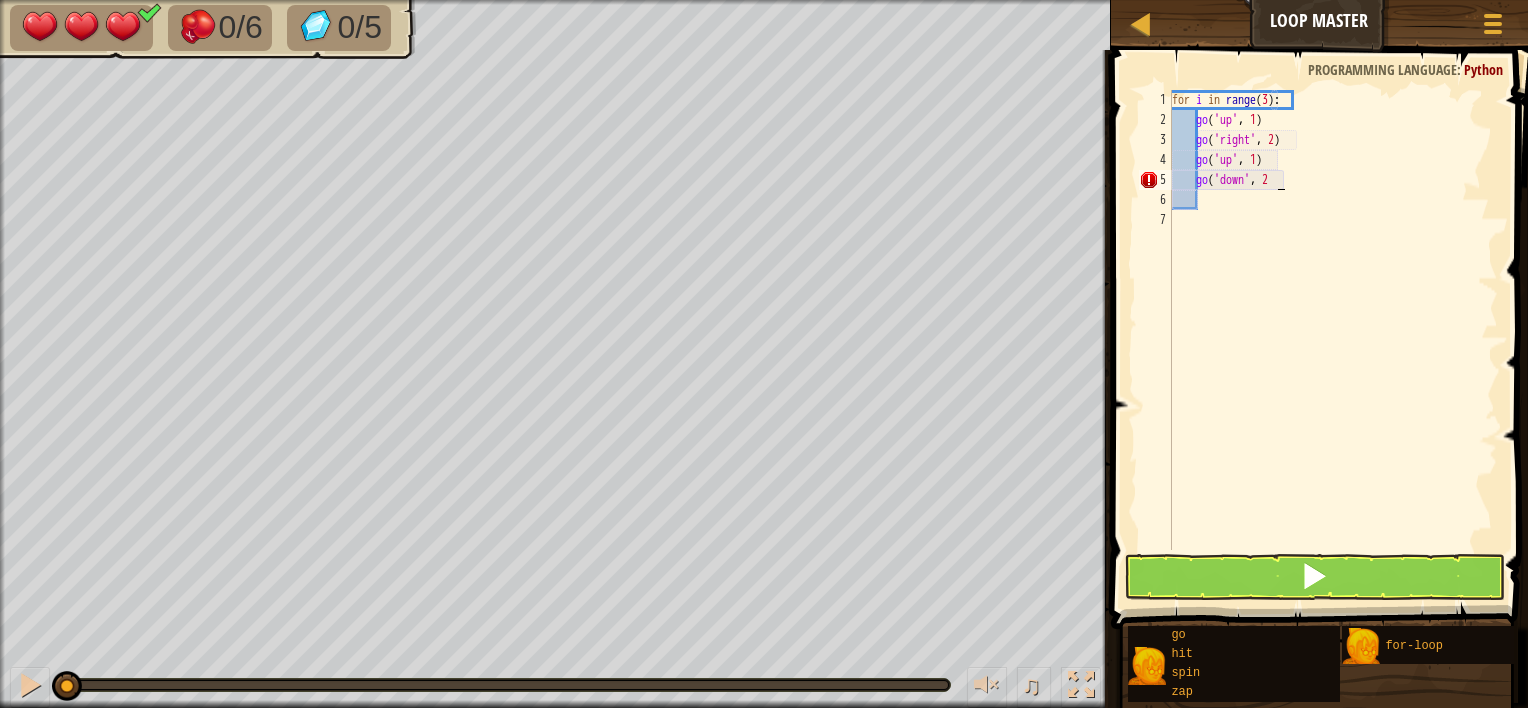 scroll, scrollTop: 9, scrollLeft: 8, axis: both 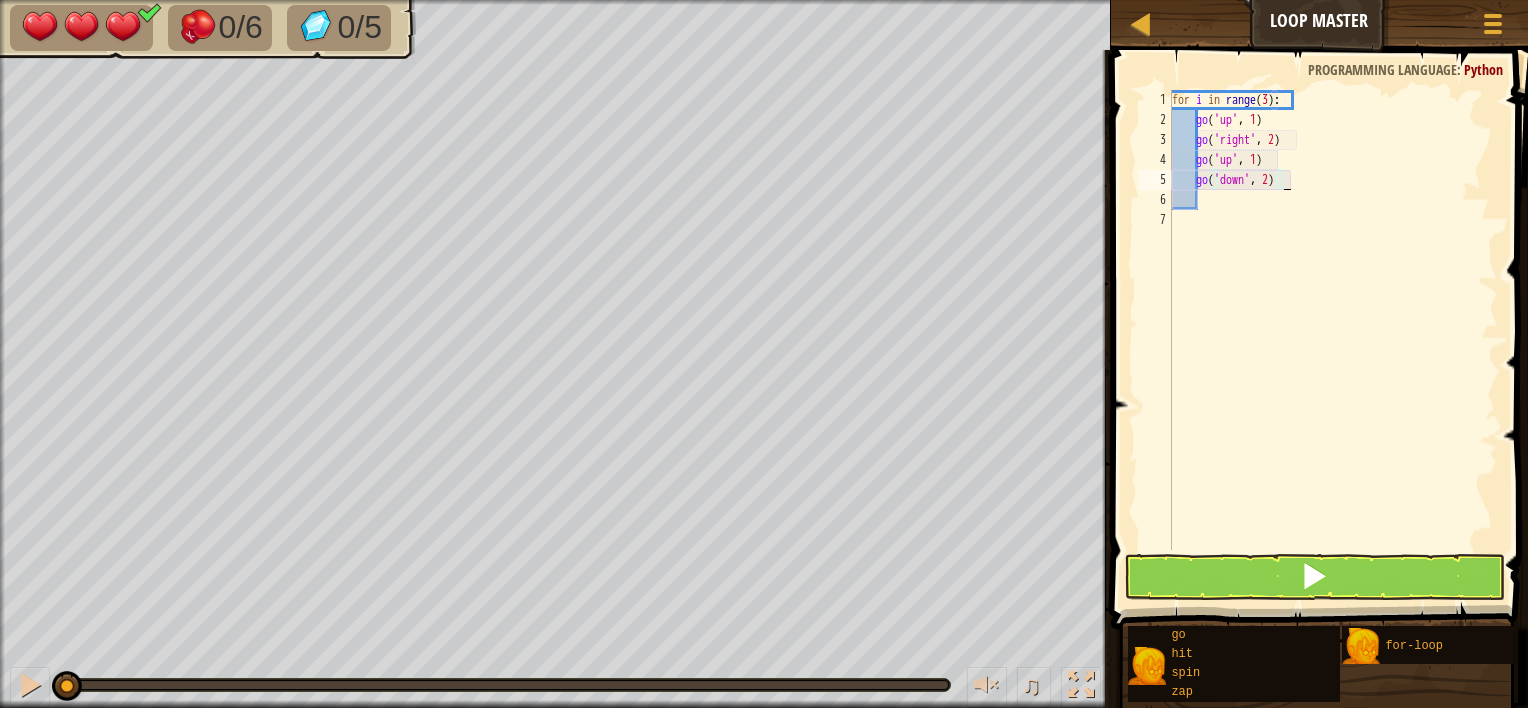 type on "土" 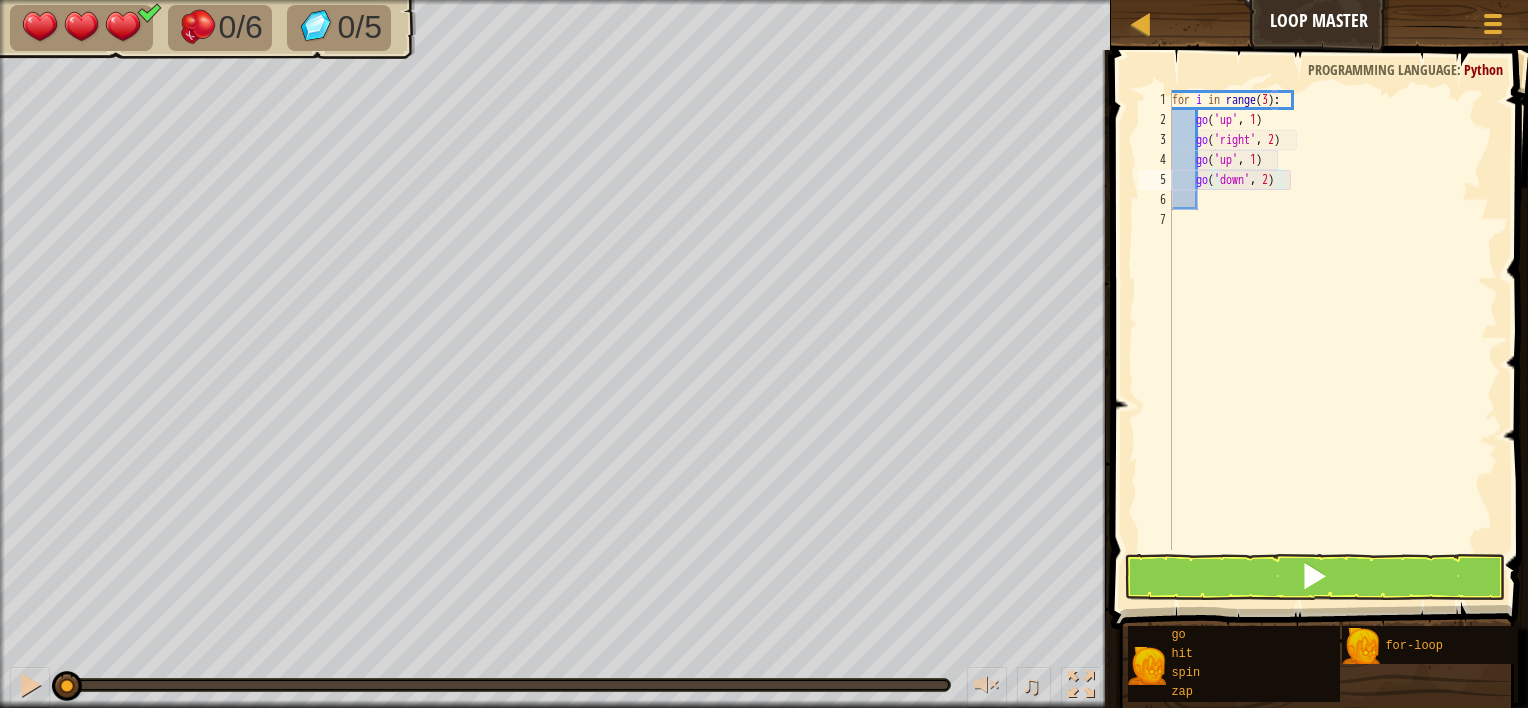 scroll, scrollTop: 9, scrollLeft: 0, axis: vertical 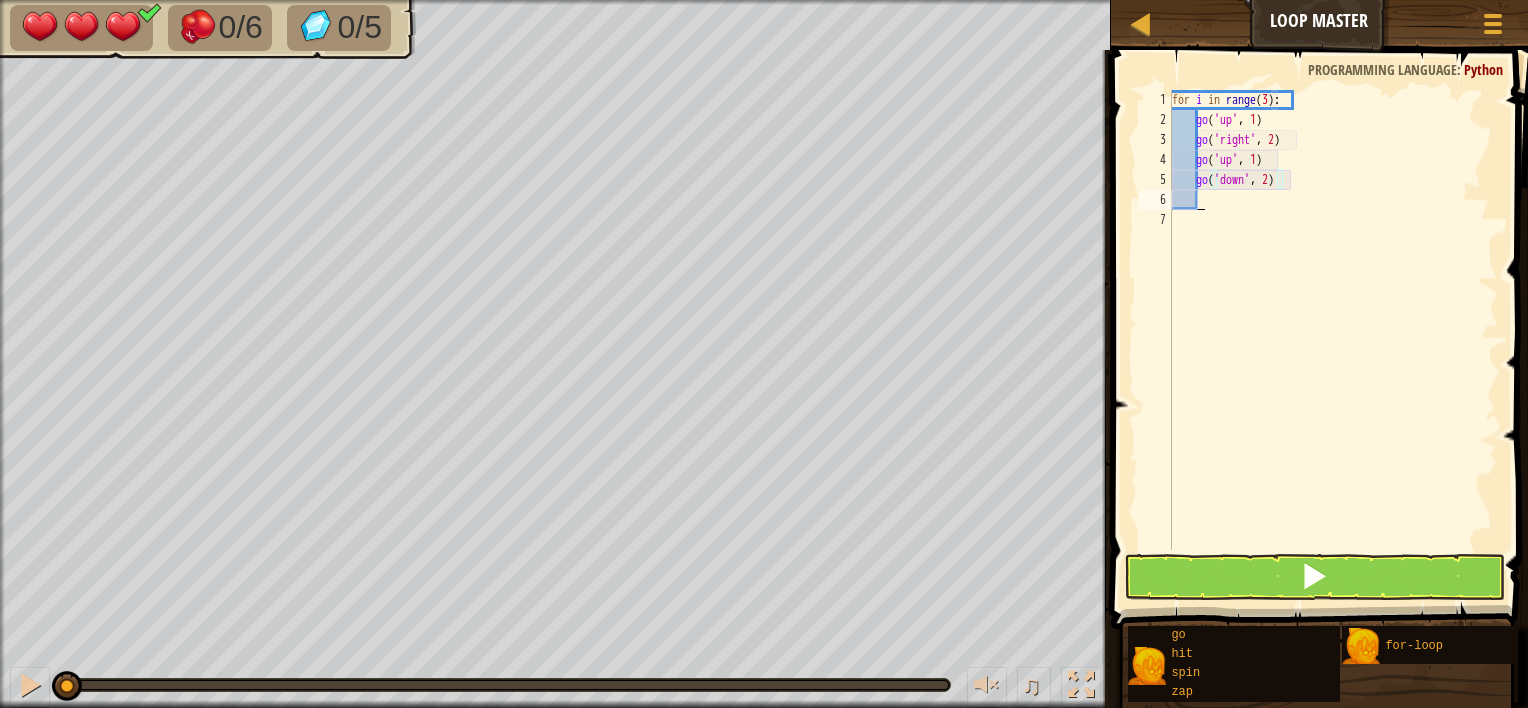 click on "for   i   in   range ( 3 ) :      go ( 'up' ,   1 )      go ( 'right' ,   2 )      go ( 'up' ,   1 )      go ( 'down' ,   2 )" at bounding box center (1333, 340) 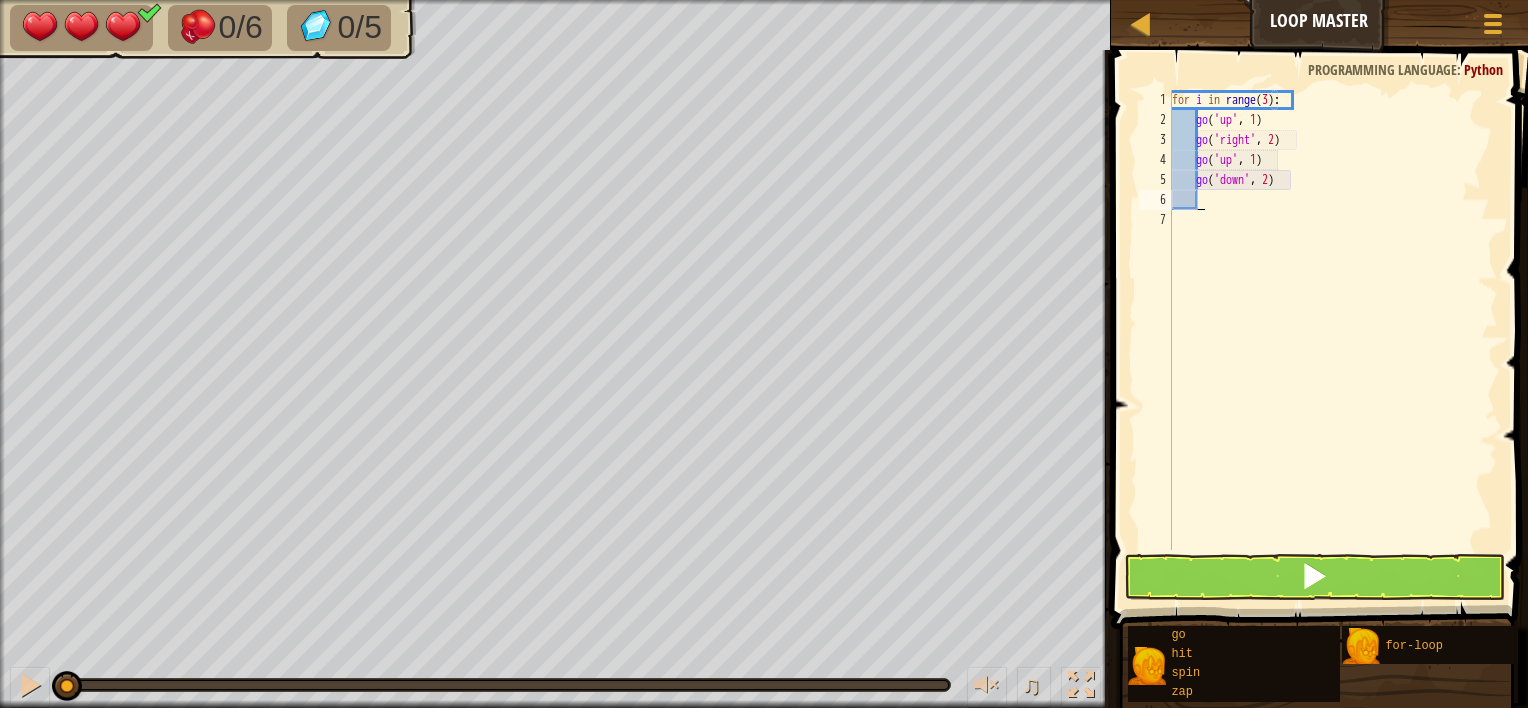 type on "土" 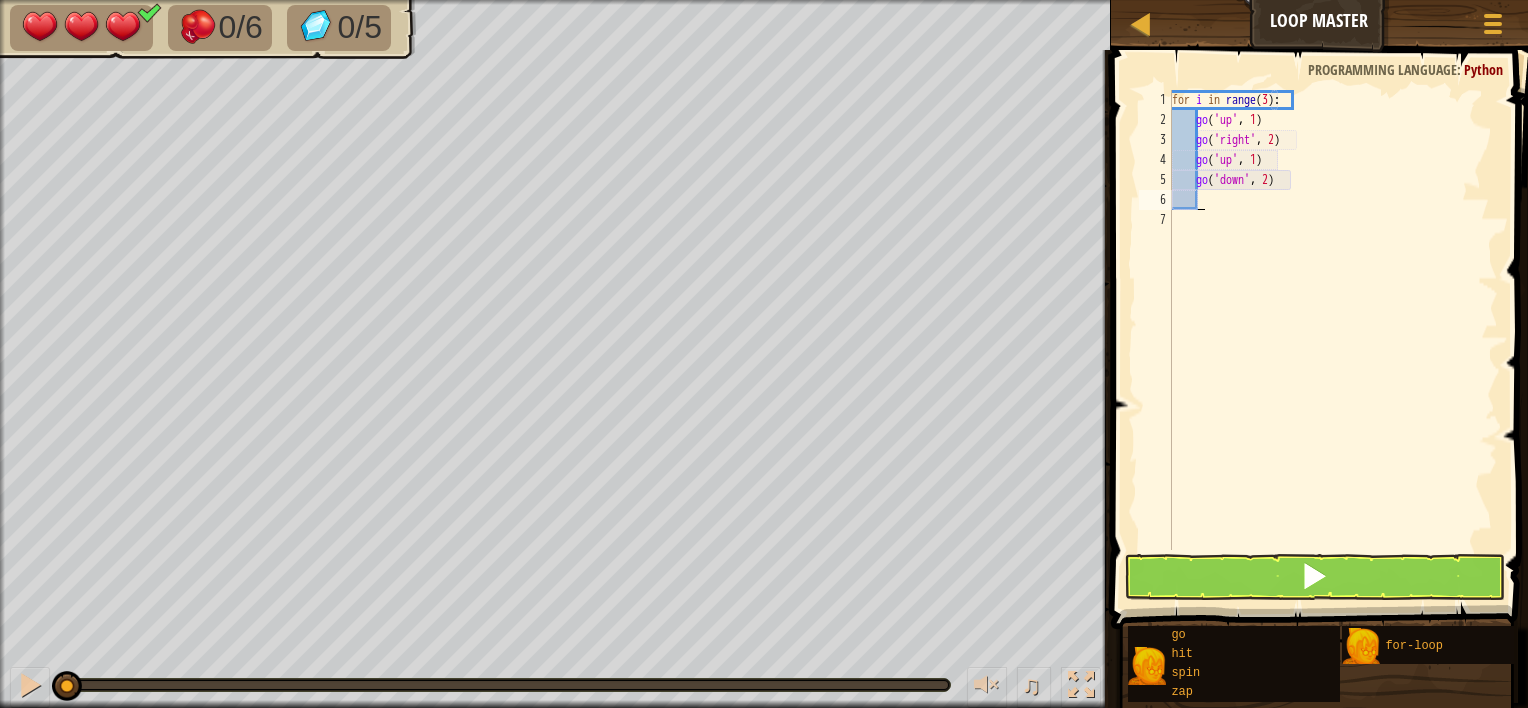 scroll, scrollTop: 9, scrollLeft: 0, axis: vertical 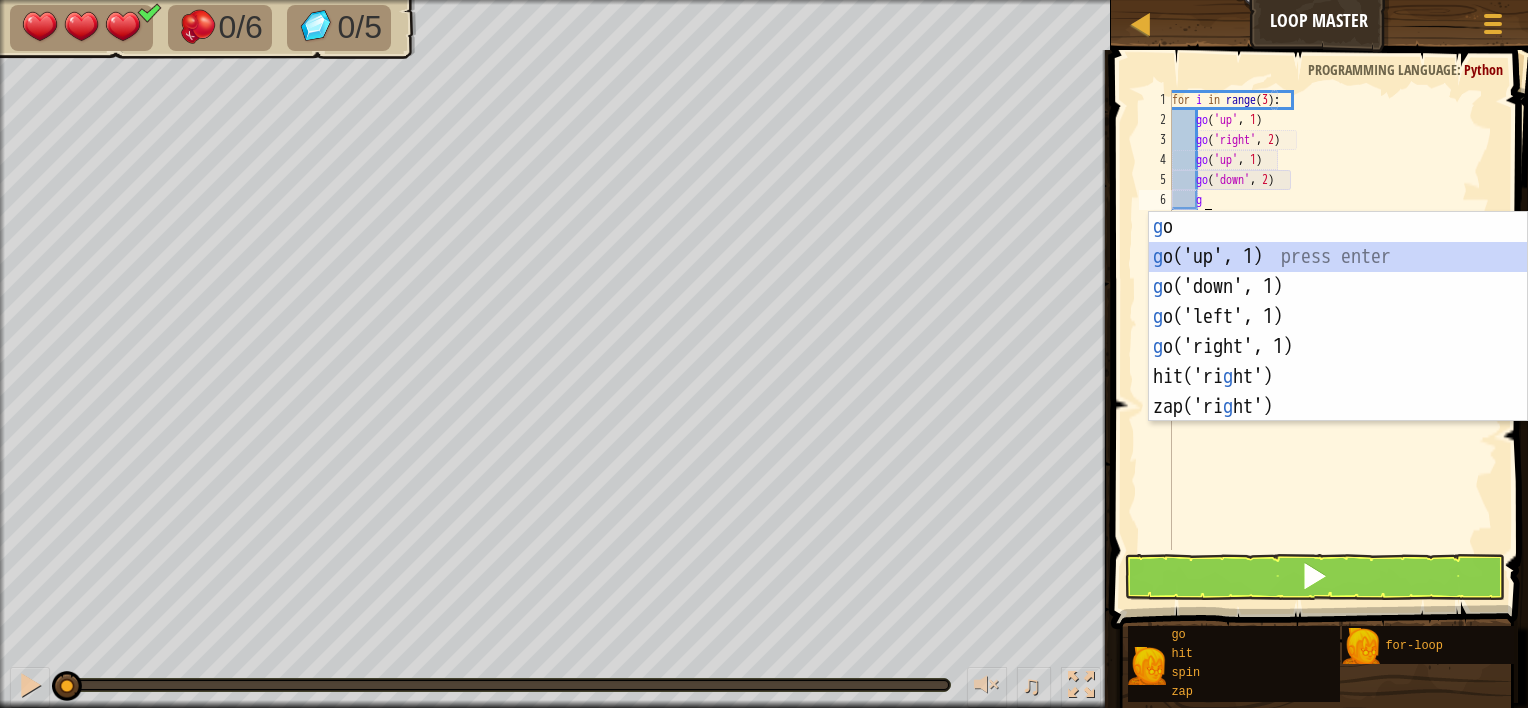 click on "g o press enter g o('up', 1) press enter g o('down', 1) press enter g o('left', 1) press enter g o('right', 1) press enter hit('ri g ht') press enter zap('ri g ht') press enter" at bounding box center (1338, 347) 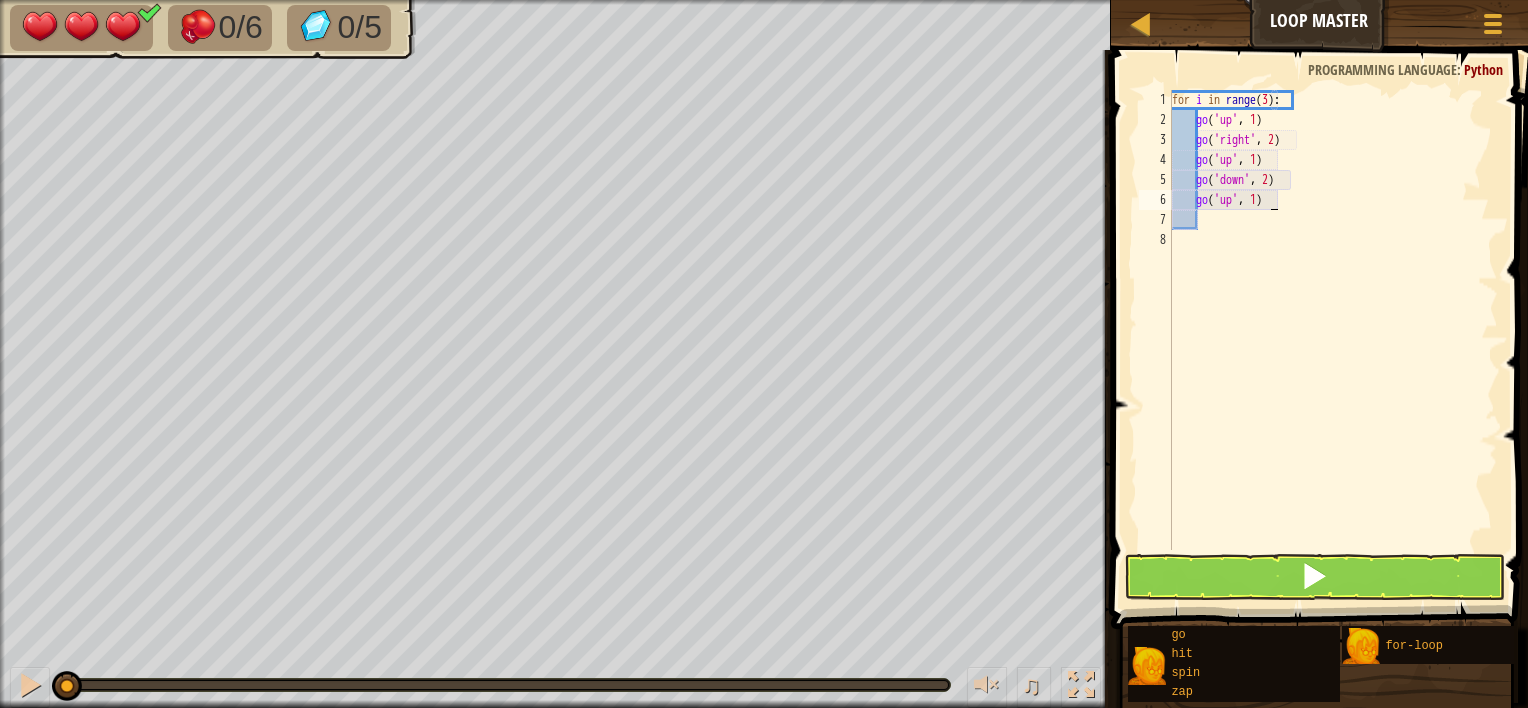 click on "for   i   in   range ( 3 ) :      go ( 'up' ,   1 )      go ( 'right' ,   2 )      go ( 'up' ,   1 )      go ( 'down' ,   2 )      go ( 'up' ,   1 )" at bounding box center (1333, 340) 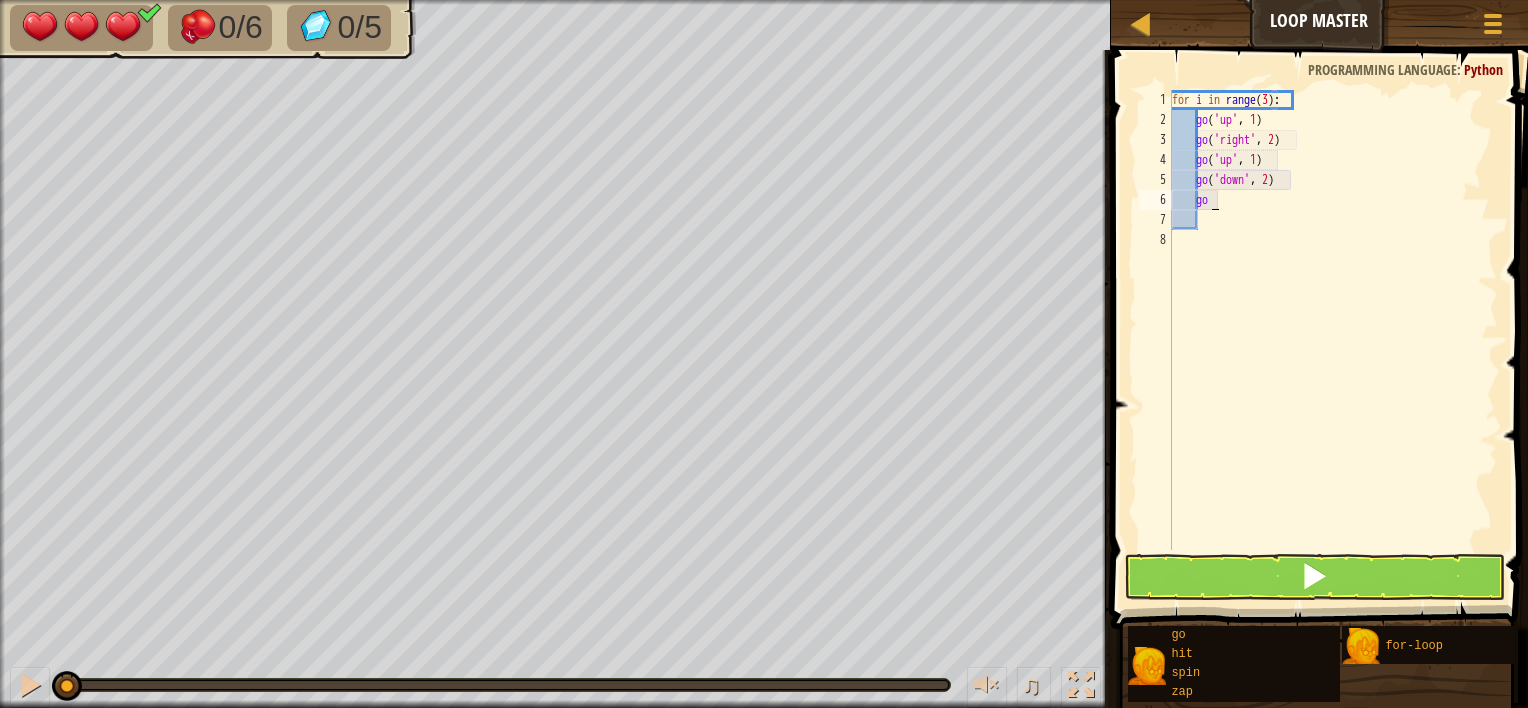 type on "g" 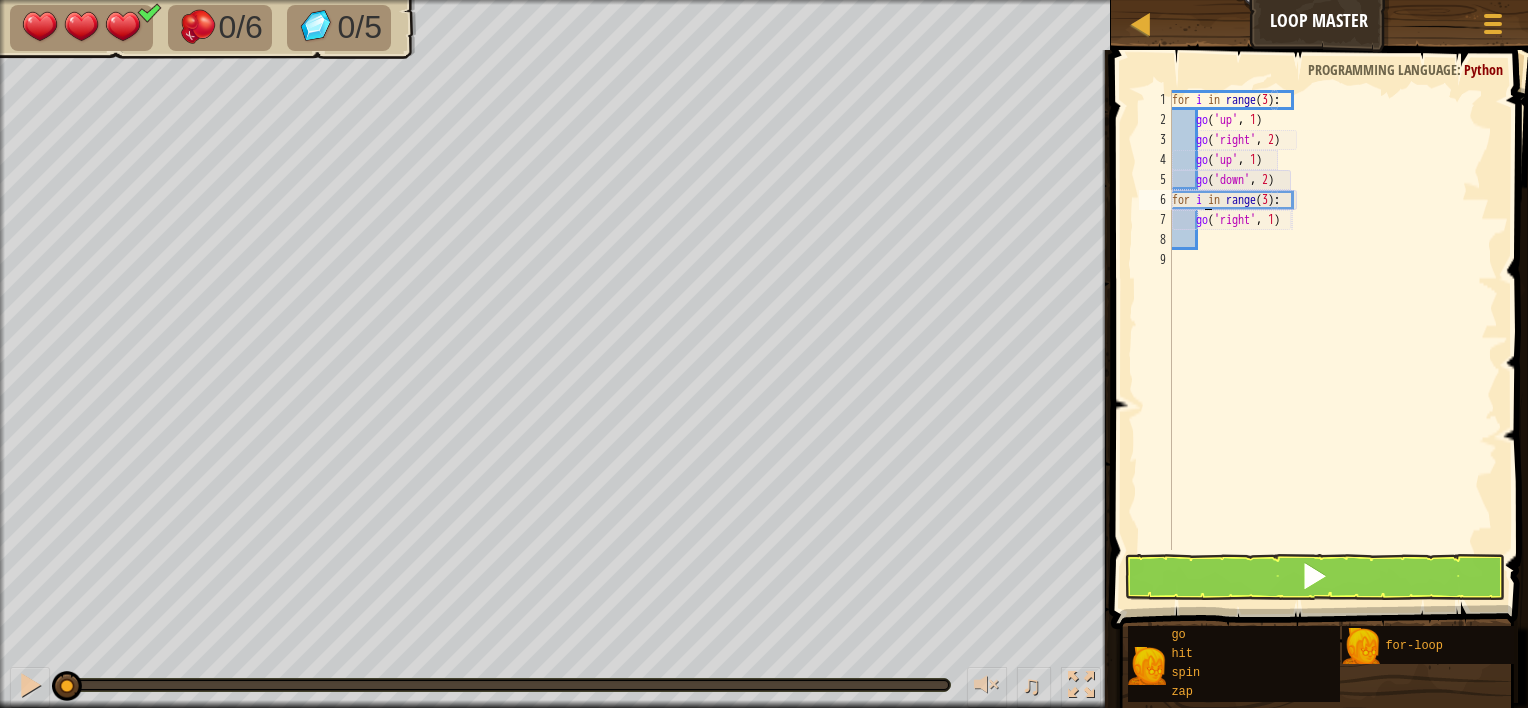click on "for   i   in   range ( 3 ) :      go ( 'up' ,   1 )      go ( 'right' ,   2 )      go ( 'up' ,   1 )      go ( 'down' ,   2 ) for   i   in   range ( 3 ) :      go ( 'right' ,   1 )" at bounding box center [1333, 340] 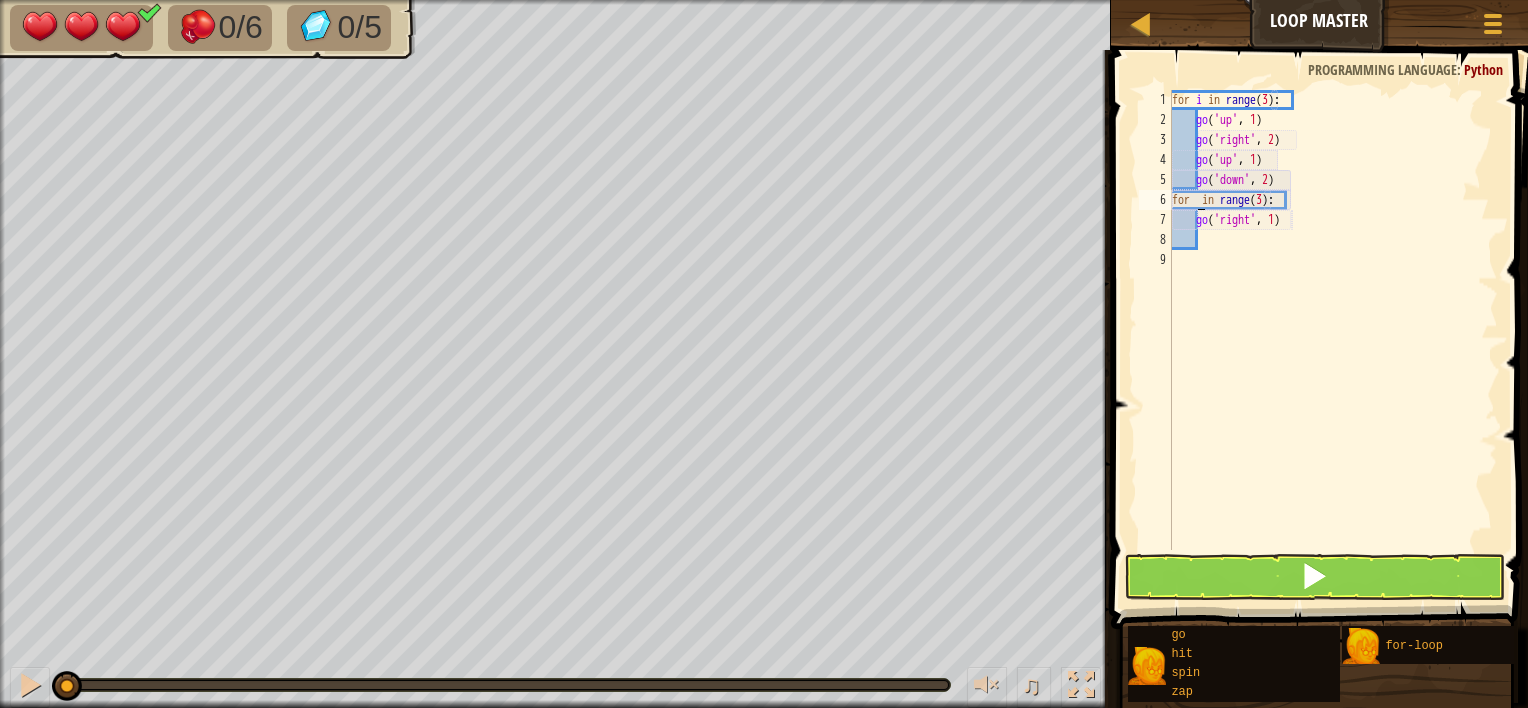 scroll, scrollTop: 9, scrollLeft: 3, axis: both 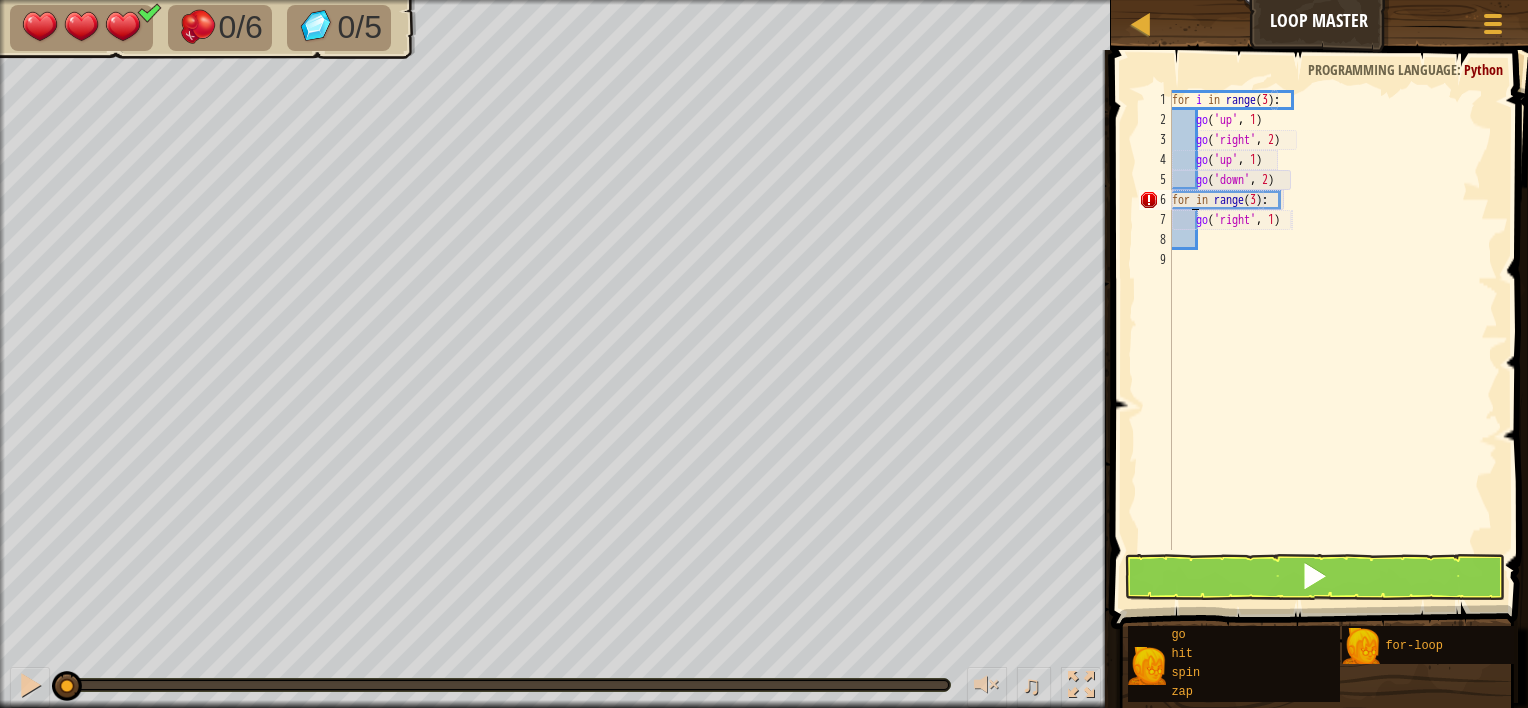 click on "for   i   in   range ( 3 ) :      go ( 'up' ,   1 )      go ( 'right' ,   2 )      go ( 'up' ,   1 )      go ( 'down' ,   2 ) for   in   range ( 3 ) :      go ( 'right' ,   1 )" at bounding box center (1333, 340) 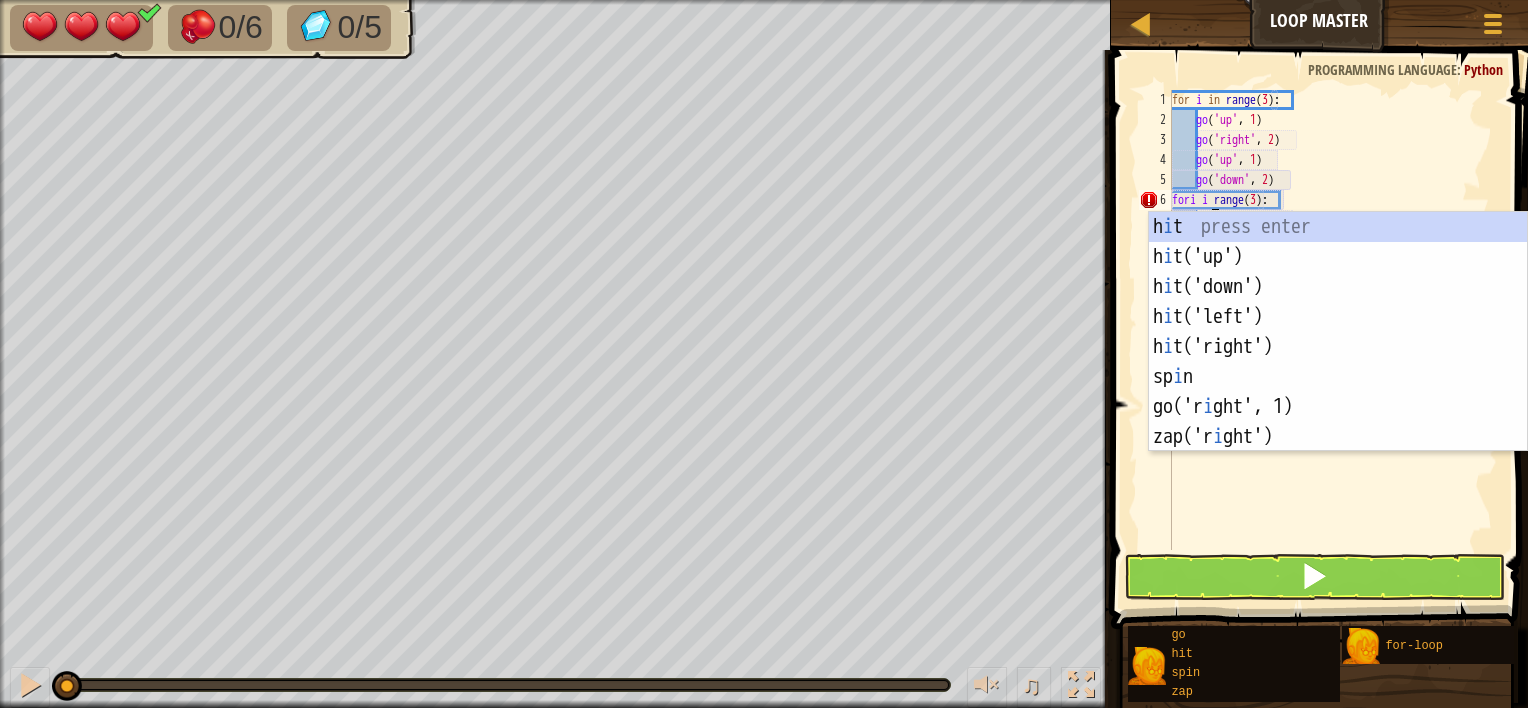 scroll, scrollTop: 9, scrollLeft: 3, axis: both 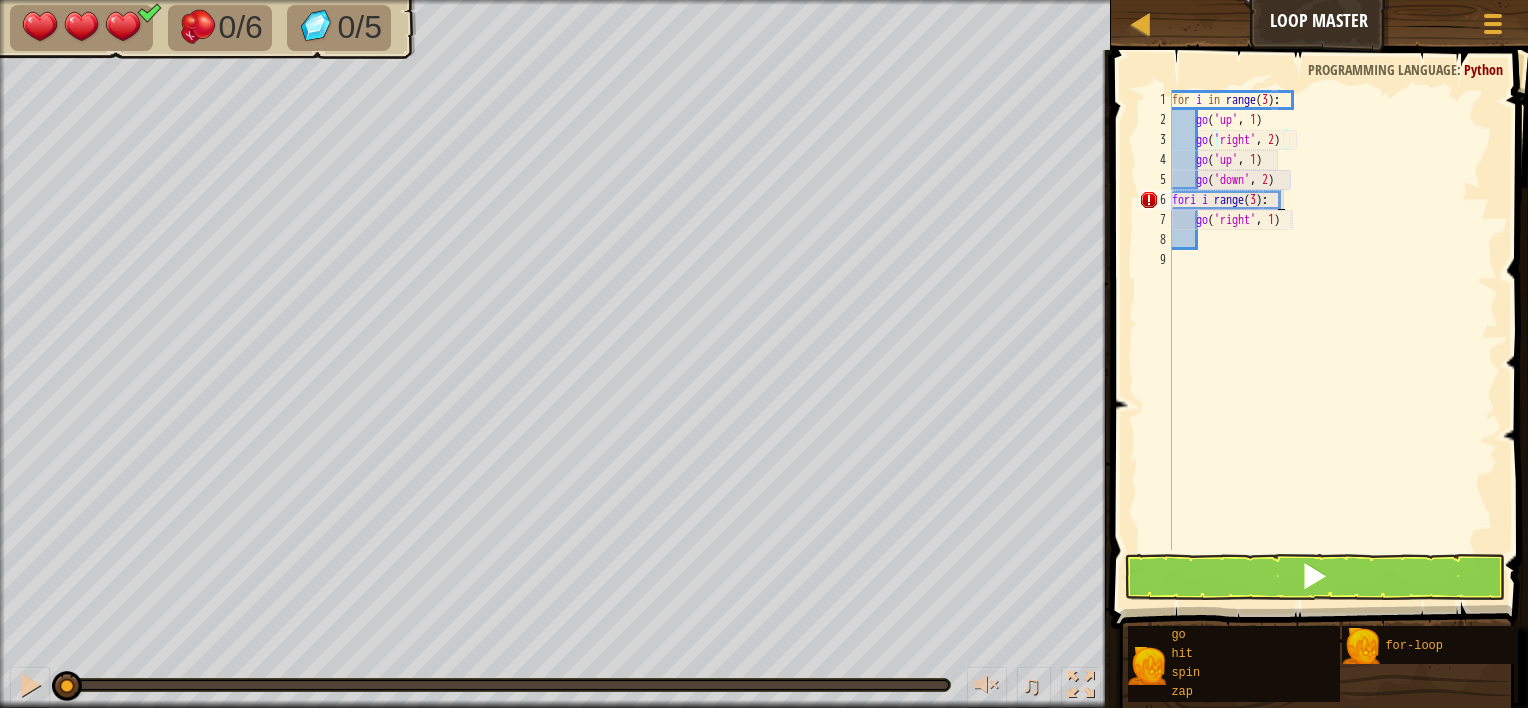 click on "for   i   in   range ( 3 ) :      go ( 'up' ,   1 )      go ( 'right' ,   2 )      go ( 'up' ,   1 )      go ( 'down' ,   2 ) fori   i   range ( 3 ) :      go ( 'right' ,   1 )" at bounding box center (1333, 340) 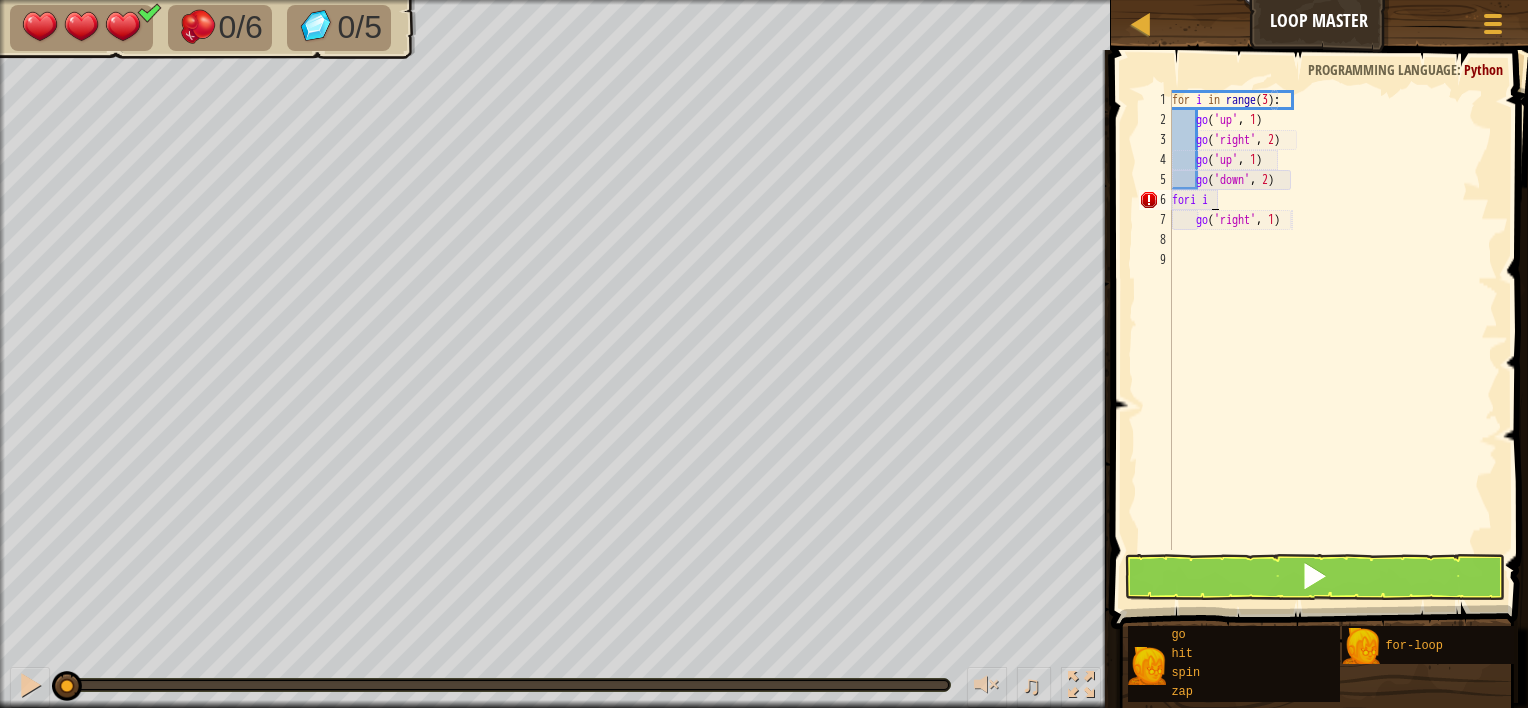 scroll, scrollTop: 9, scrollLeft: 0, axis: vertical 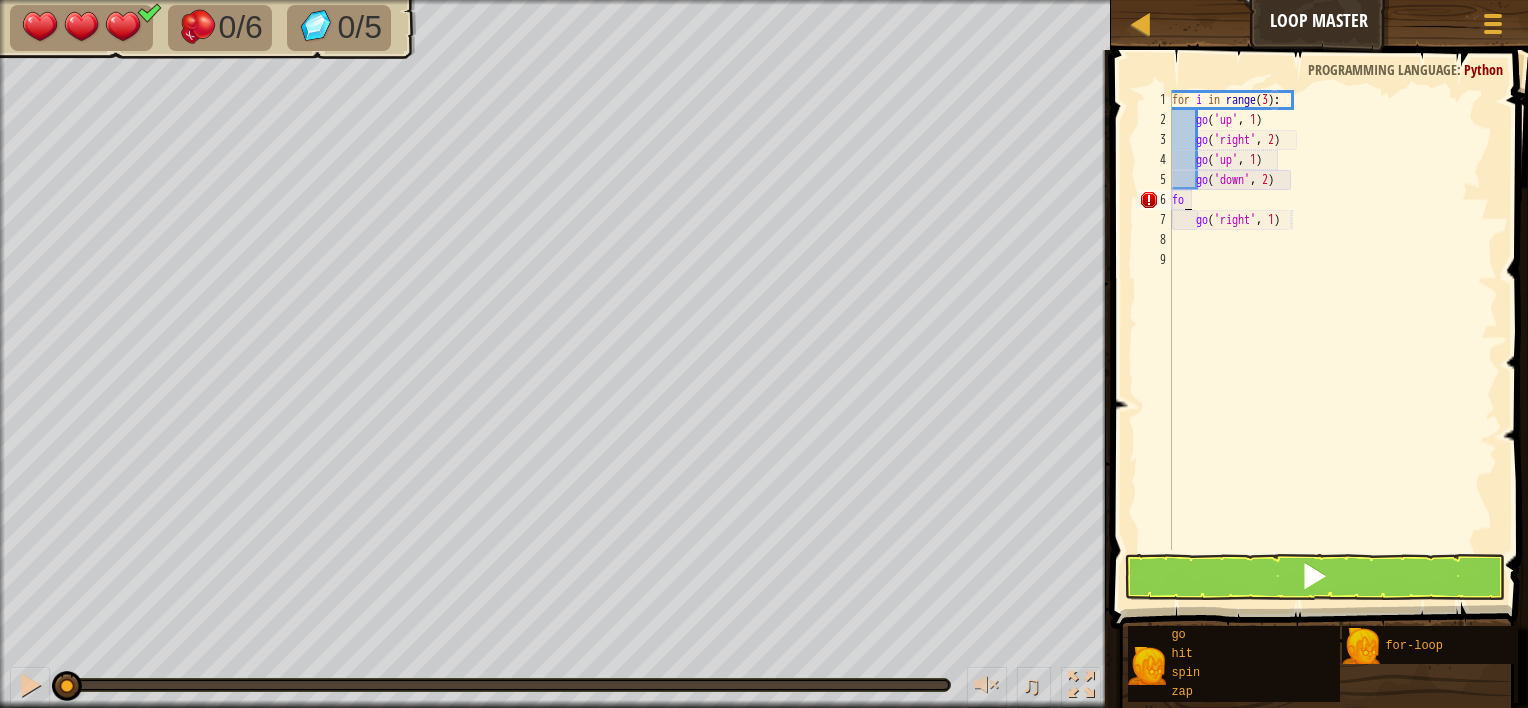 type on "f" 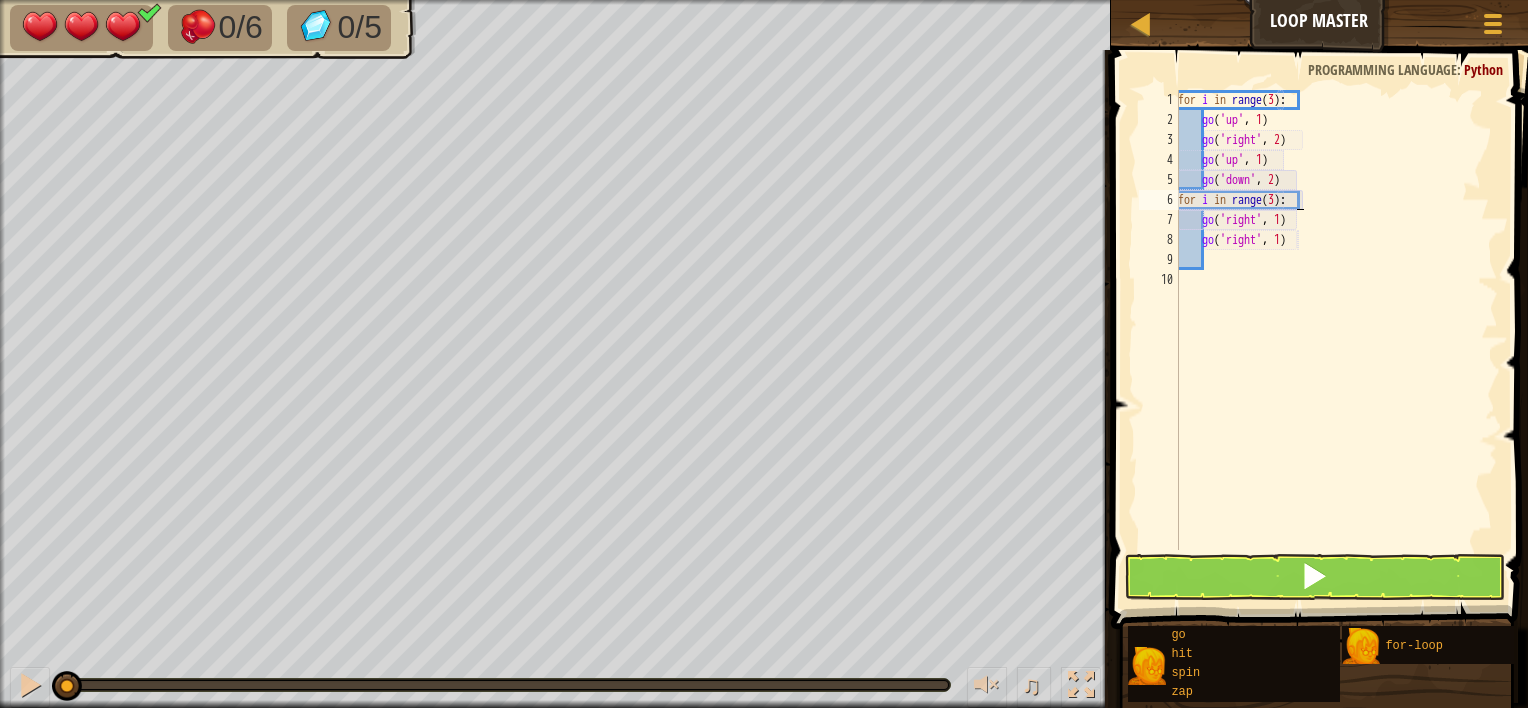 click on "for   i   in   range ( 3 ) :      go ( 'up' ,   1 )      go ( 'right' ,   2 )      go ( 'up' ,   1 )      go ( 'down' ,   2 ) for   i   in   range ( 3 ) :      go ( 'right' ,   1 )      go ( 'right' ,   1 )" at bounding box center [1336, 340] 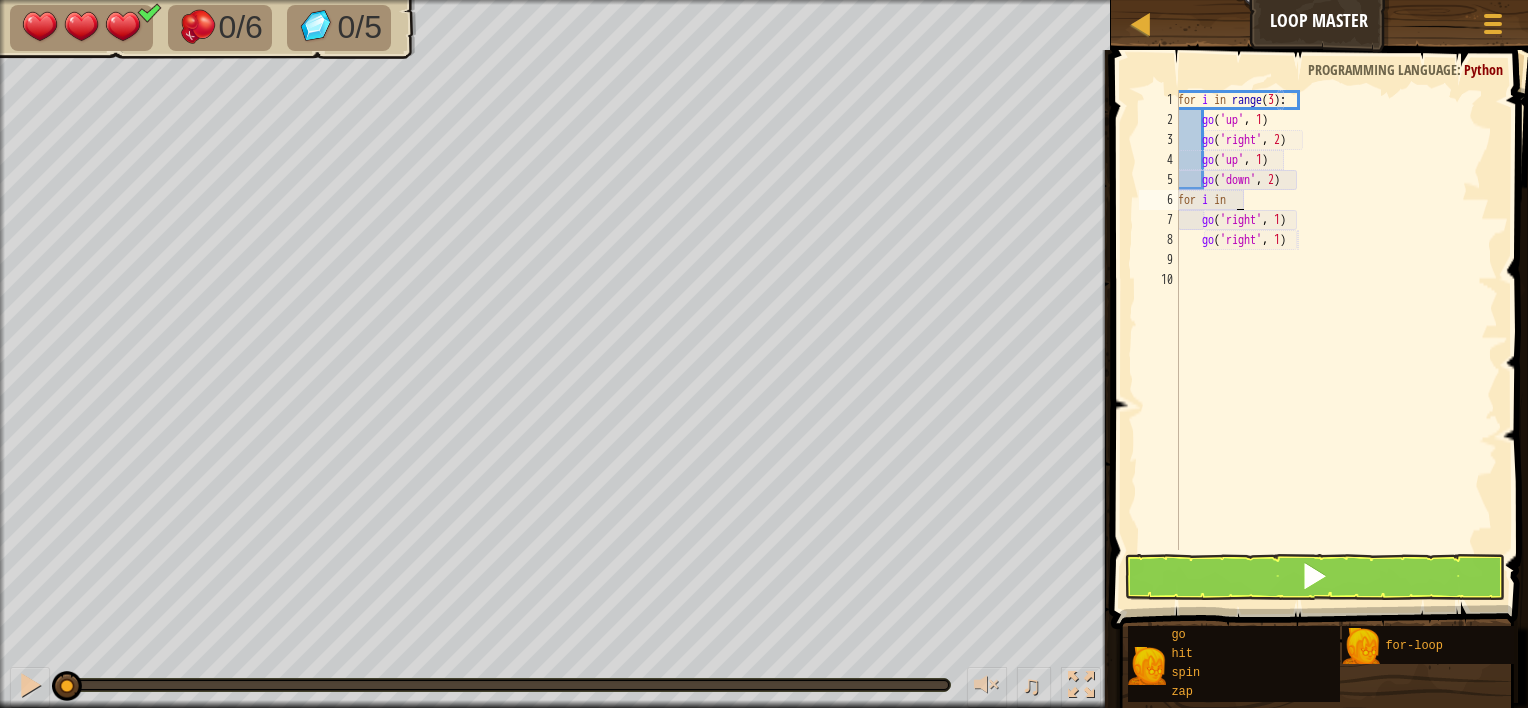 type on "f" 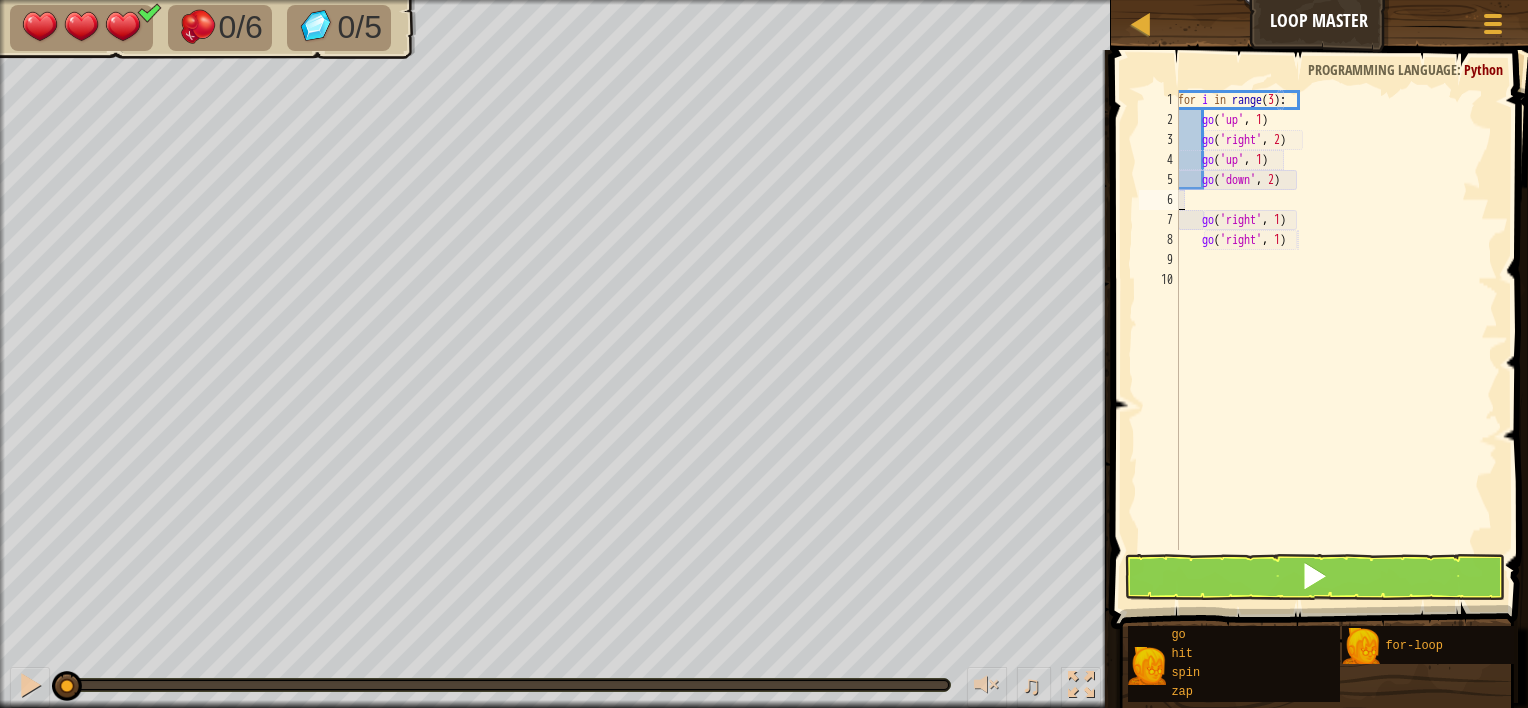 type on "g" 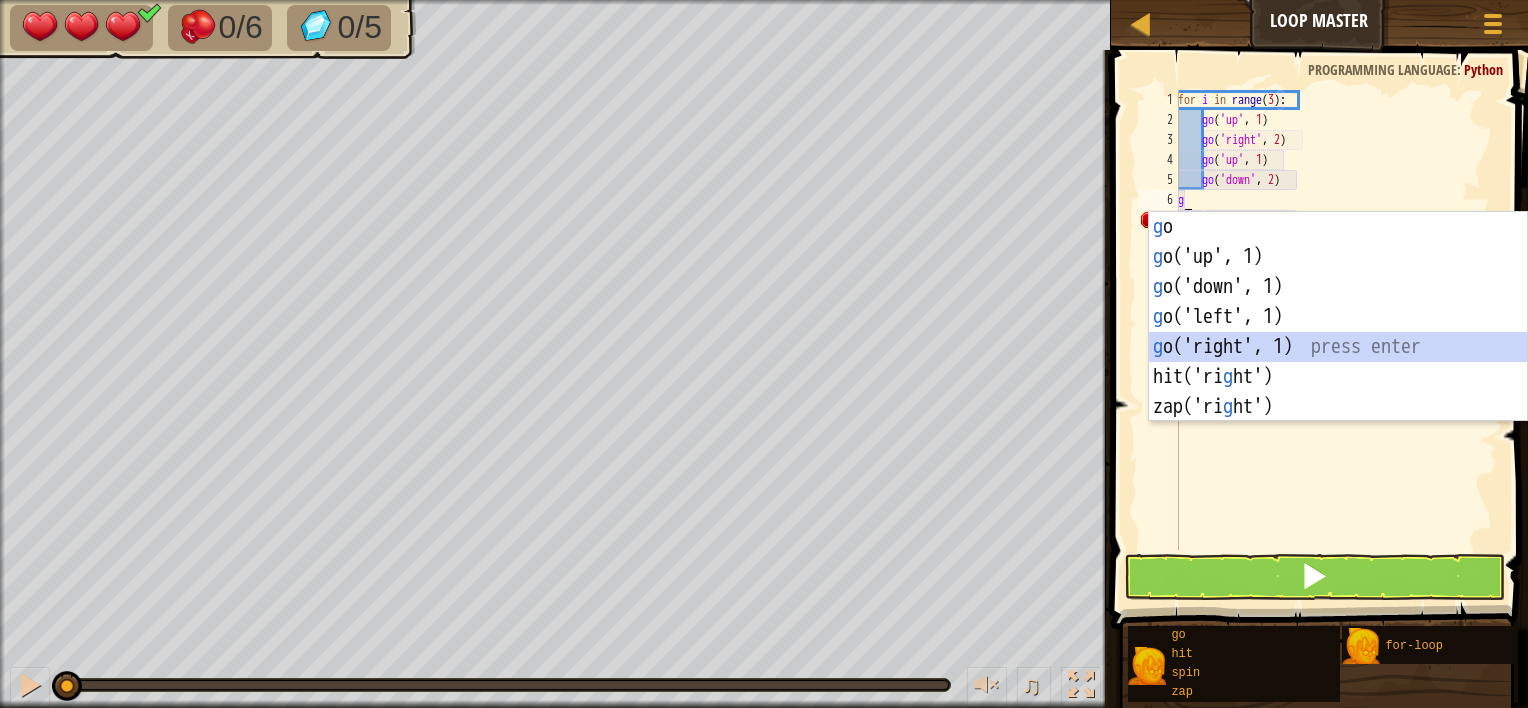 click on "g o press enter g o('up', 1) press enter g o('down', 1) press enter g o('left', 1) press enter g o('right', 1) press enter hit('ri g ht') press enter zap('ri g ht') press enter" at bounding box center [1338, 347] 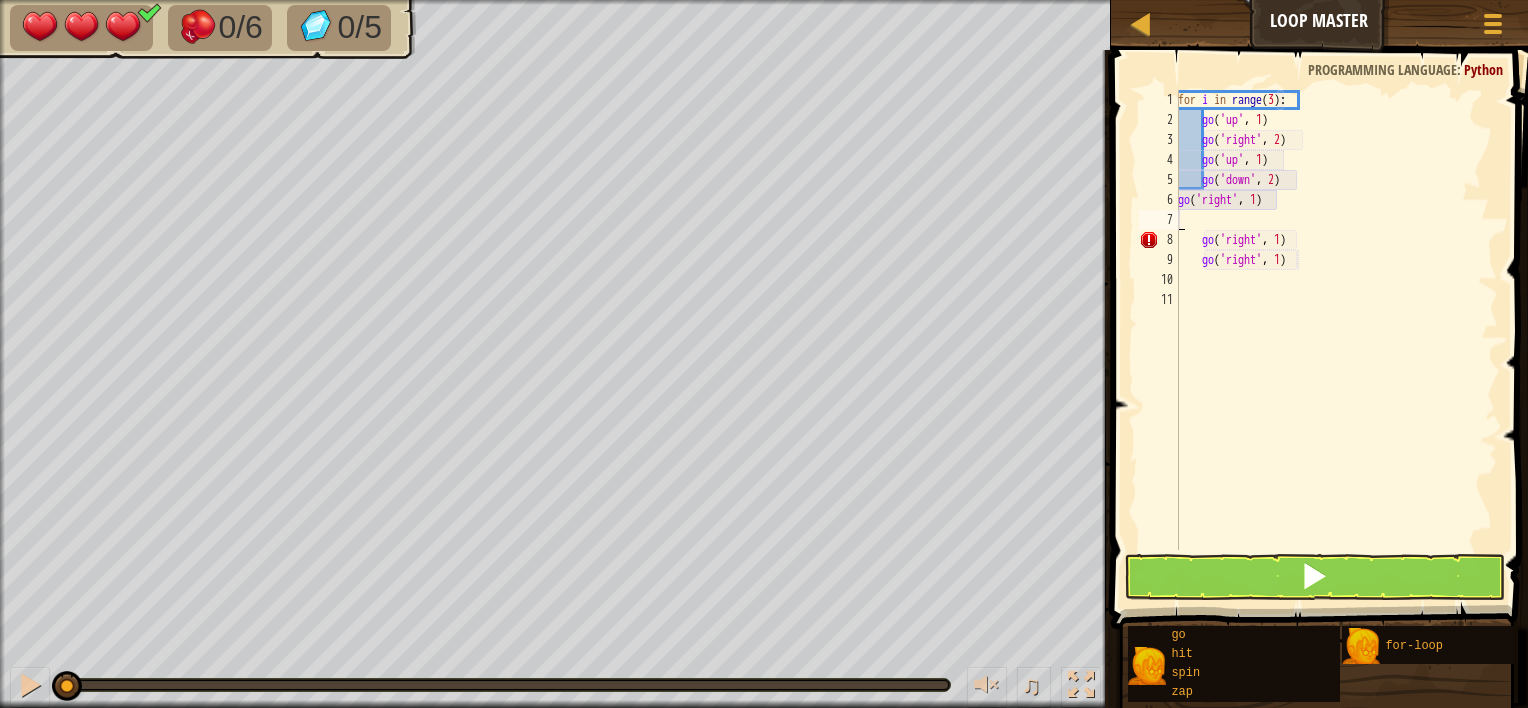 type on "g" 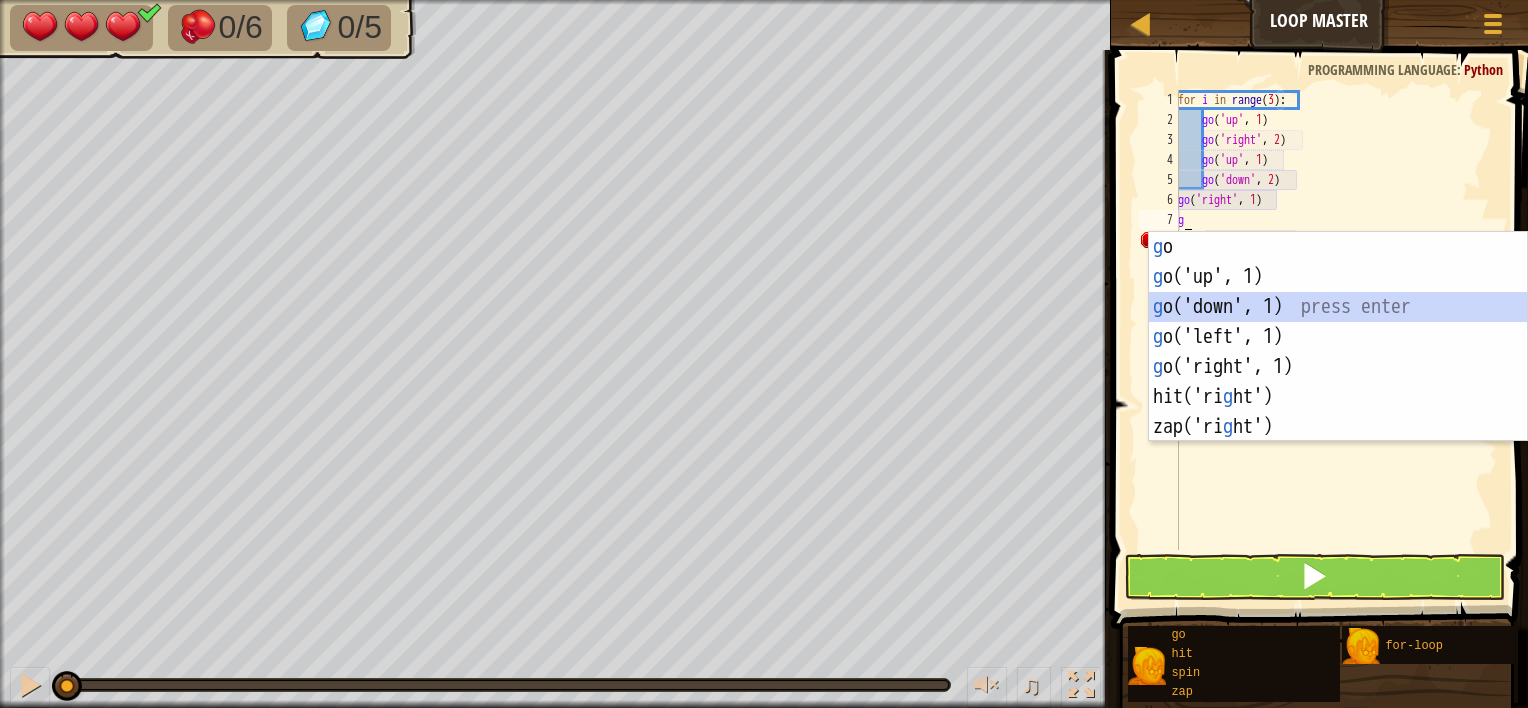click on "g o press enter g o('up', 1) press enter g o('down', 1) press enter g o('left', 1) press enter g o('right', 1) press enter hit('ri g ht') press enter zap('ri g ht') press enter" at bounding box center (1338, 367) 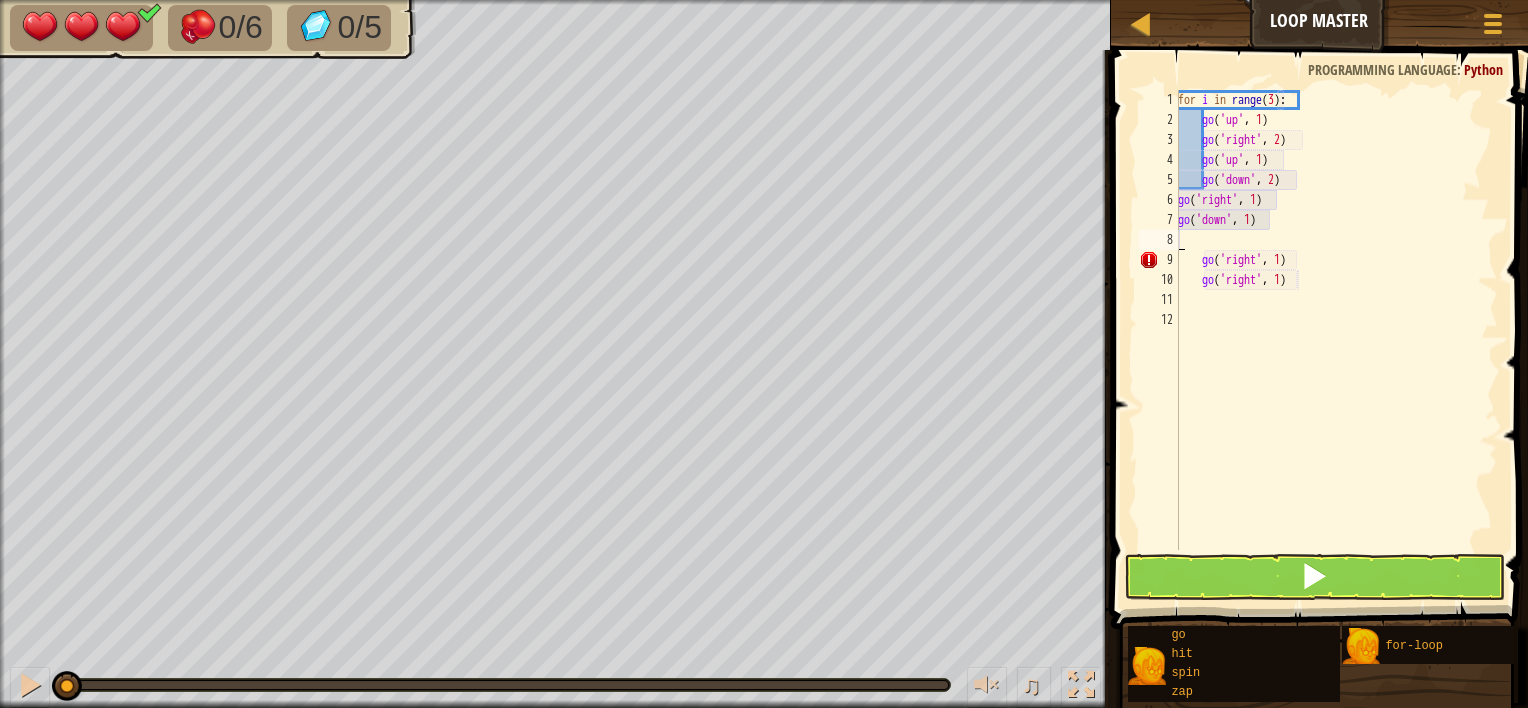 click on "for   i   in   range ( 3 ) :      go ( 'up' ,   1 )      go ( 'right' ,   2 )      go ( 'up' ,   1 )      go ( 'down' ,   2 ) go ( 'right' ,   1 ) go ( 'down' ,   1 )      go ( 'right' ,   1 )      go ( 'right' ,   1 )" at bounding box center [1336, 340] 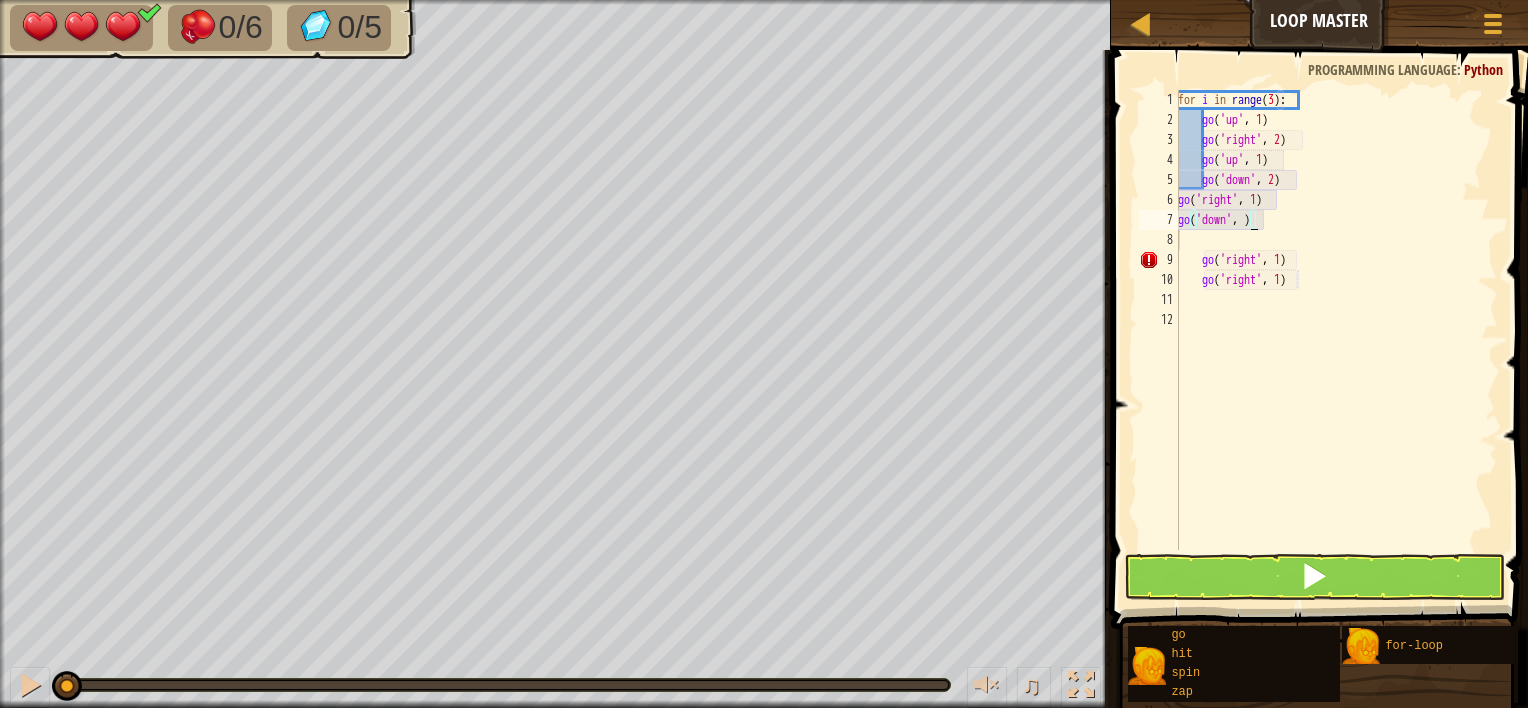type on "go('down', 5)" 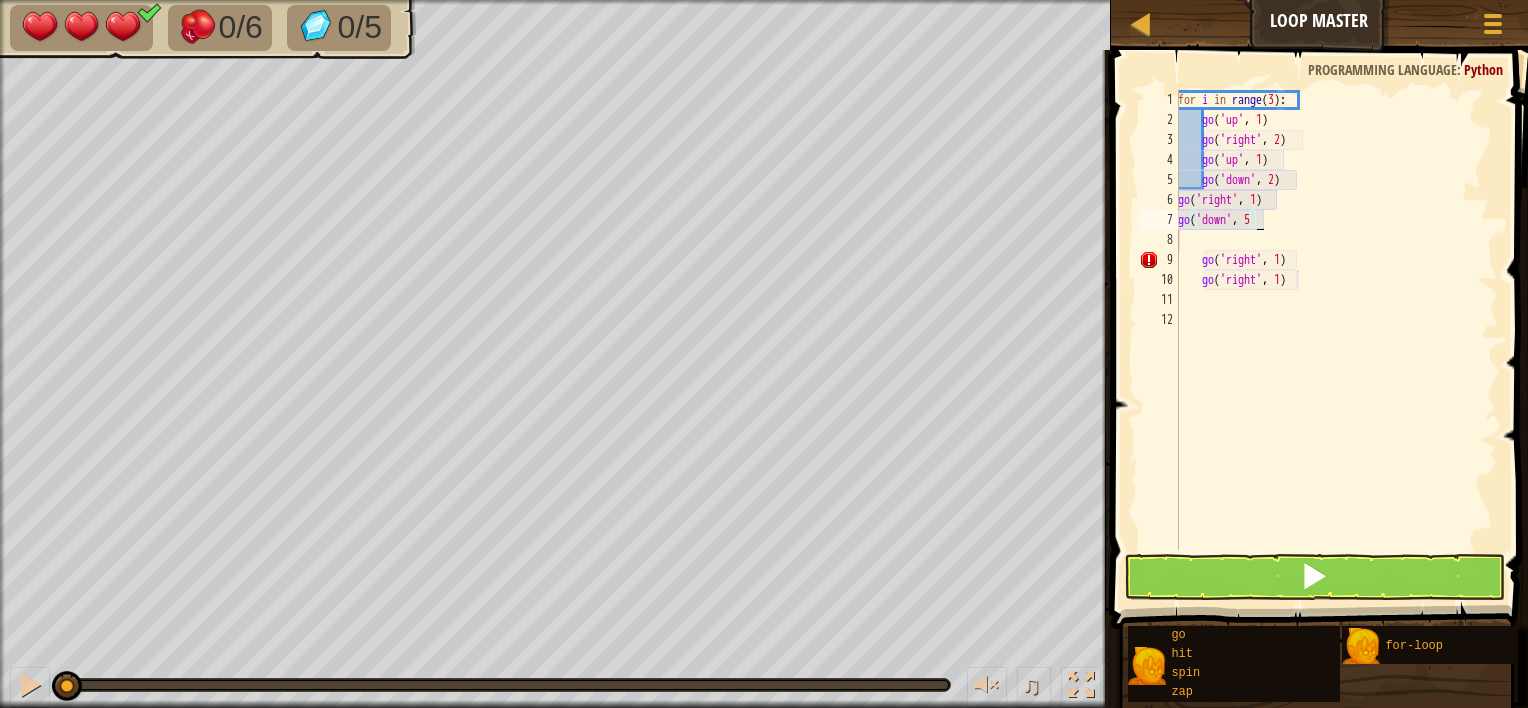 scroll, scrollTop: 9, scrollLeft: 5, axis: both 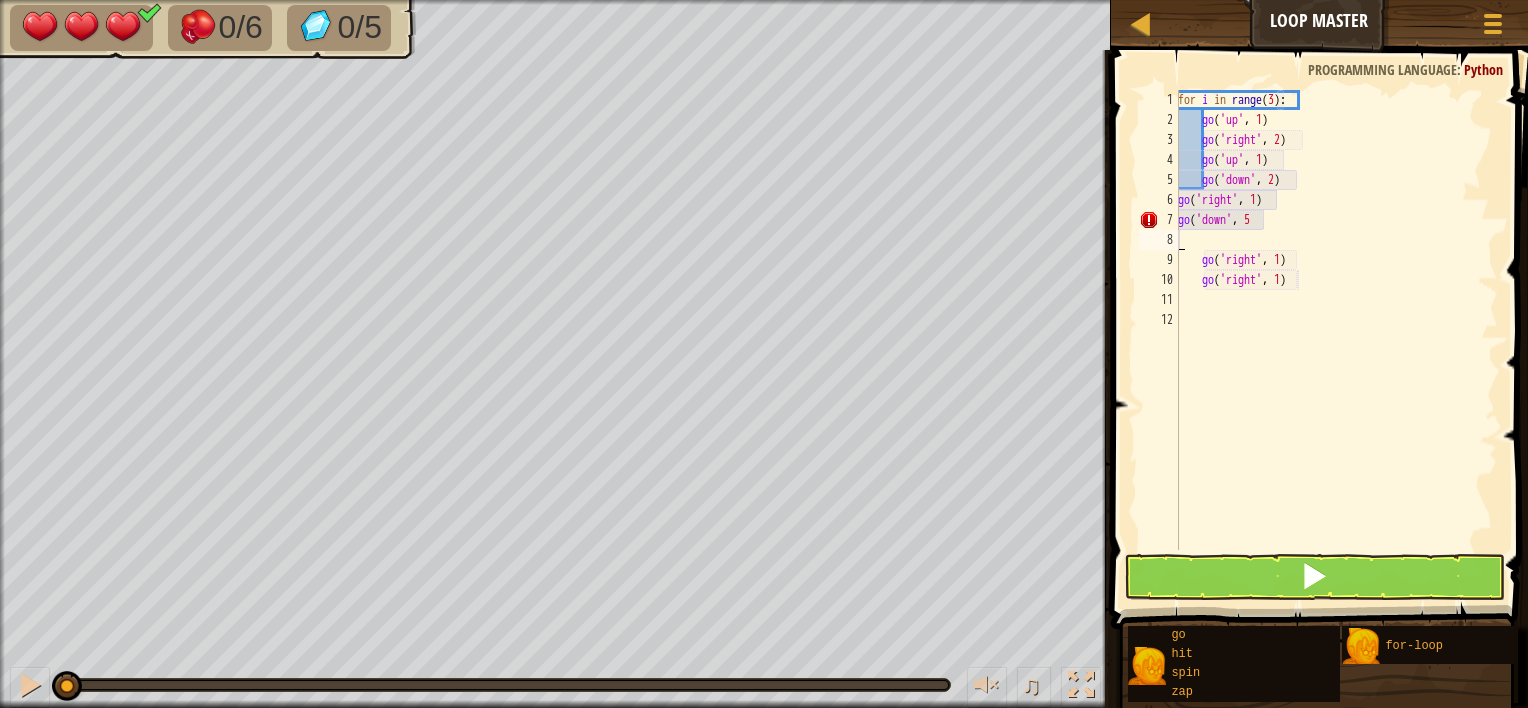 click on "for   i   in   range ( 3 ) :      go ( 'up' ,   1 )      go ( 'right' ,   2 )      go ( 'up' ,   1 )      go ( 'down' ,   2 ) go ( 'right' ,   1 ) go ( 'down' ,   5      go ( 'right' ,   1 )      go ( 'right' ,   1 )" at bounding box center (1336, 340) 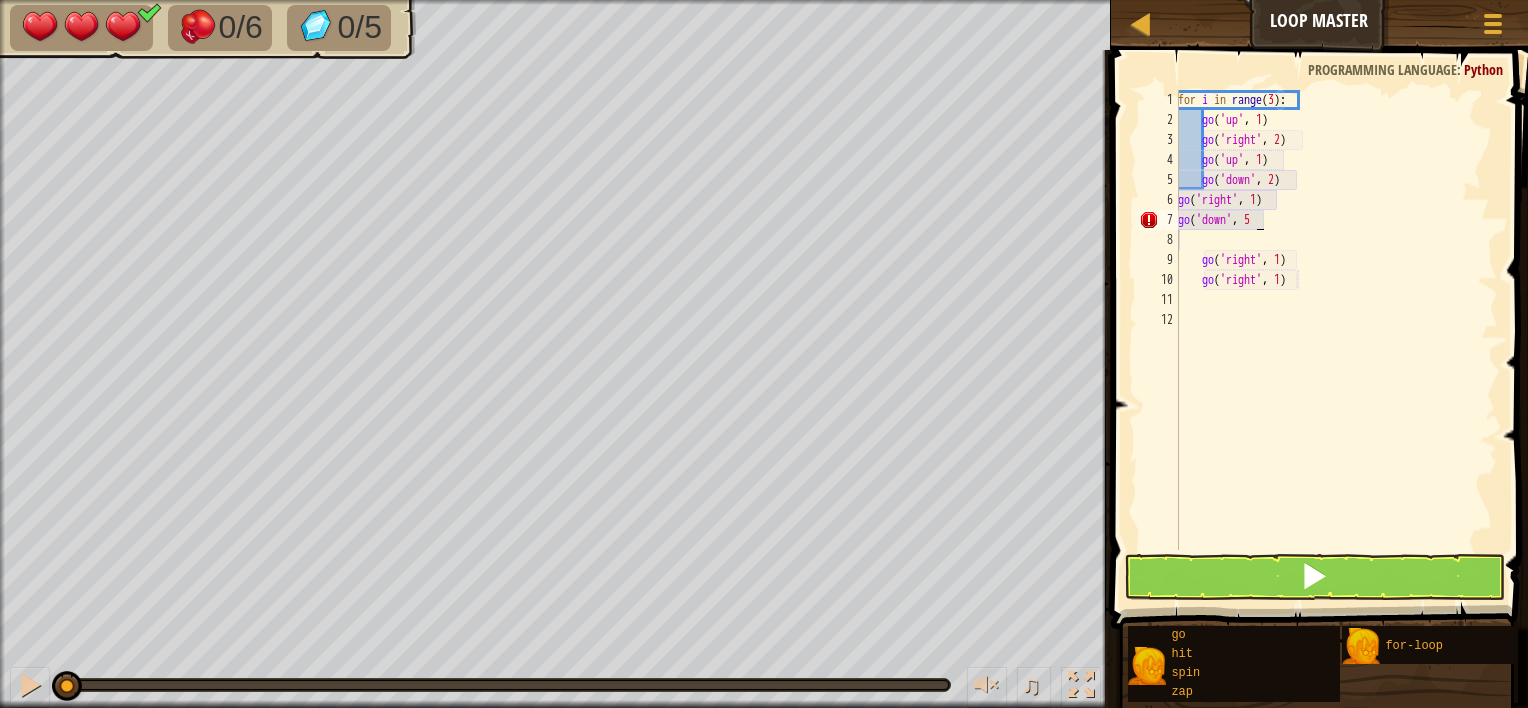 click on "for   i   in   range ( 3 ) :      go ( 'up' ,   1 )      go ( 'right' ,   2 )      go ( 'up' ,   1 )      go ( 'down' ,   2 ) go ( 'right' ,   1 ) go ( 'down' ,   5      go ( 'right' ,   1 )      go ( 'right' ,   1 )" at bounding box center [1336, 340] 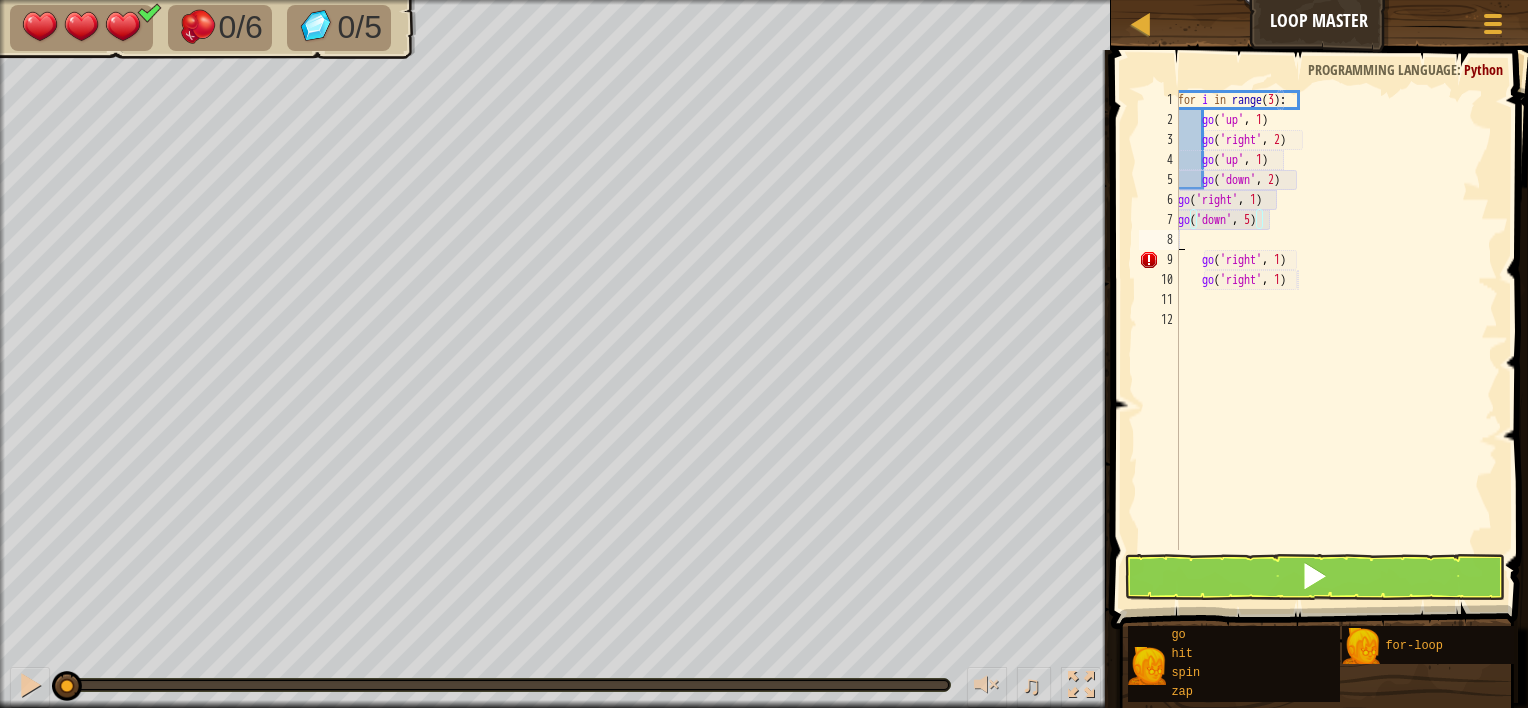 click on "for   i   in   range ( 3 ) :      go ( 'up' ,   1 )      go ( 'right' ,   2 )      go ( 'up' ,   1 )      go ( 'down' ,   2 ) go ( 'right' ,   1 ) go ( 'down' ,   5 )      go ( 'right' ,   1 )      go ( 'right' ,   1 )" at bounding box center (1336, 340) 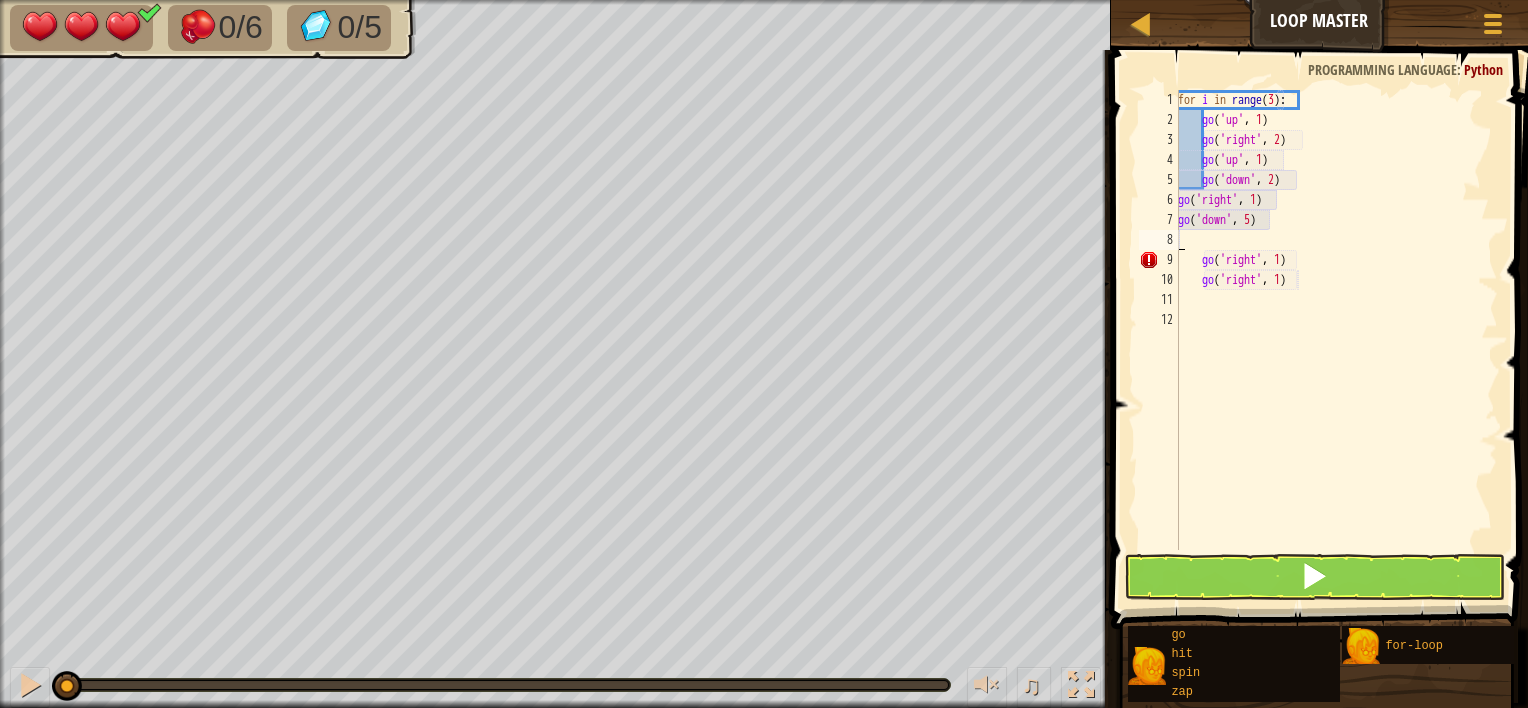 type on "火" 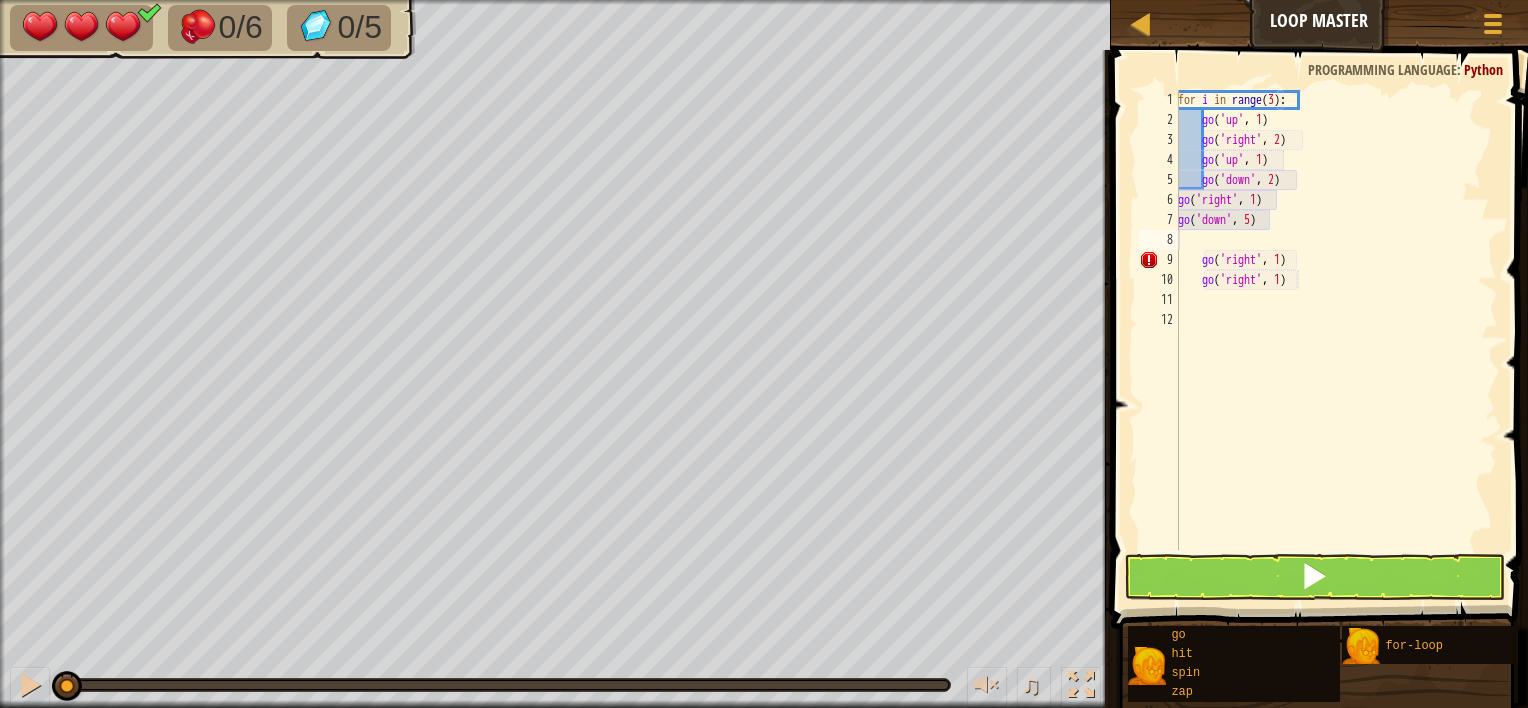 scroll, scrollTop: 9, scrollLeft: 0, axis: vertical 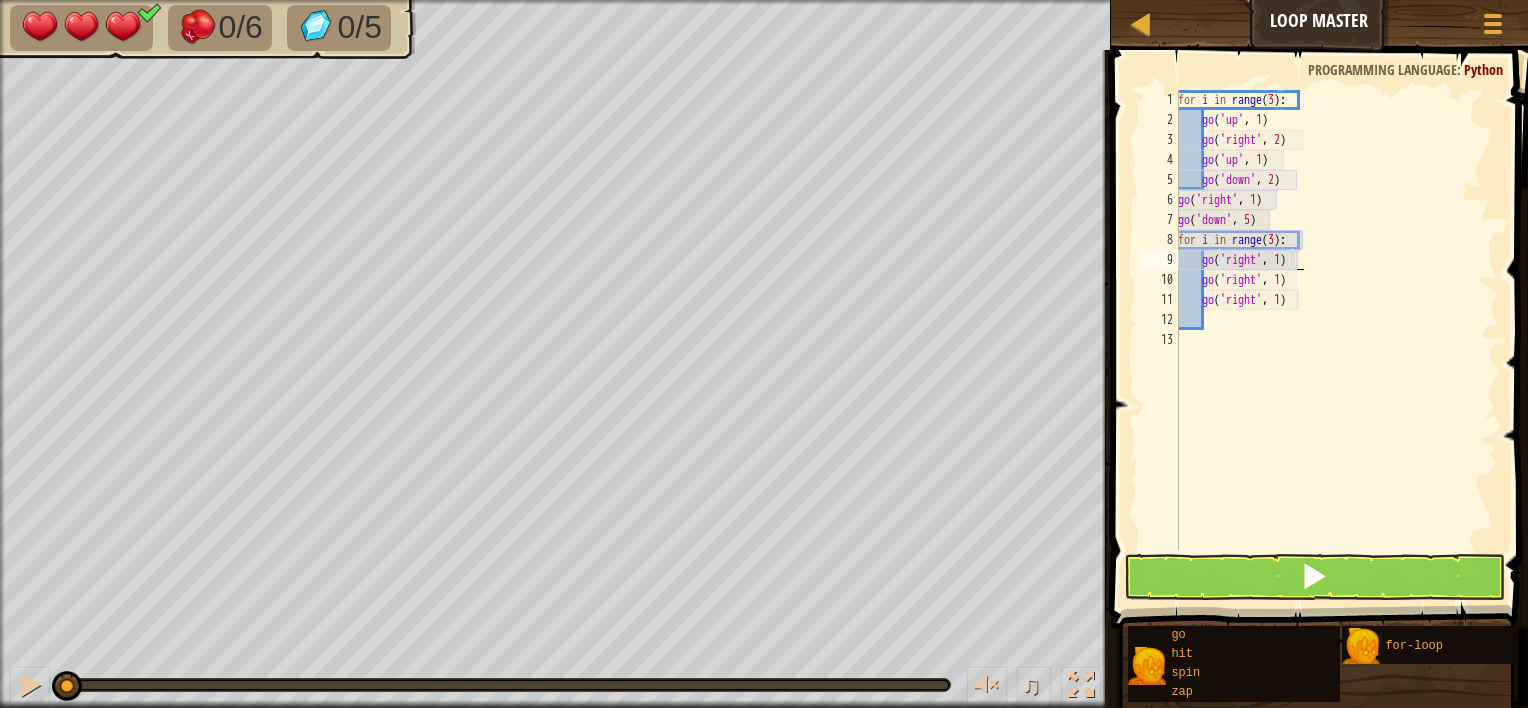 click on "for   i   in   range ( 3 ) :      go ( 'up' ,   1 )      go ( 'right' ,   2 )      go ( 'up' ,   1 )      go ( 'down' ,   2 ) go ( 'right' ,   1 ) go ( 'down' ,   5 ) for   i   in   range ( 3 ) :      go ( 'right' ,   1 )      go ( 'right' ,   1 )      go ( 'right' ,   1 )" at bounding box center (1336, 340) 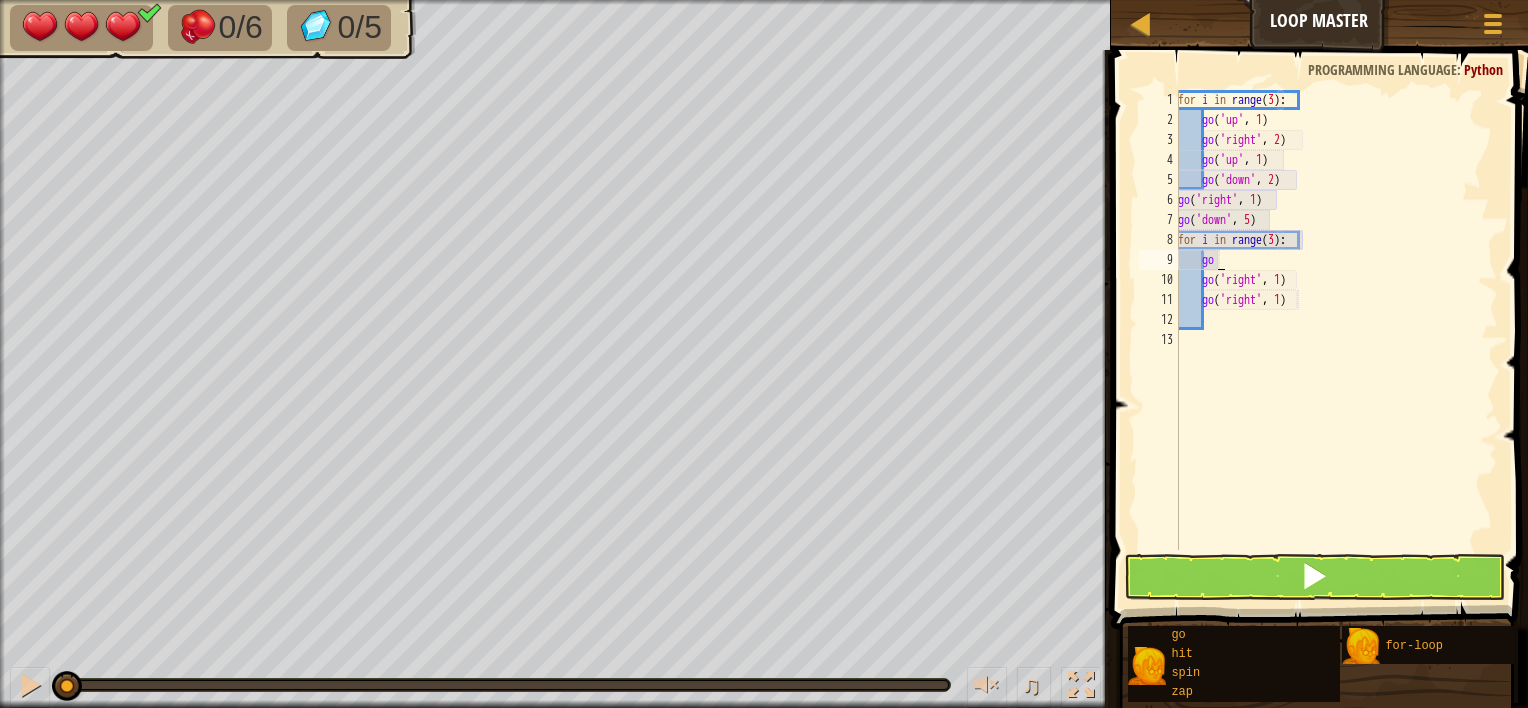 type on "g" 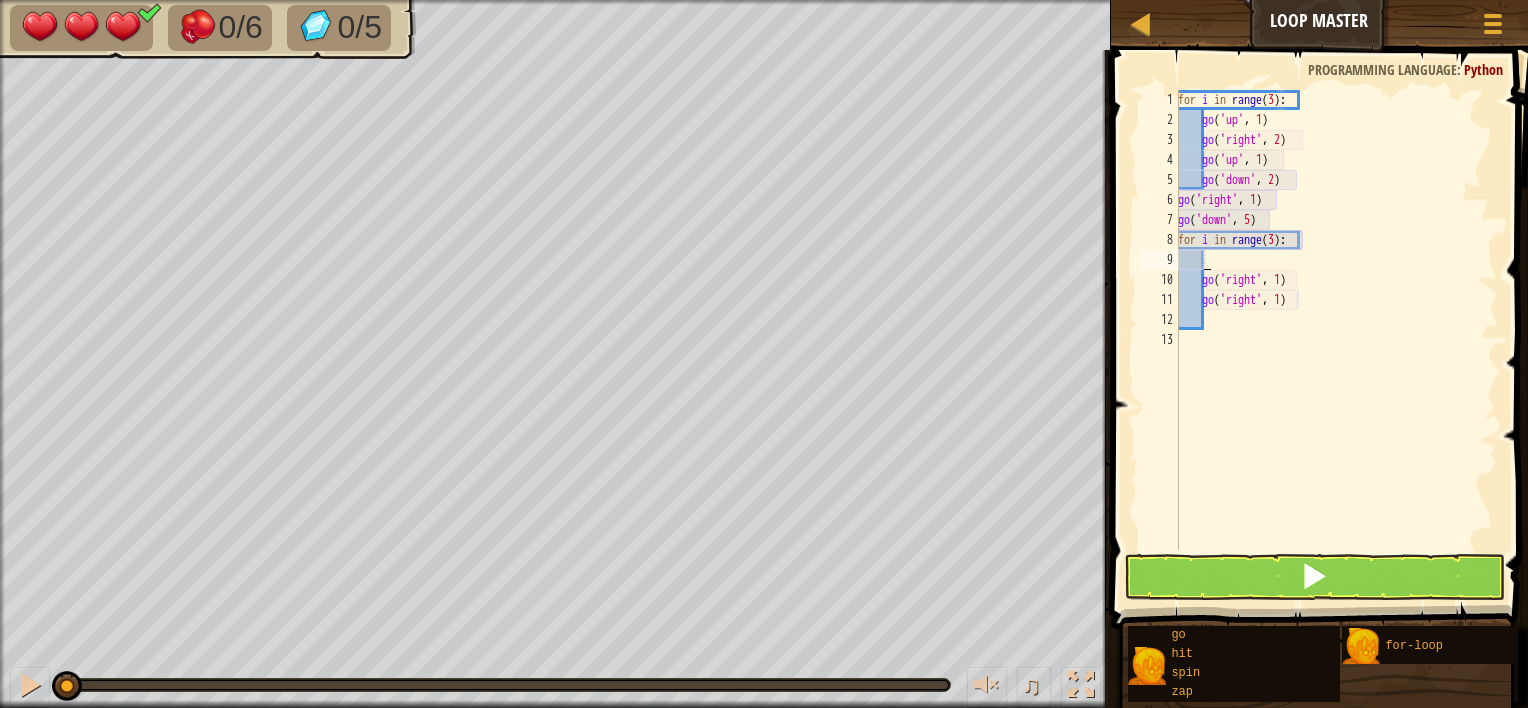 type on "h" 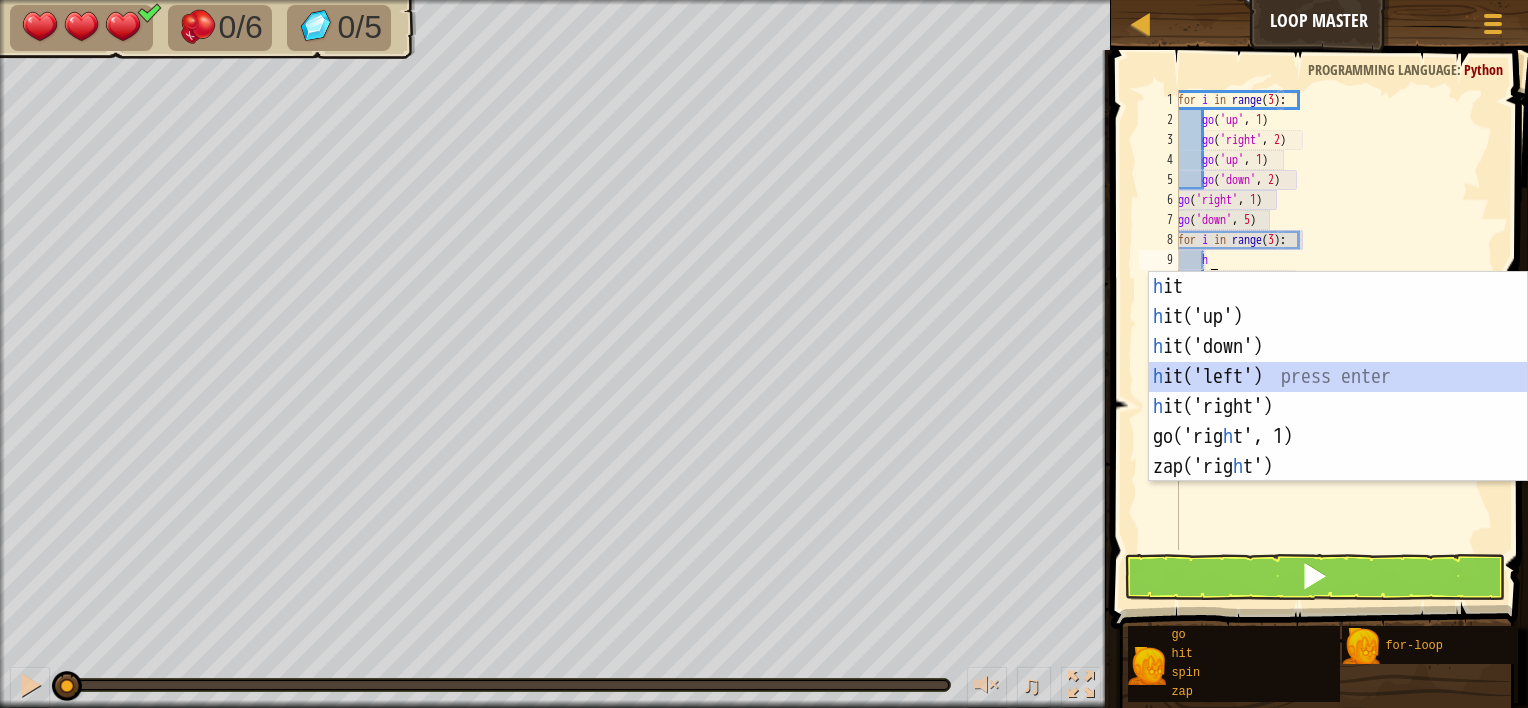 click on "h it press enter h it('up') press enter h it('down') press enter h it('left') press enter h it('right') press enter go('rig h t', 1) press enter zap('rig h t') press enter" at bounding box center [1338, 407] 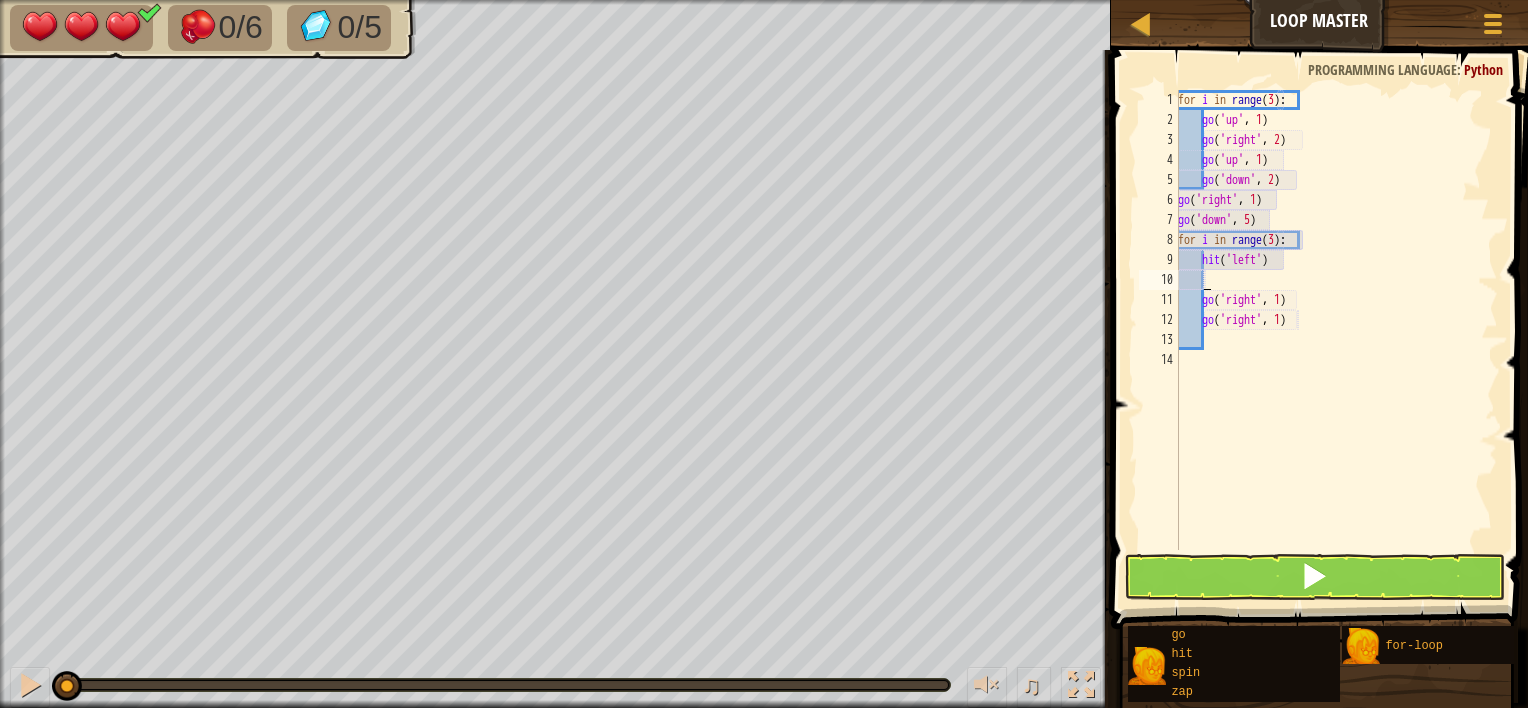 type on "g" 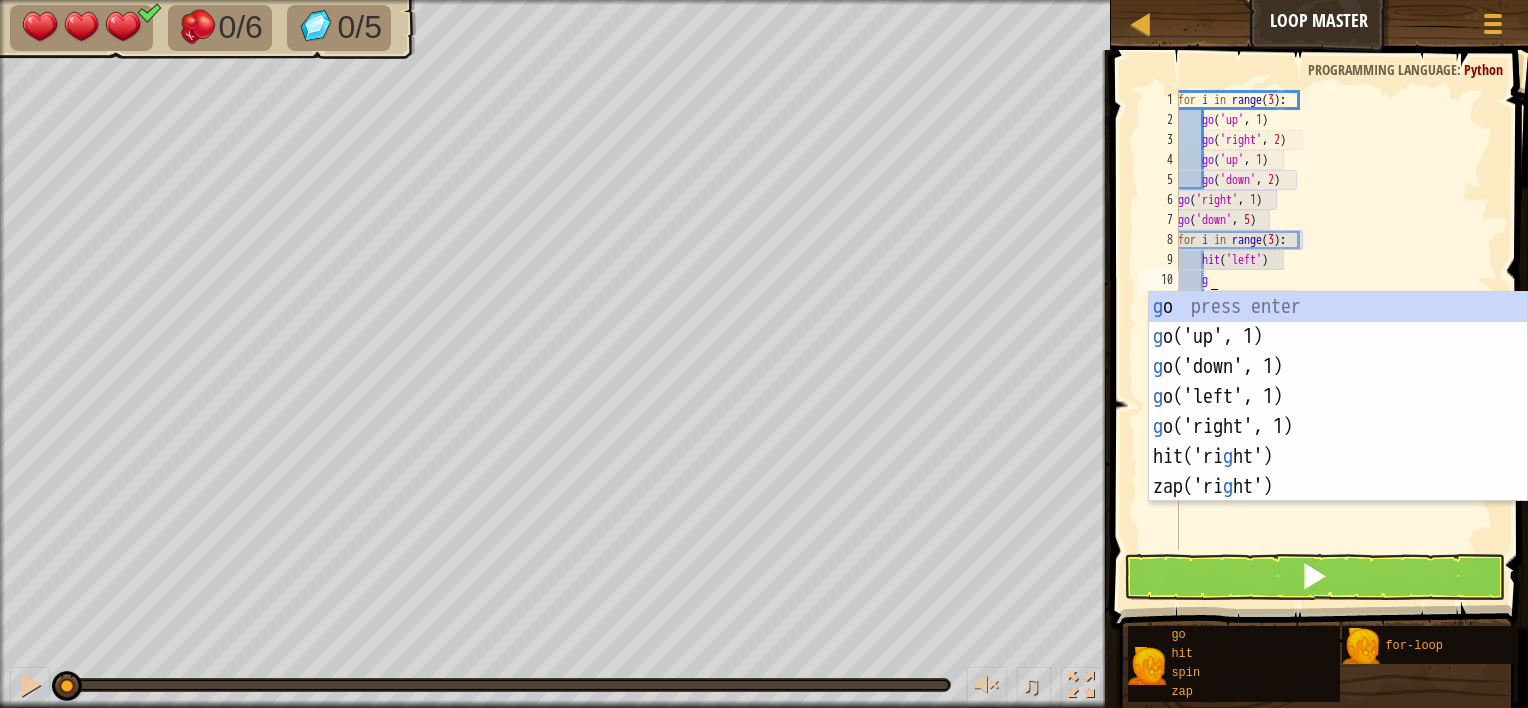 scroll, scrollTop: 9, scrollLeft: 1, axis: both 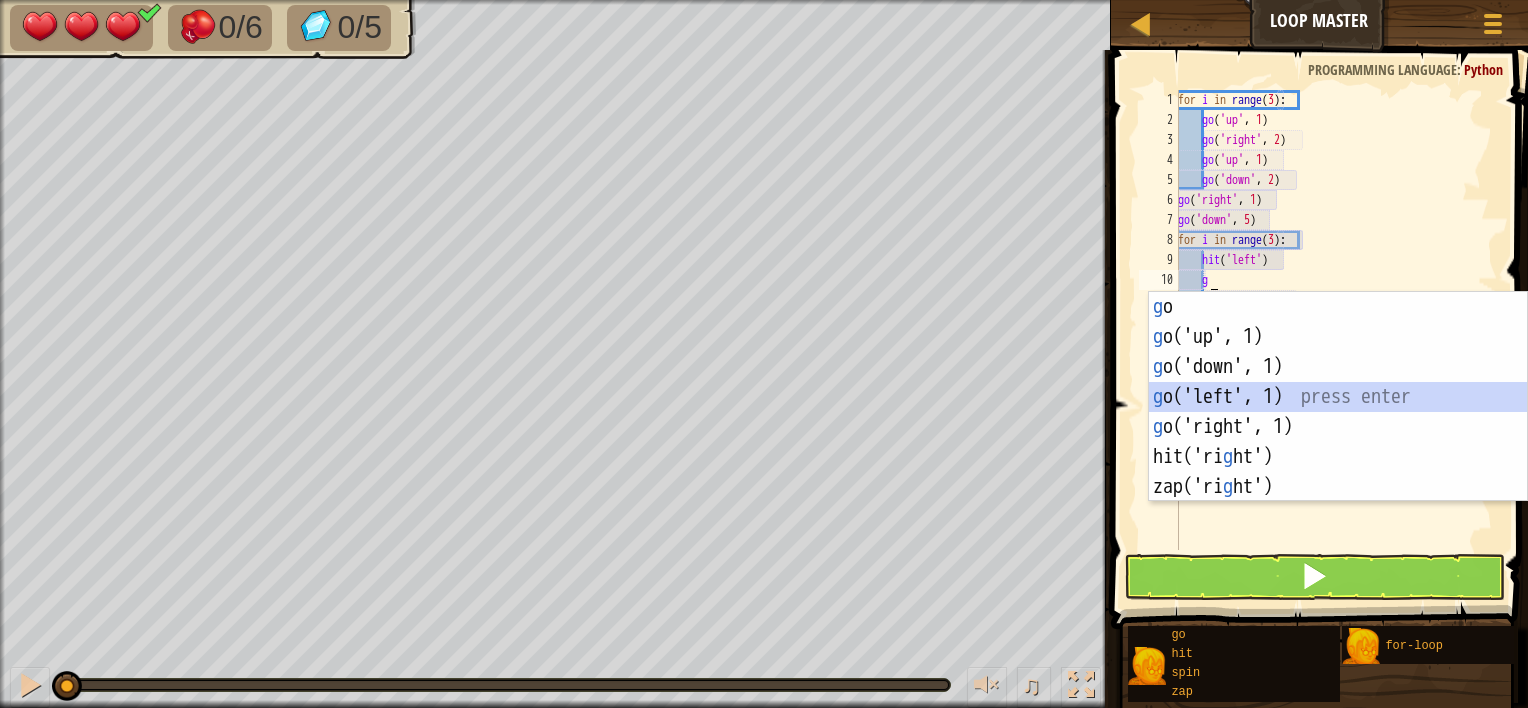 click on "g o press enter g o('up', 1) press enter g o('down', 1) press enter g o('left', 1) press enter g o('right', 1) press enter hit('ri g ht') press enter zap('ri g ht') press enter" at bounding box center (1338, 427) 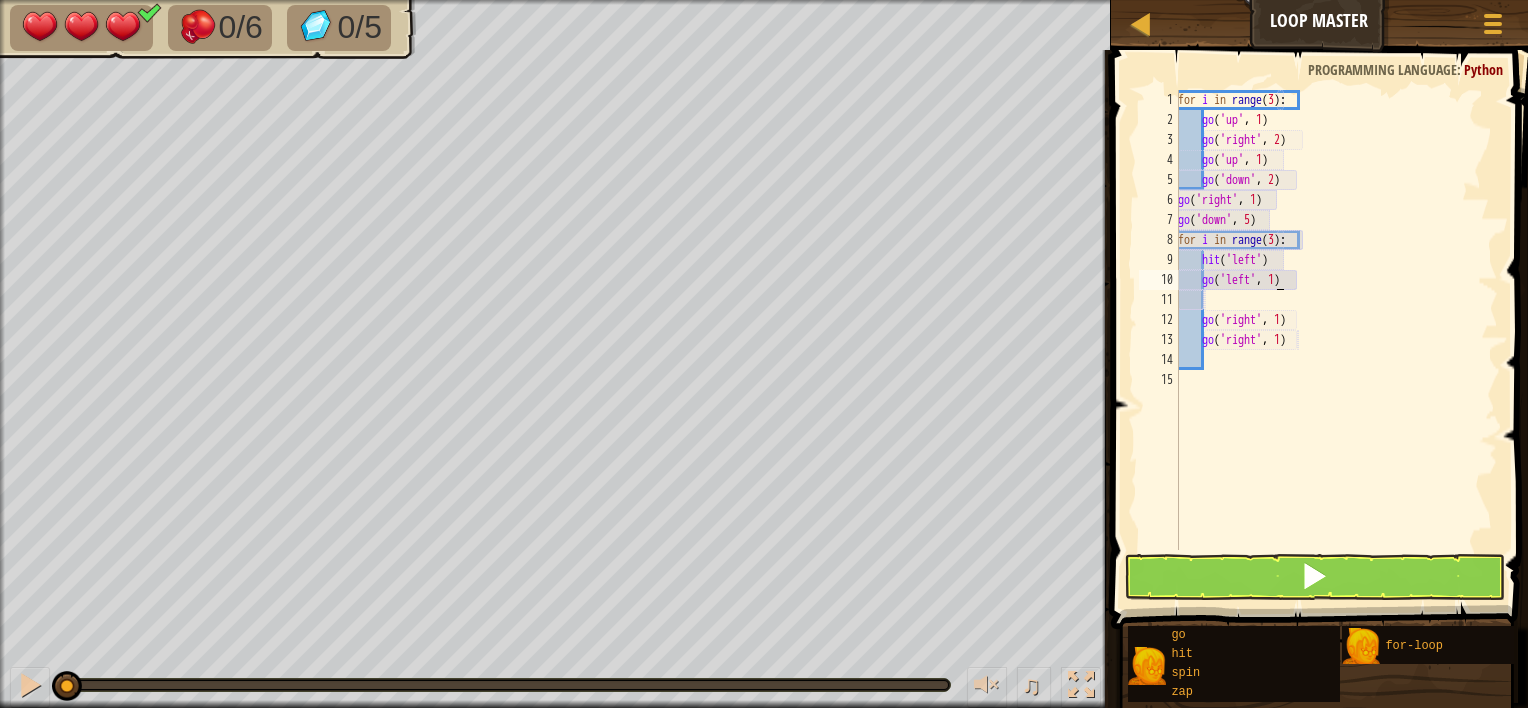 click on "for   i   in   range ( 3 ) :      go ( 'up' ,   1 )      go ( 'right' ,   2 )      go ( 'up' ,   1 )      go ( 'down' ,   2 ) go ( 'right' ,   1 ) go ( 'down' ,   5 ) for   i   in   range ( 3 ) :      hit ( 'left' )      go ( 'left' ,   1 )           go ( 'right' ,   1 )      go ( 'right' ,   1 )" at bounding box center (1336, 340) 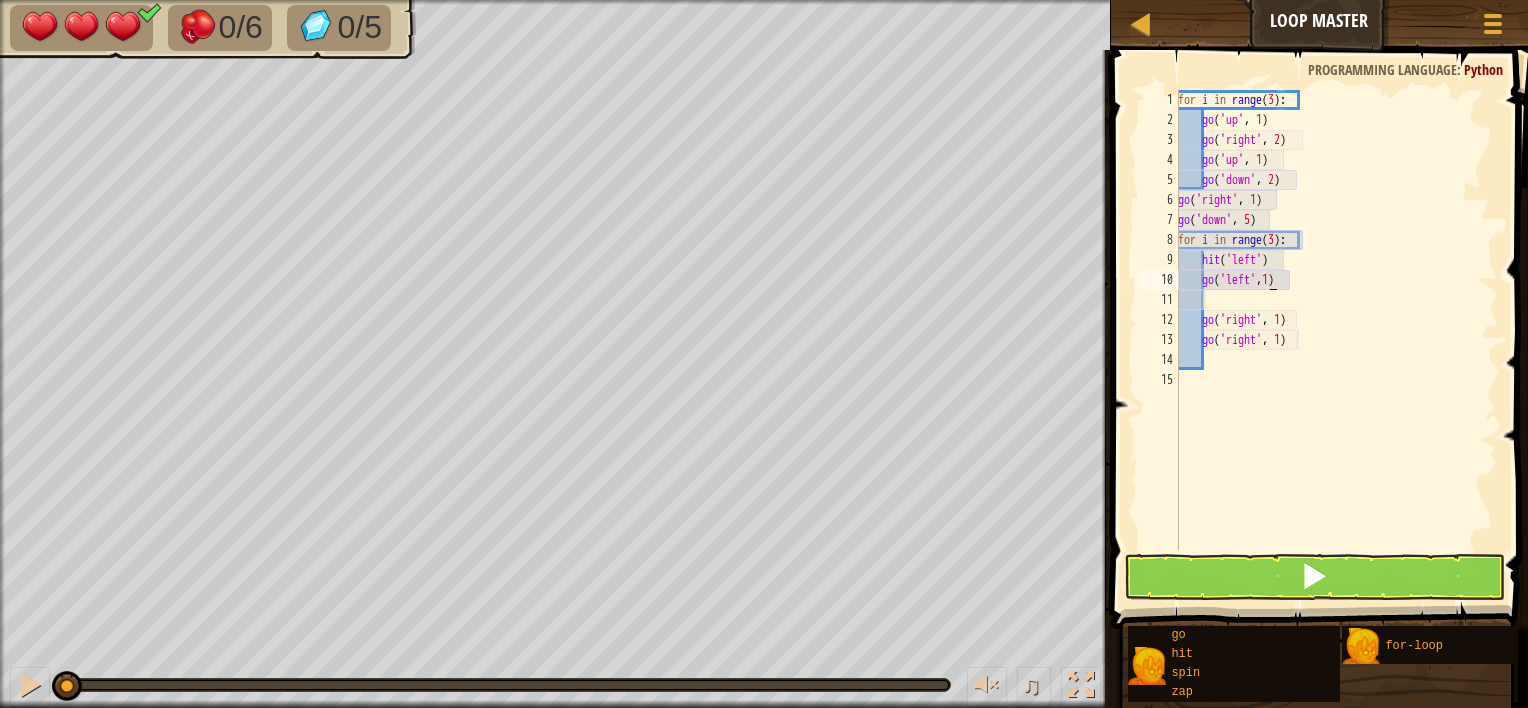 type on "go('left',21)" 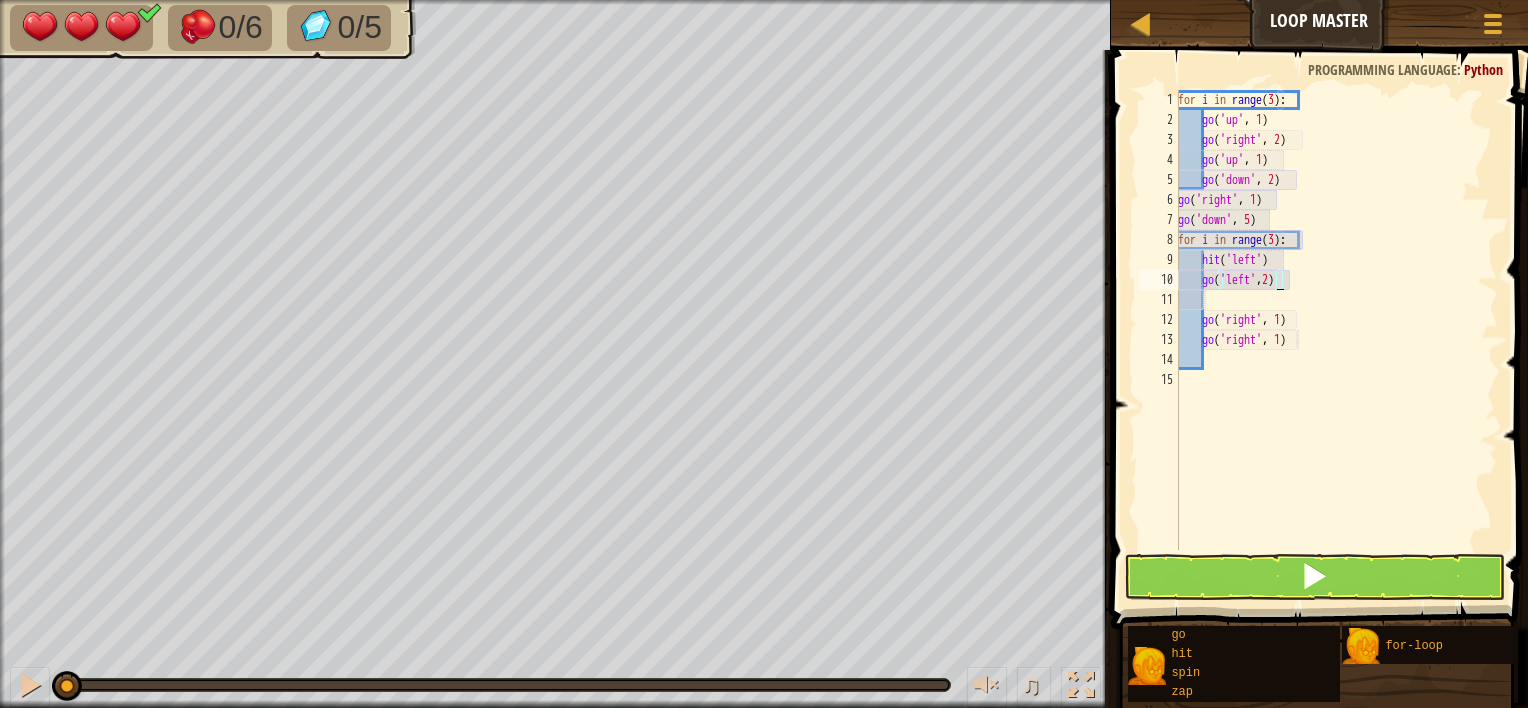 click on "for   i   in   range ( 3 ) :      go ( 'up' ,   1 )      go ( 'right' ,   2 )      go ( 'up' ,   1 )      go ( 'down' ,   2 ) go ( 'right' ,   1 ) go ( 'down' ,   5 ) for   i   in   range ( 3 ) :      hit ( 'left' )      go ( 'left' , 2 )           go ( 'right' ,   1 )      go ( 'right' ,   1 )" at bounding box center (1336, 340) 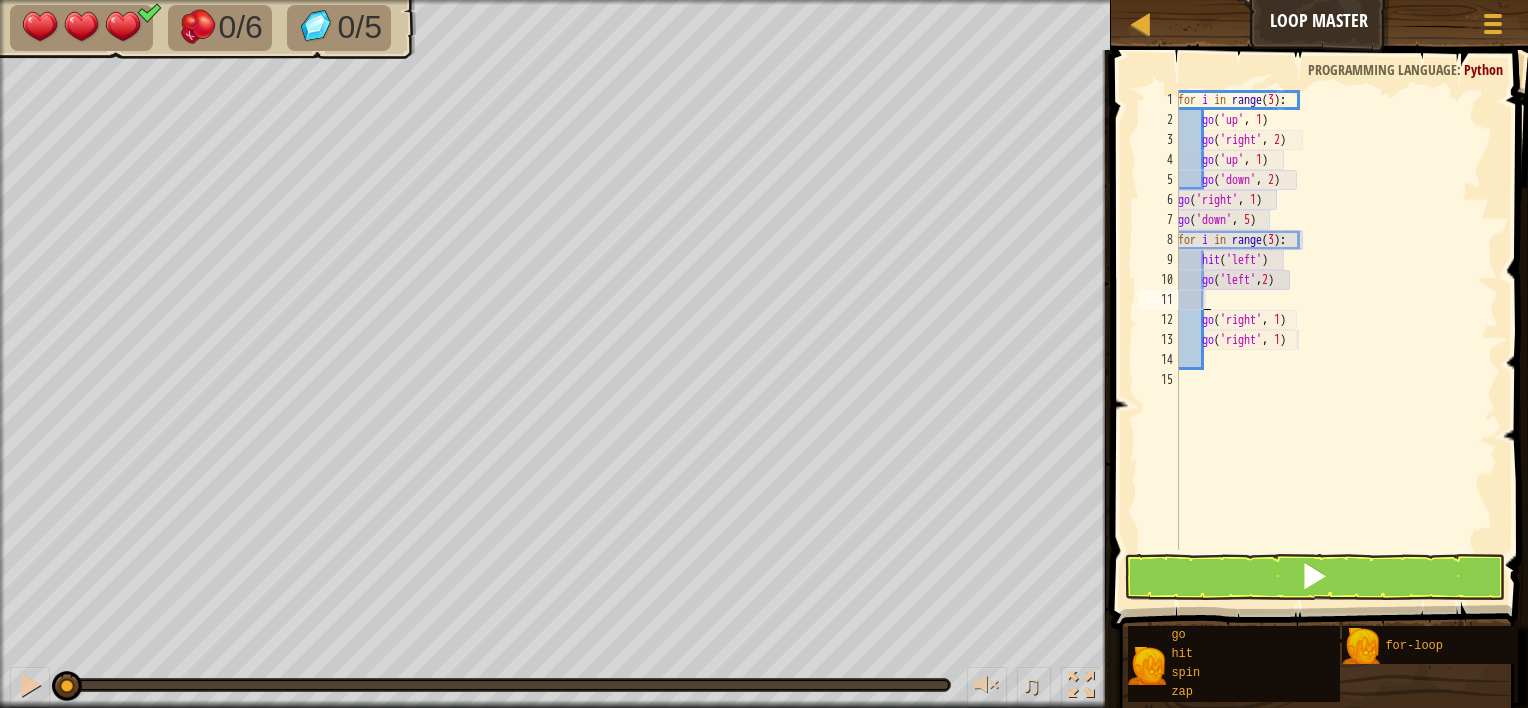 scroll, scrollTop: 9, scrollLeft: 0, axis: vertical 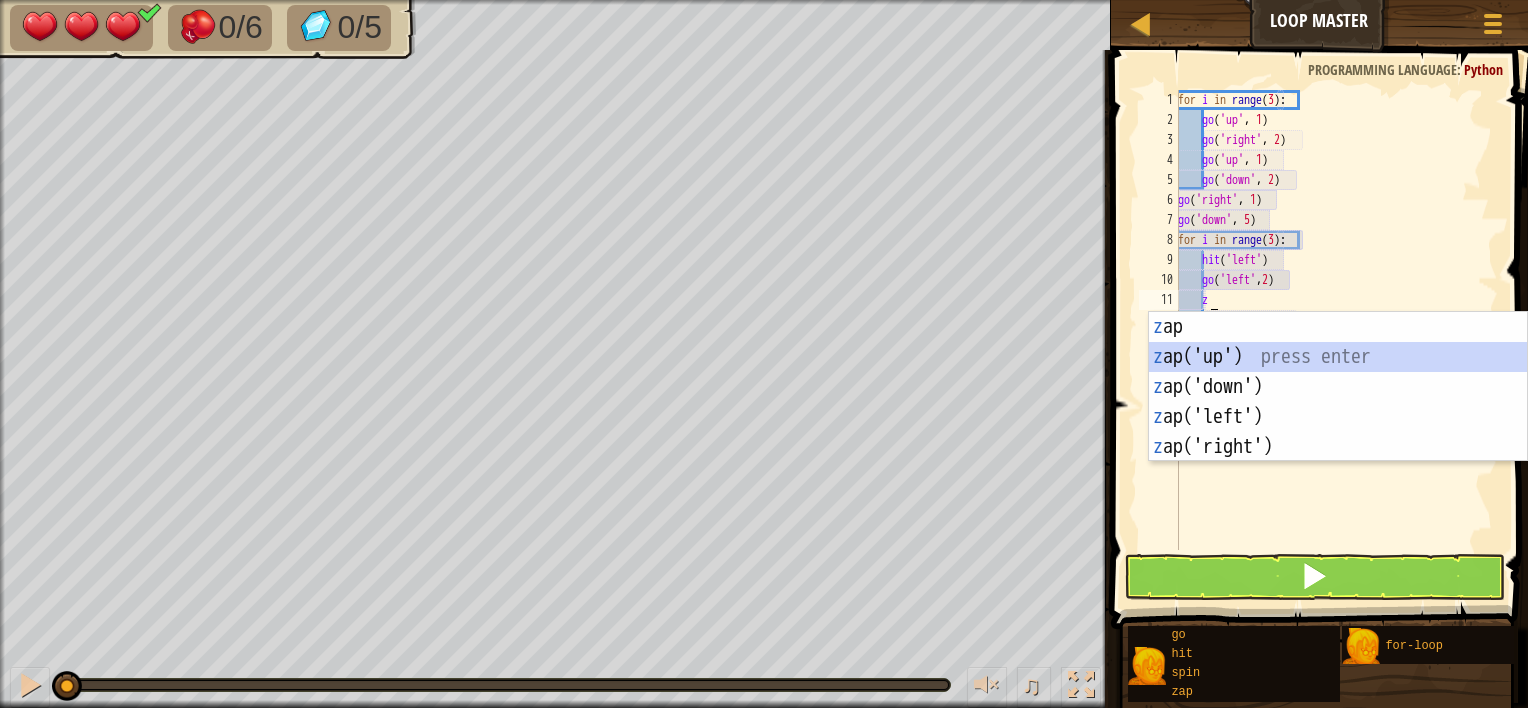 click on "z ap press enter z ap('up') press enter z ap('down') press enter z ap('left') press enter z ap('right') press enter" at bounding box center (1338, 417) 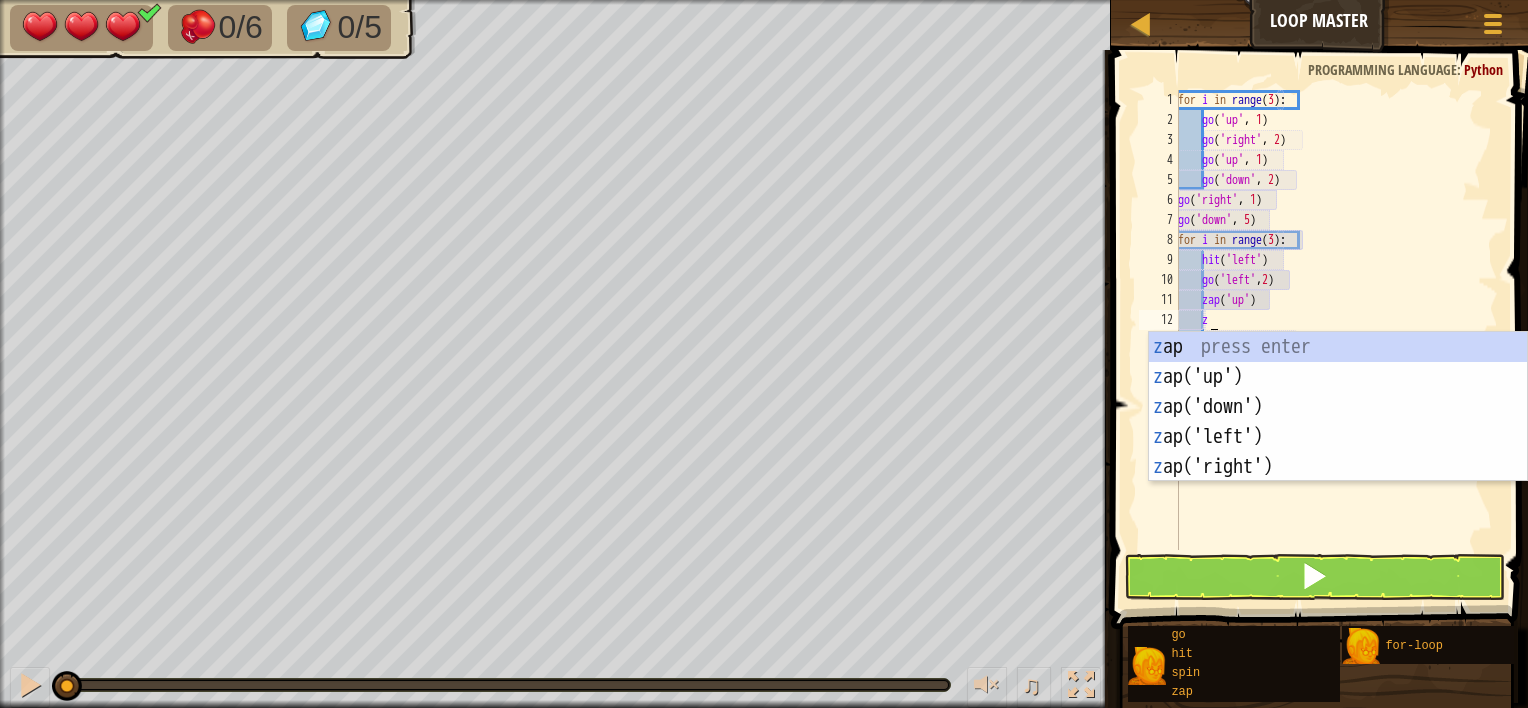 scroll, scrollTop: 9, scrollLeft: 1, axis: both 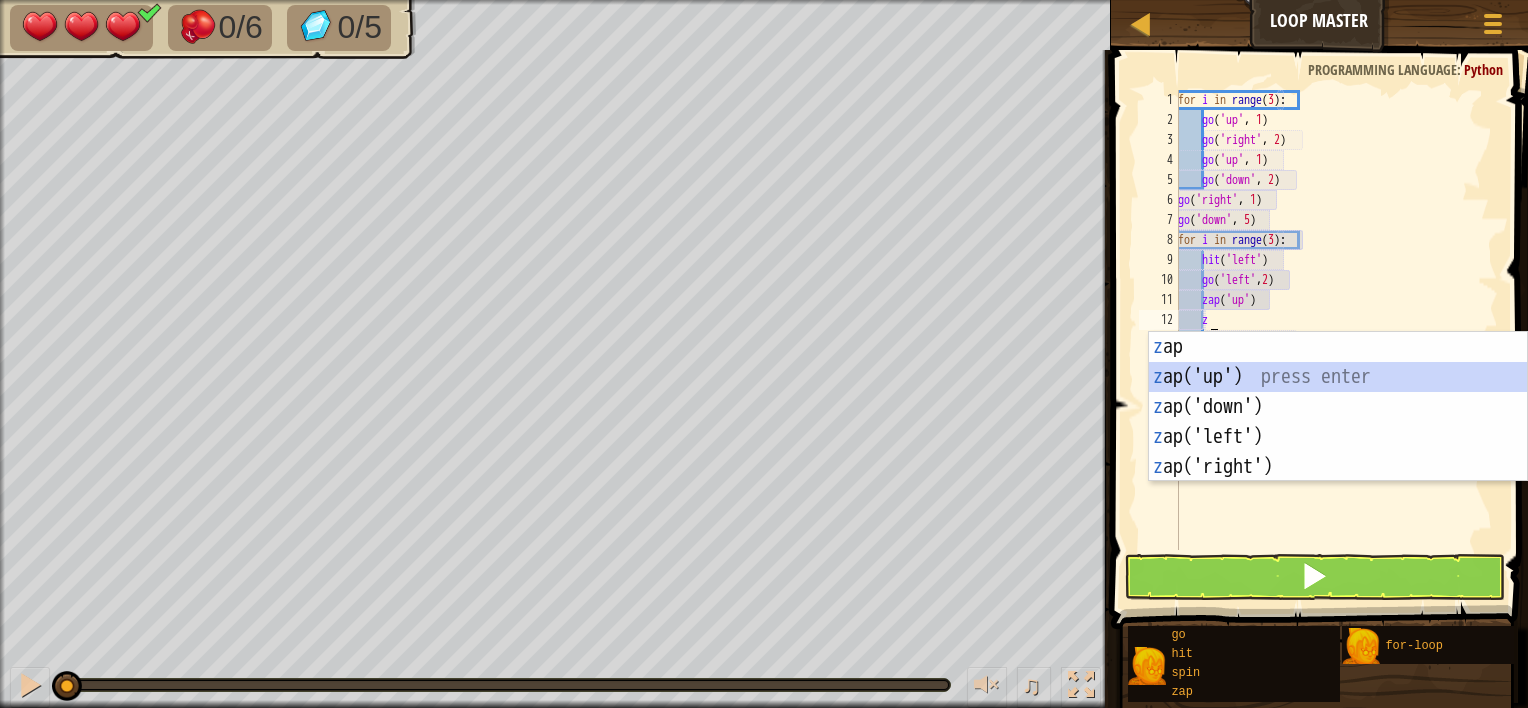click on "z ap press enter z ap('up') press enter z ap('down') press enter z ap('left') press enter z ap('right') press enter" at bounding box center [1338, 437] 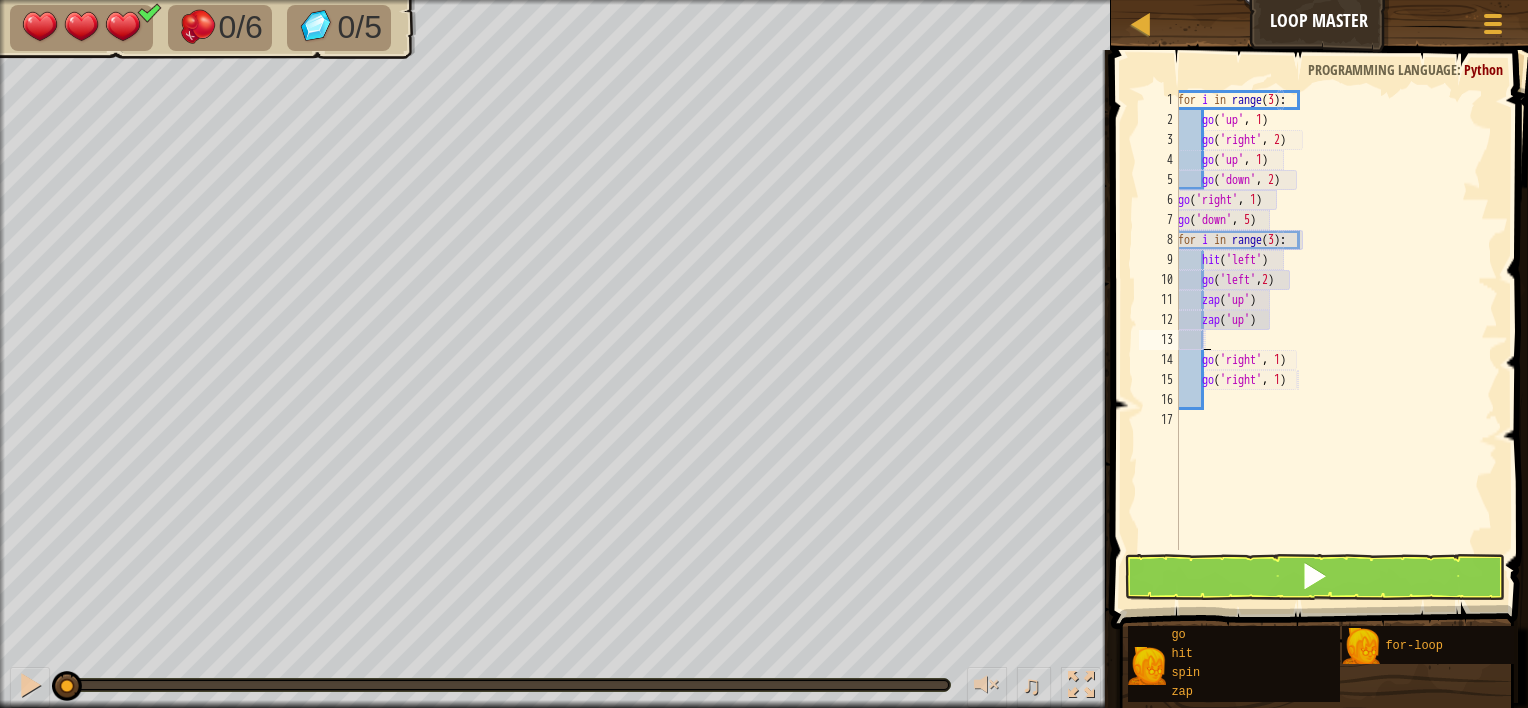 scroll, scrollTop: 9, scrollLeft: 0, axis: vertical 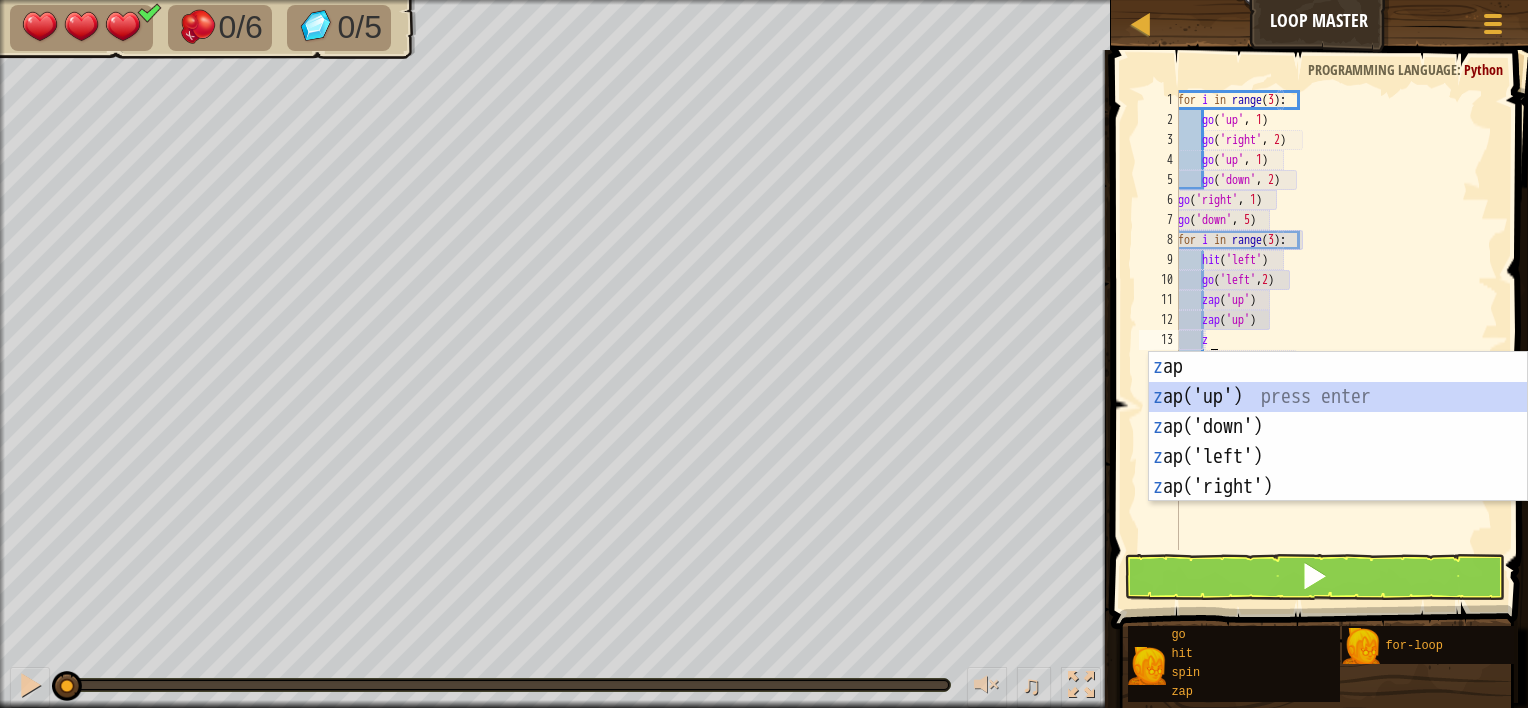 click on "z ap press enter z ap('up') press enter z ap('down') press enter z ap('left') press enter z ap('right') press enter" at bounding box center [1338, 457] 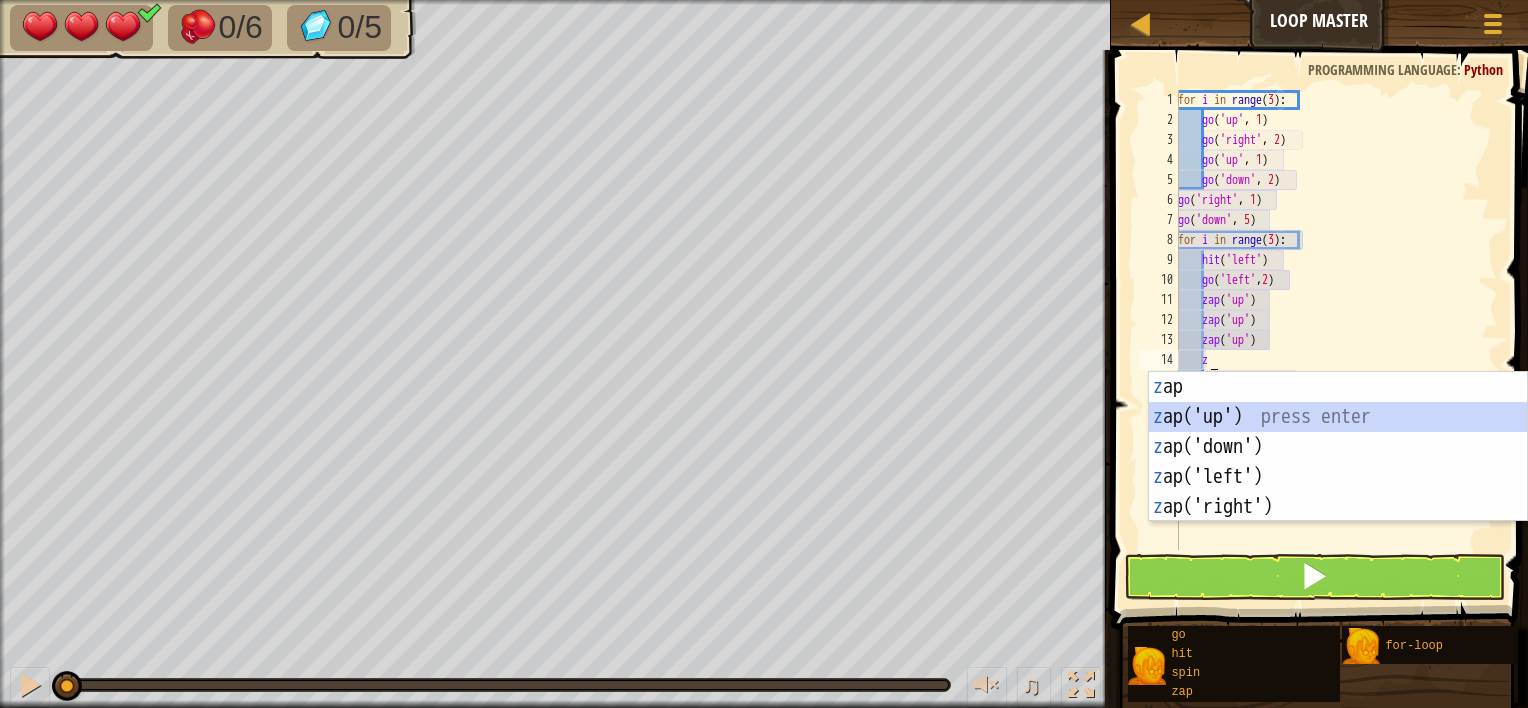 click on "z ap press enter z ap('up') press enter z ap('down') press enter z ap('left') press enter z ap('right') press enter" at bounding box center (1338, 477) 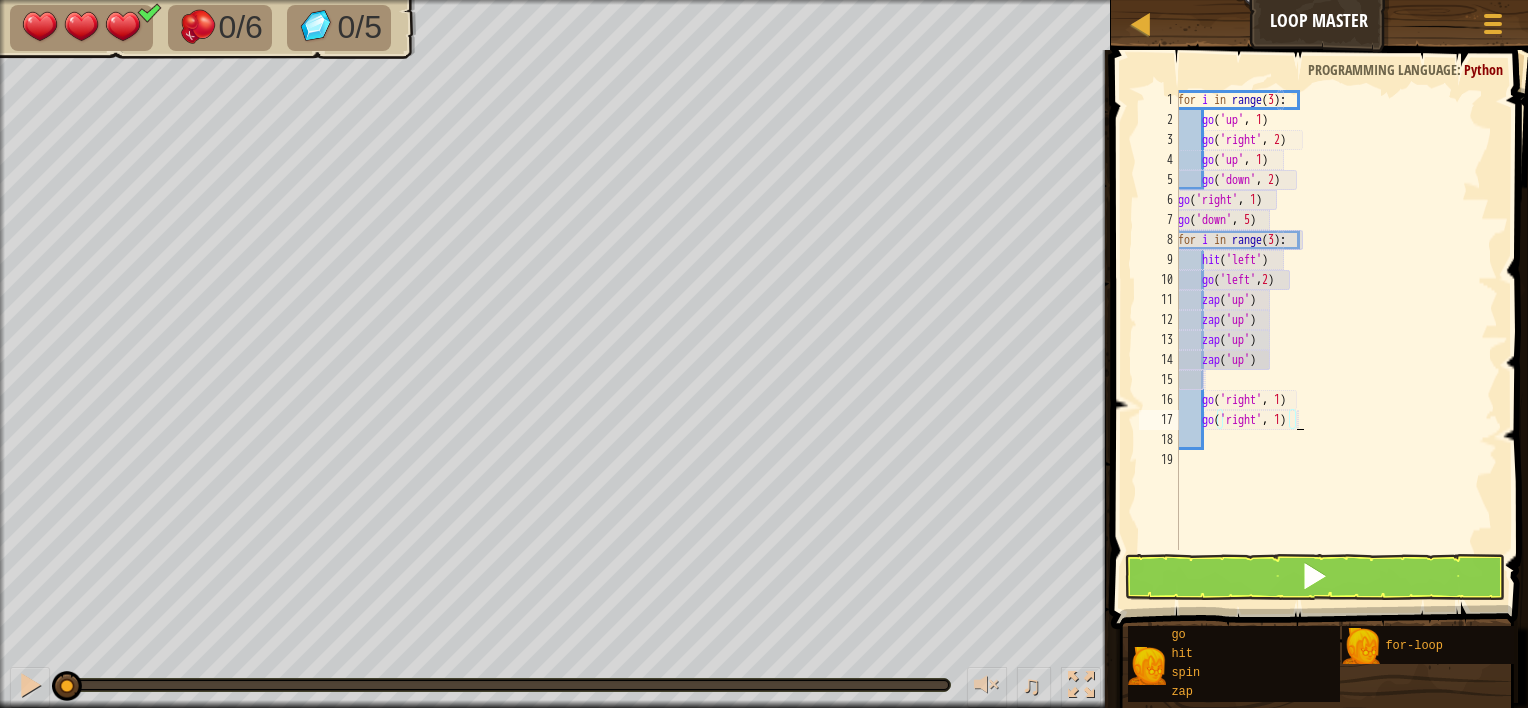 click on "for   i   in   range ( 3 ) :      go ( 'up' ,   1 )      go ( 'right' ,   2 )      go ( 'up' ,   1 )      go ( 'down' ,   2 ) go ( 'right' ,   1 ) go ( 'down' ,   5 ) for   i   in   range ( 3 ) :      hit ( 'left' )      go ( 'left' , 2 )      zap ( 'up' )      zap ( 'up' )      zap ( 'up' )      zap ( 'up' )           go ( 'right' ,   1 )      go ( 'right' ,   1 )" at bounding box center [1336, 340] 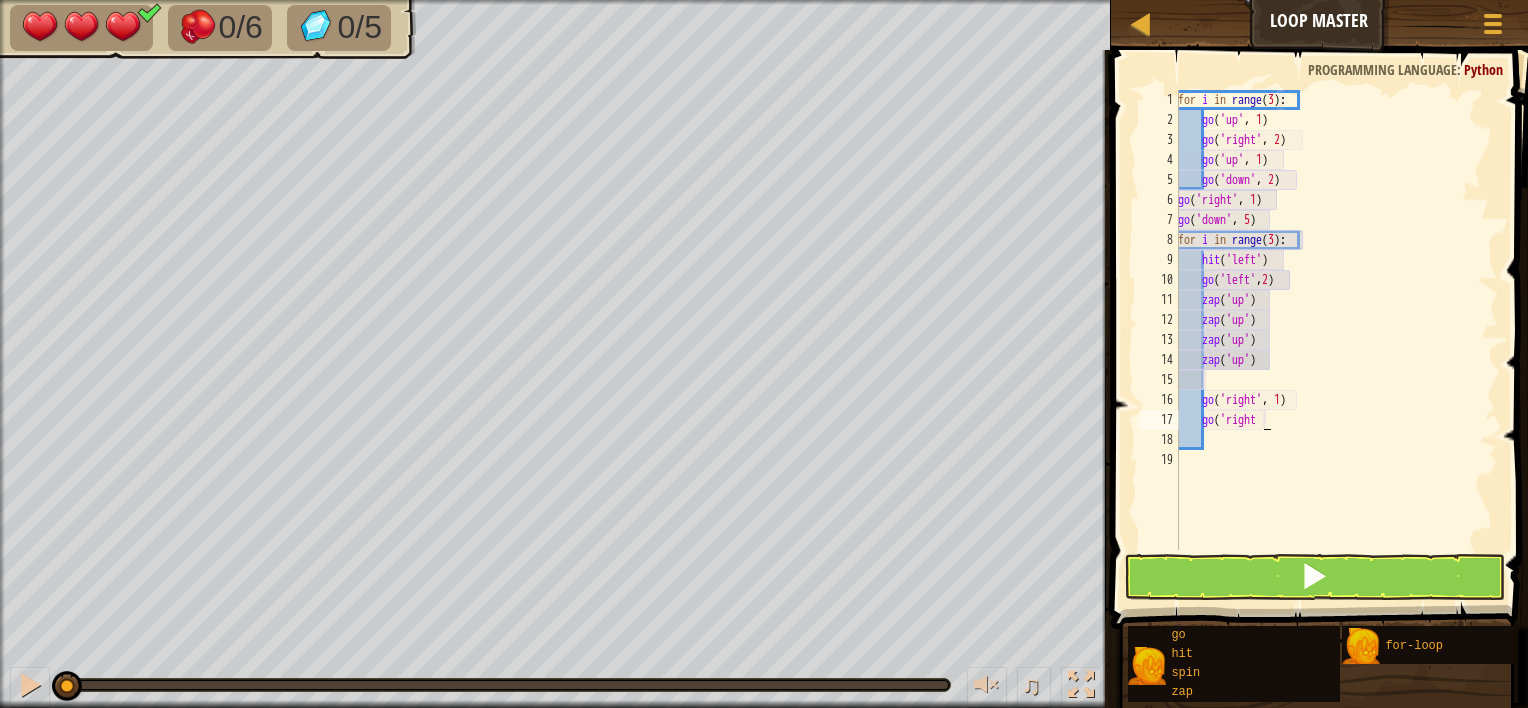 type on "g" 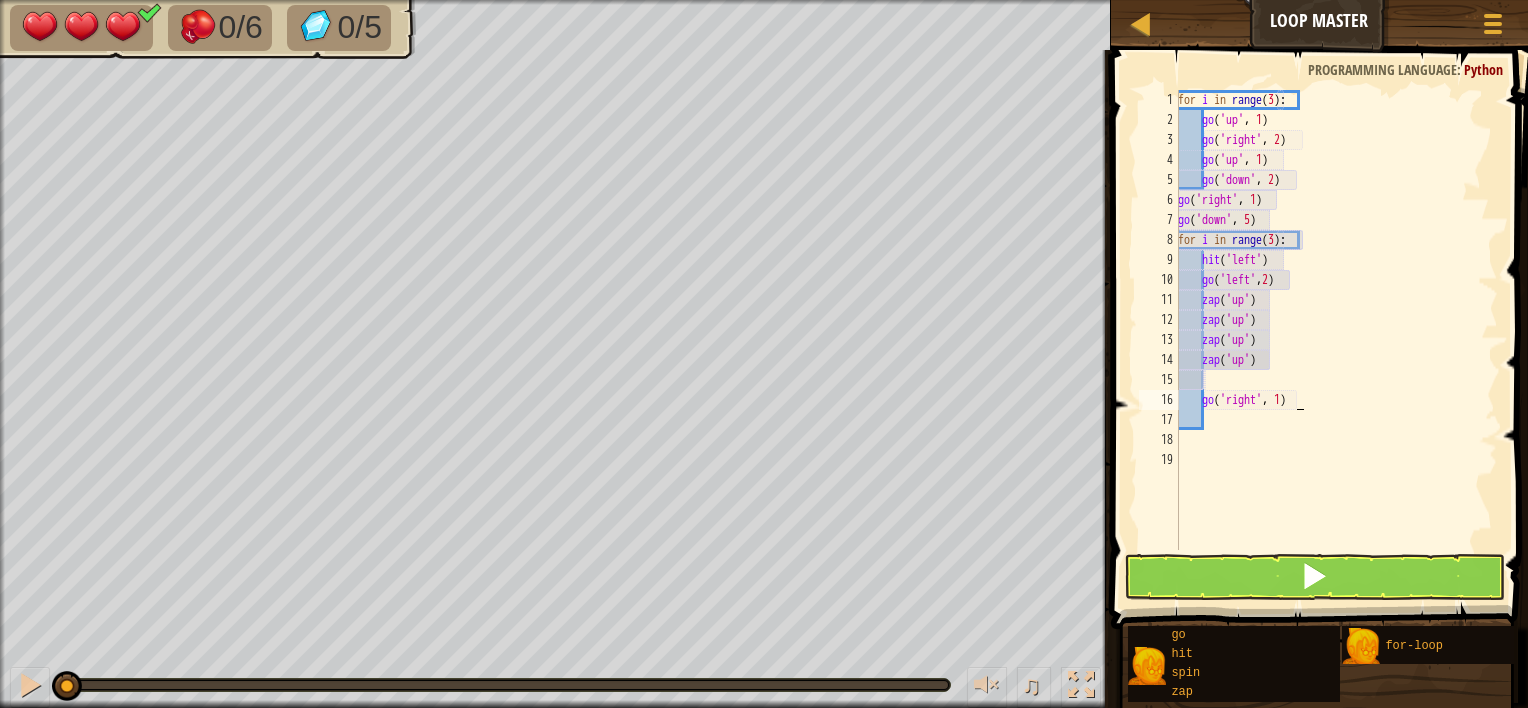 click on "for   i   in   range ( 3 ) :      go ( 'up' ,   1 )      go ( 'right' ,   2 )      go ( 'up' ,   1 )      go ( 'down' ,   2 ) go ( 'right' ,   1 ) go ( 'down' ,   5 ) for   i   in   range ( 3 ) :      hit ( 'left' )      go ( 'left' , 2 )      zap ( 'up' )      zap ( 'up' )      zap ( 'up' )      zap ( 'up' )           go ( 'right' ,   1 )" at bounding box center [1336, 340] 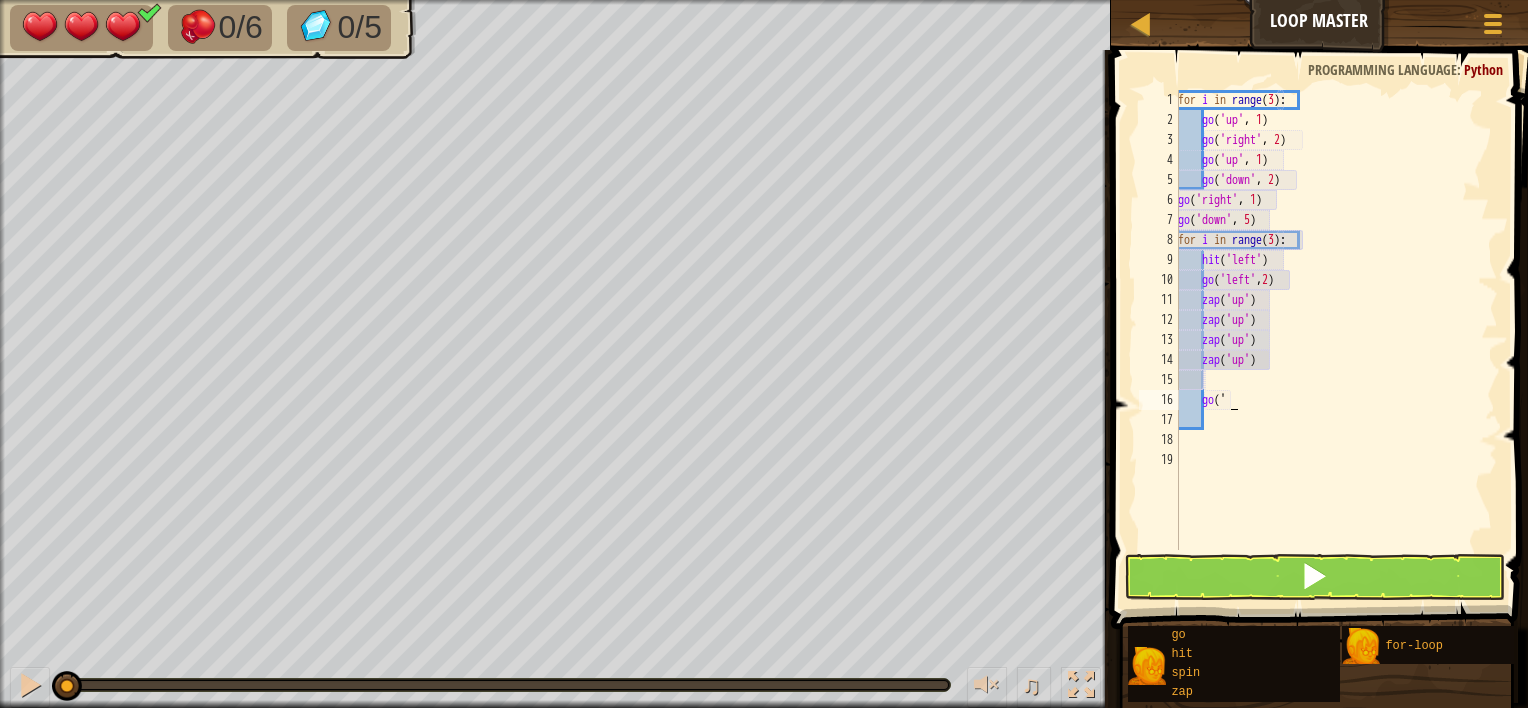 type on "g" 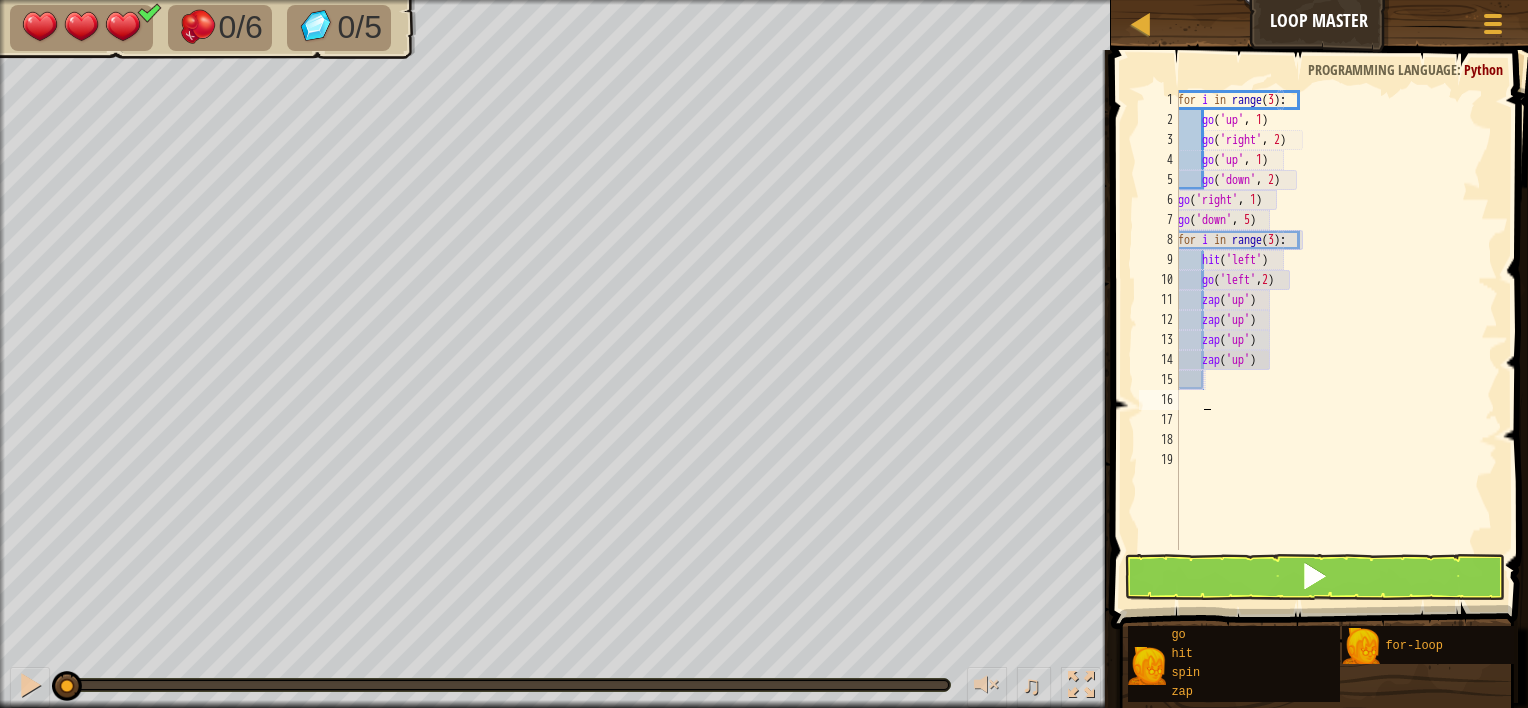 type 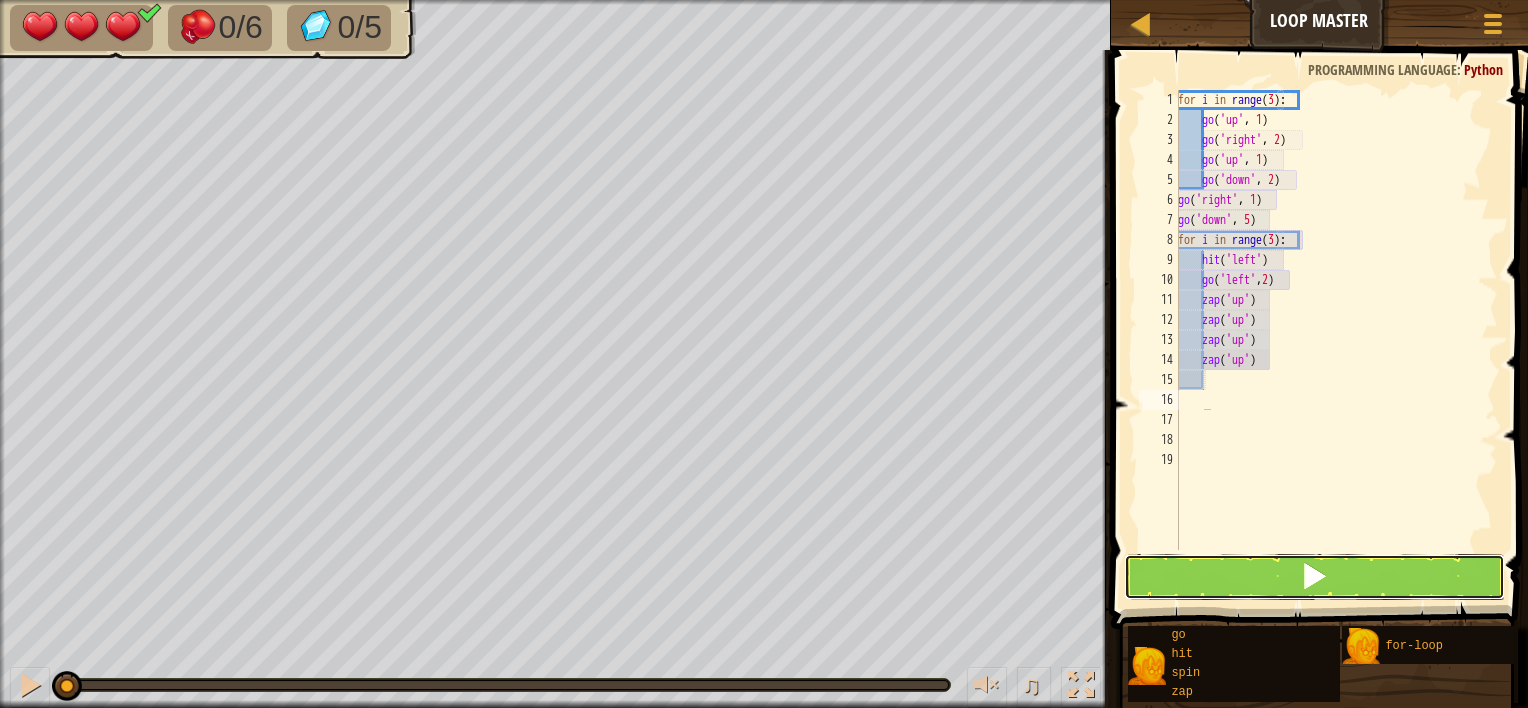 click at bounding box center [1315, 577] 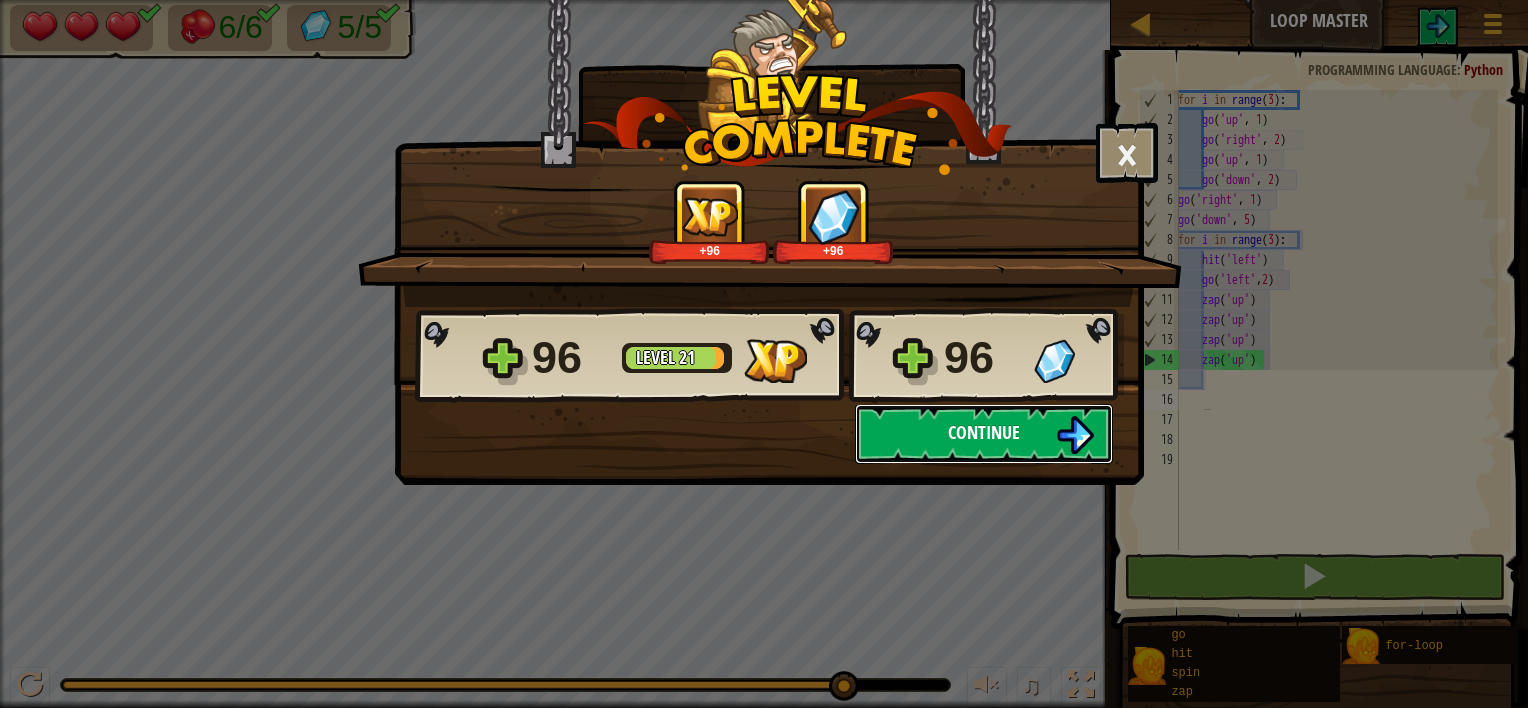 click on "Continue" at bounding box center [984, 434] 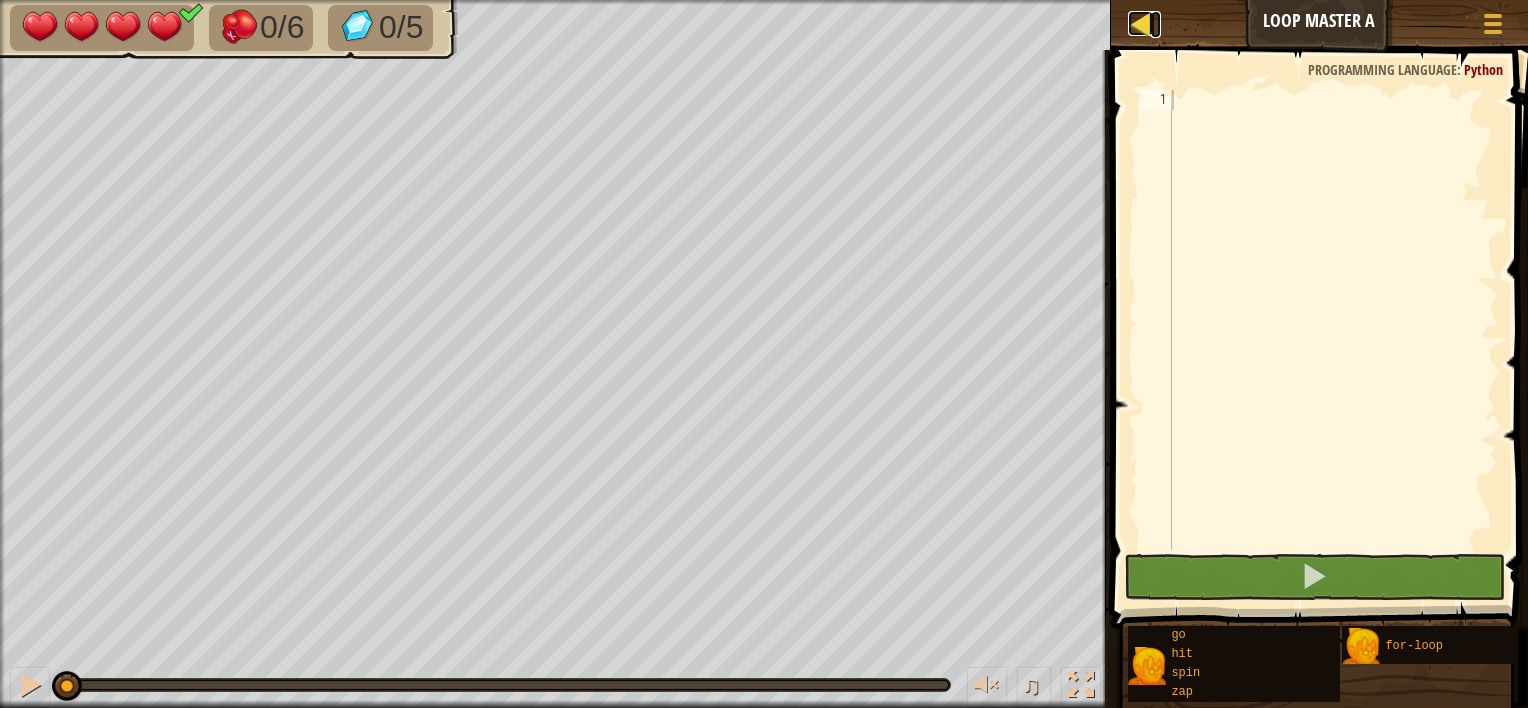 click at bounding box center [1140, 23] 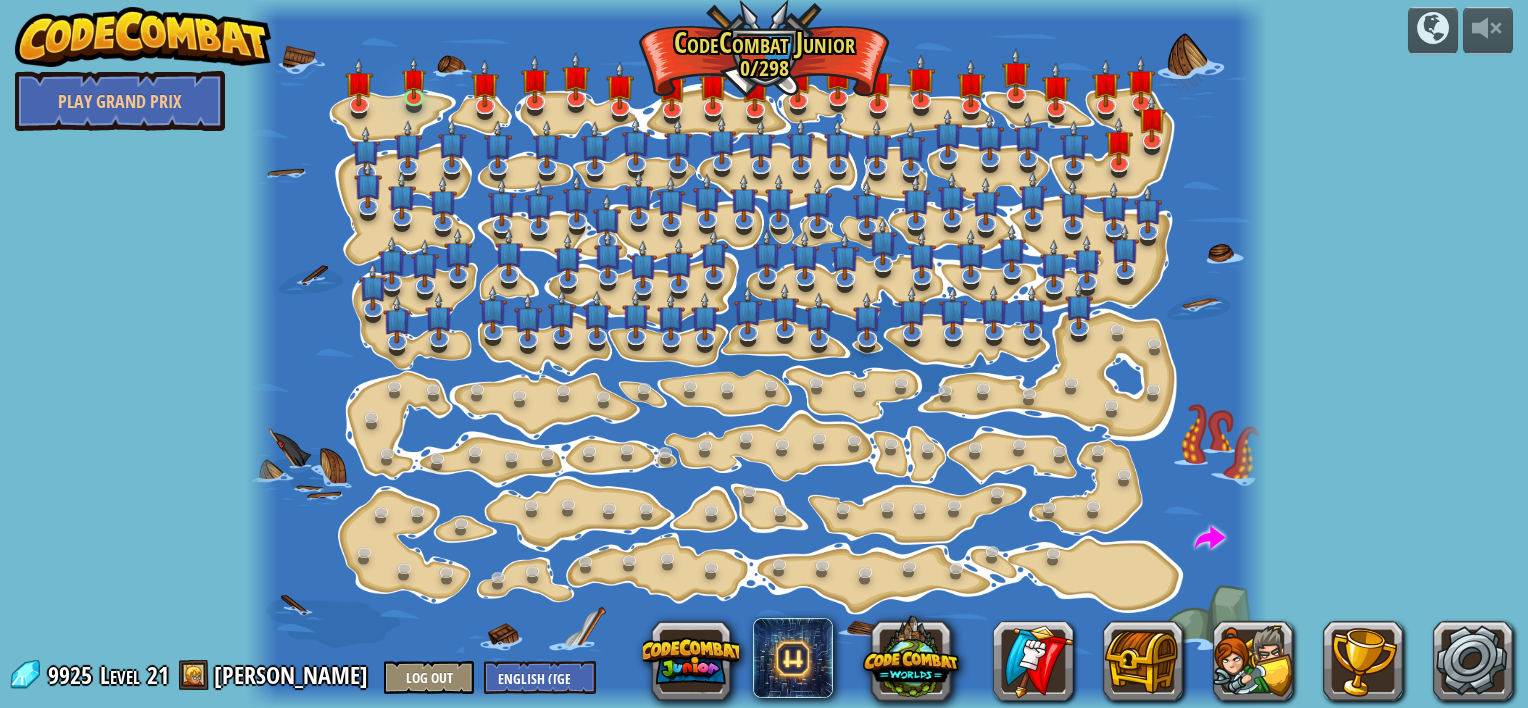select on "en-[GEOGRAPHIC_DATA]" 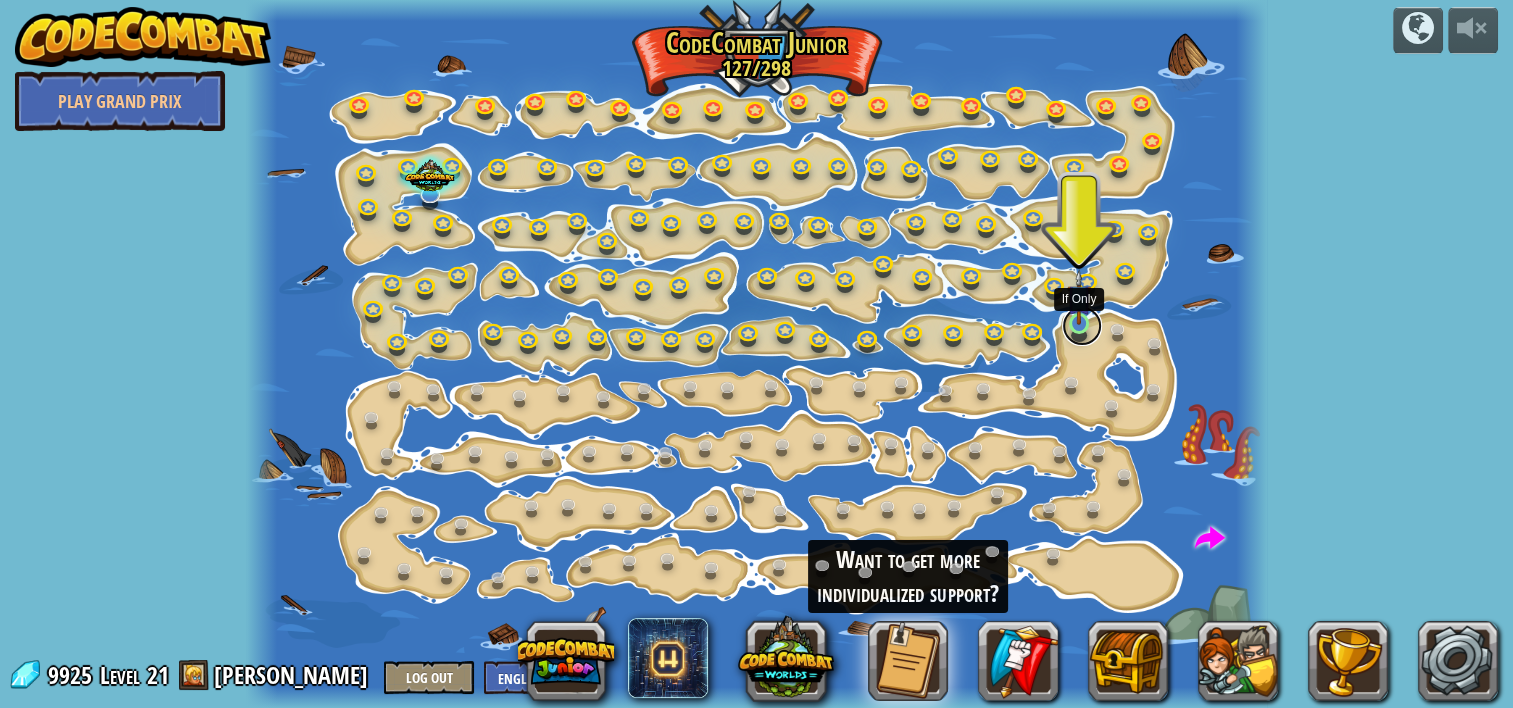 click at bounding box center [1082, 326] 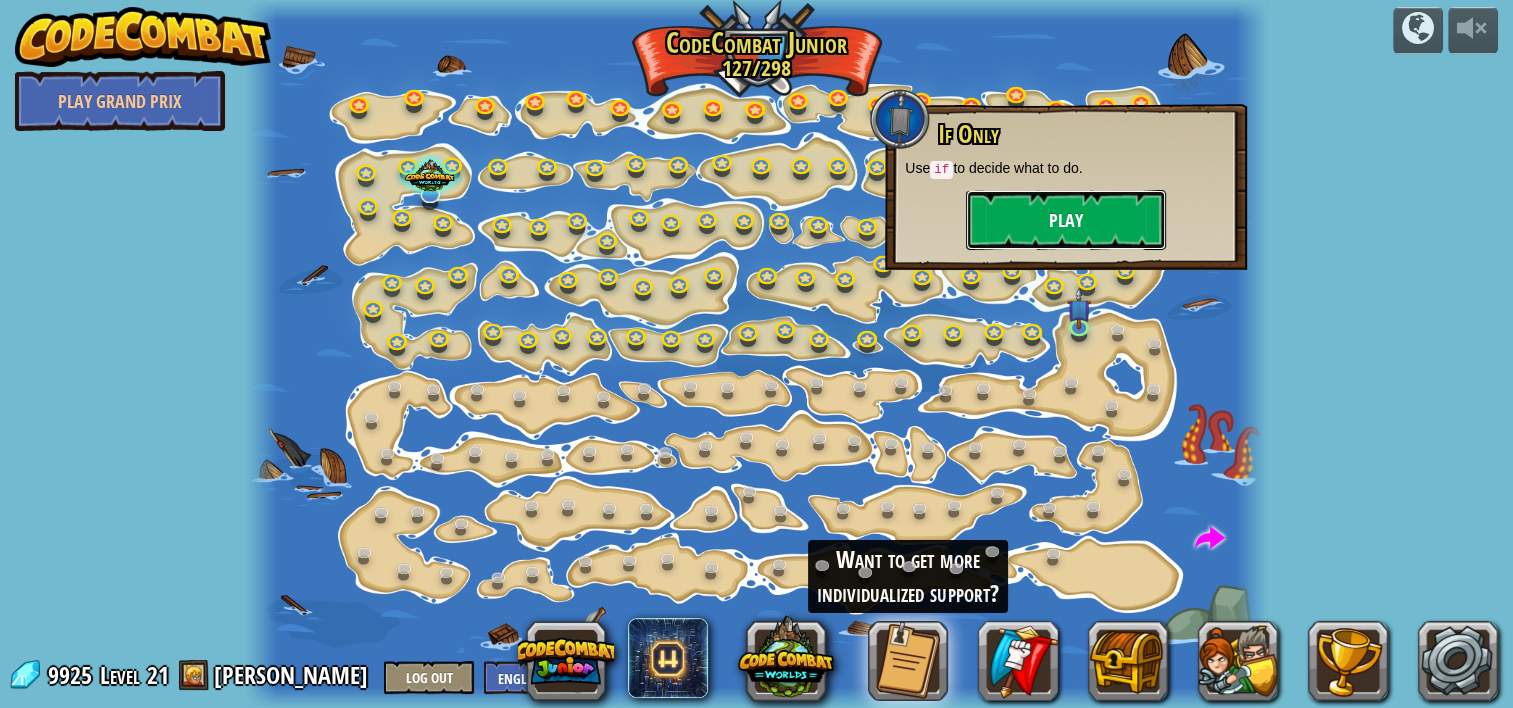 click on "Play" at bounding box center [1066, 220] 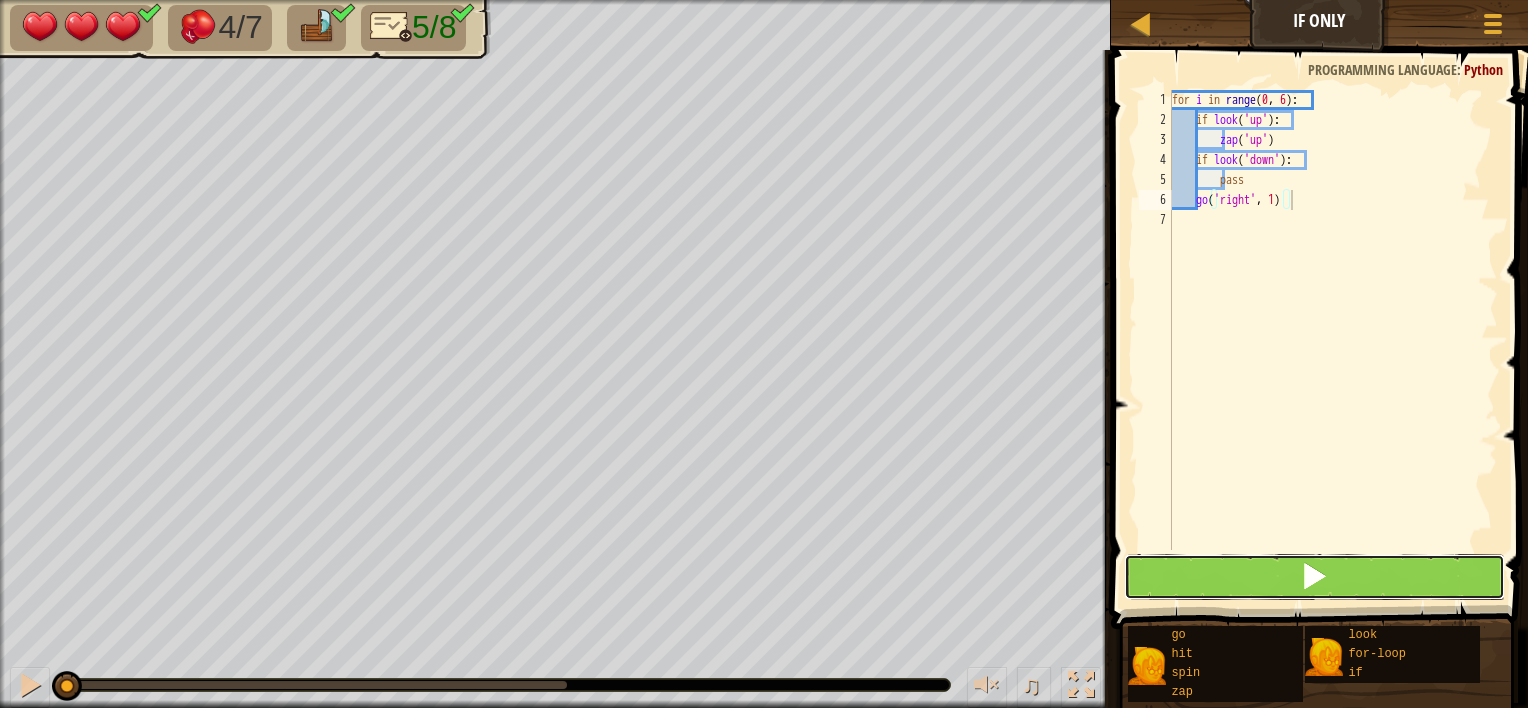click at bounding box center [1315, 577] 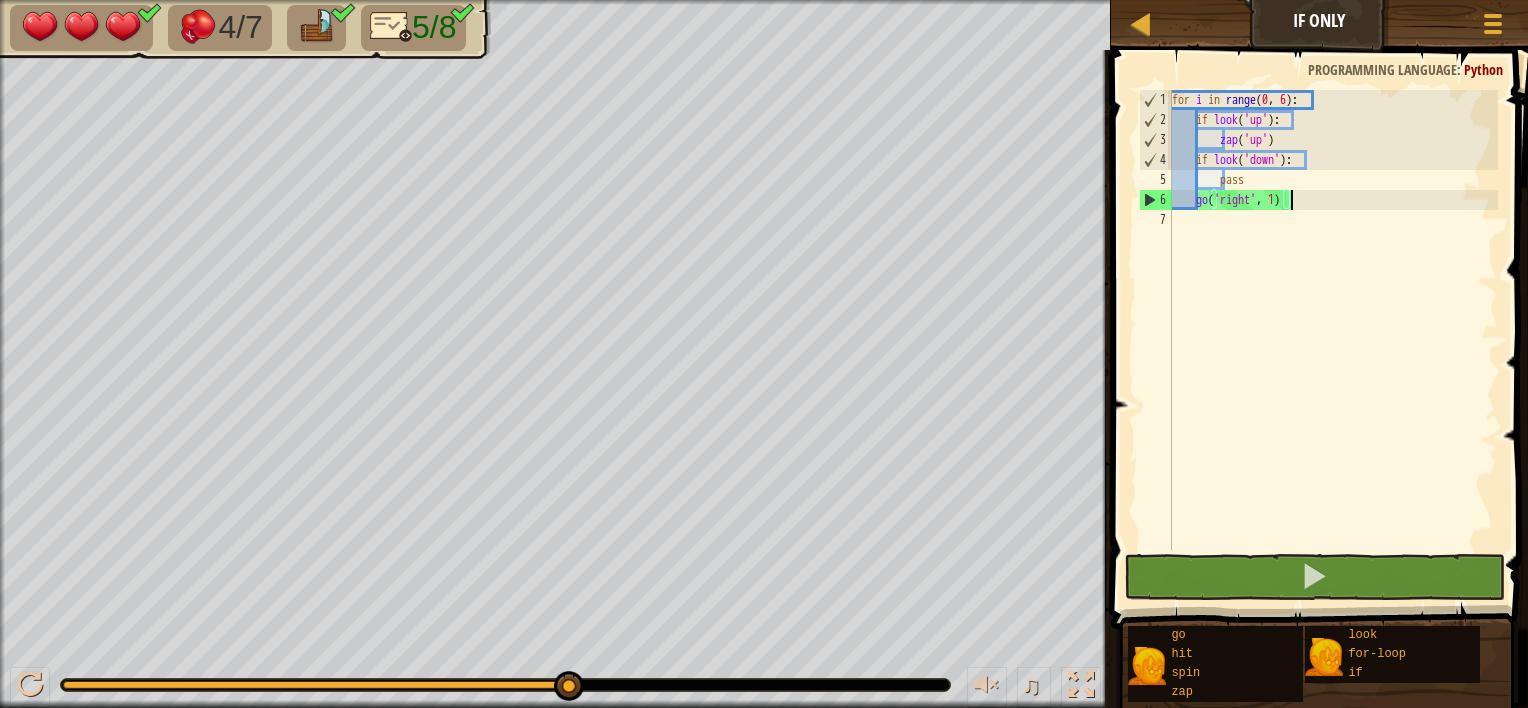 click on "for   i   in   range ( 0 ,   6 ) :      if   look ( 'up' ) :          zap ( 'up' )      if   look ( 'down' ) :          pass      go ( 'right' ,   1 )" at bounding box center (1333, 340) 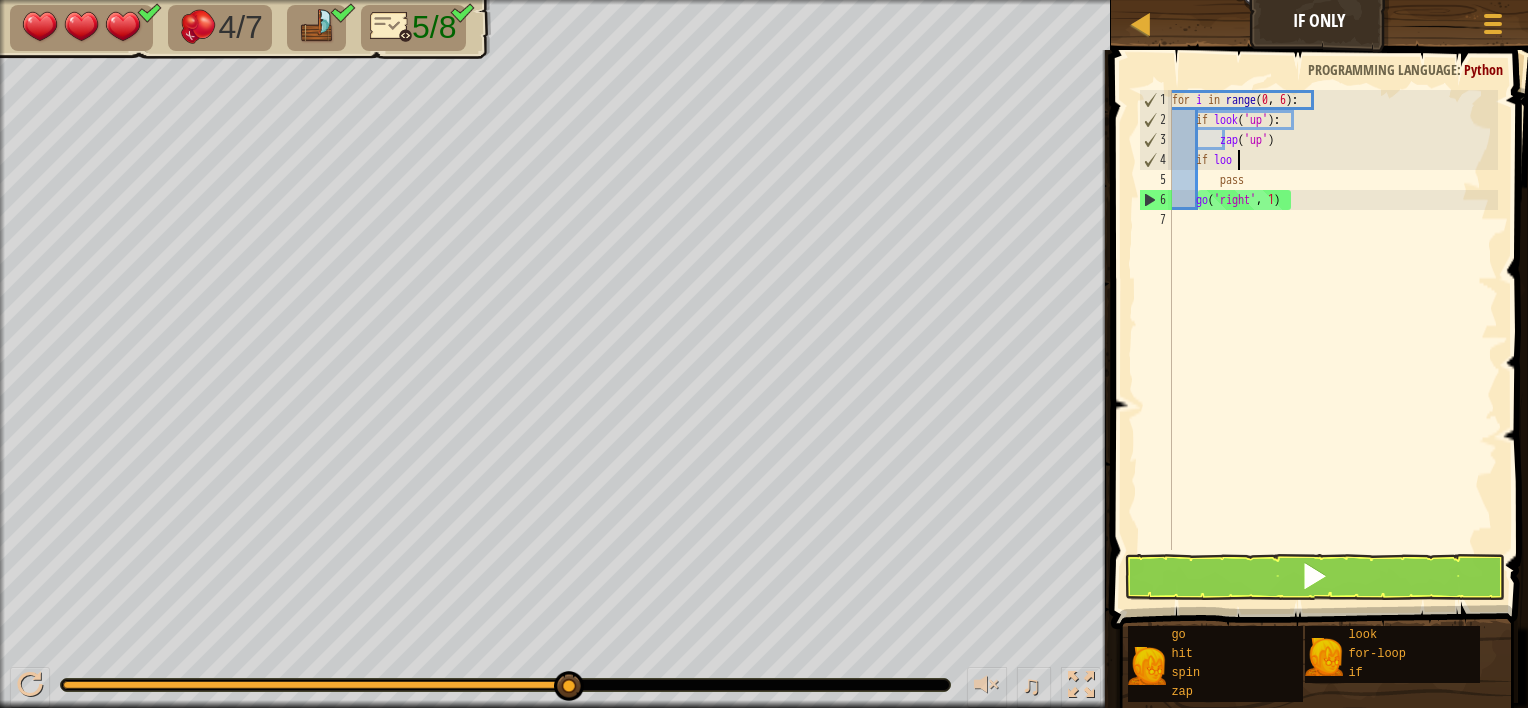 type on "i" 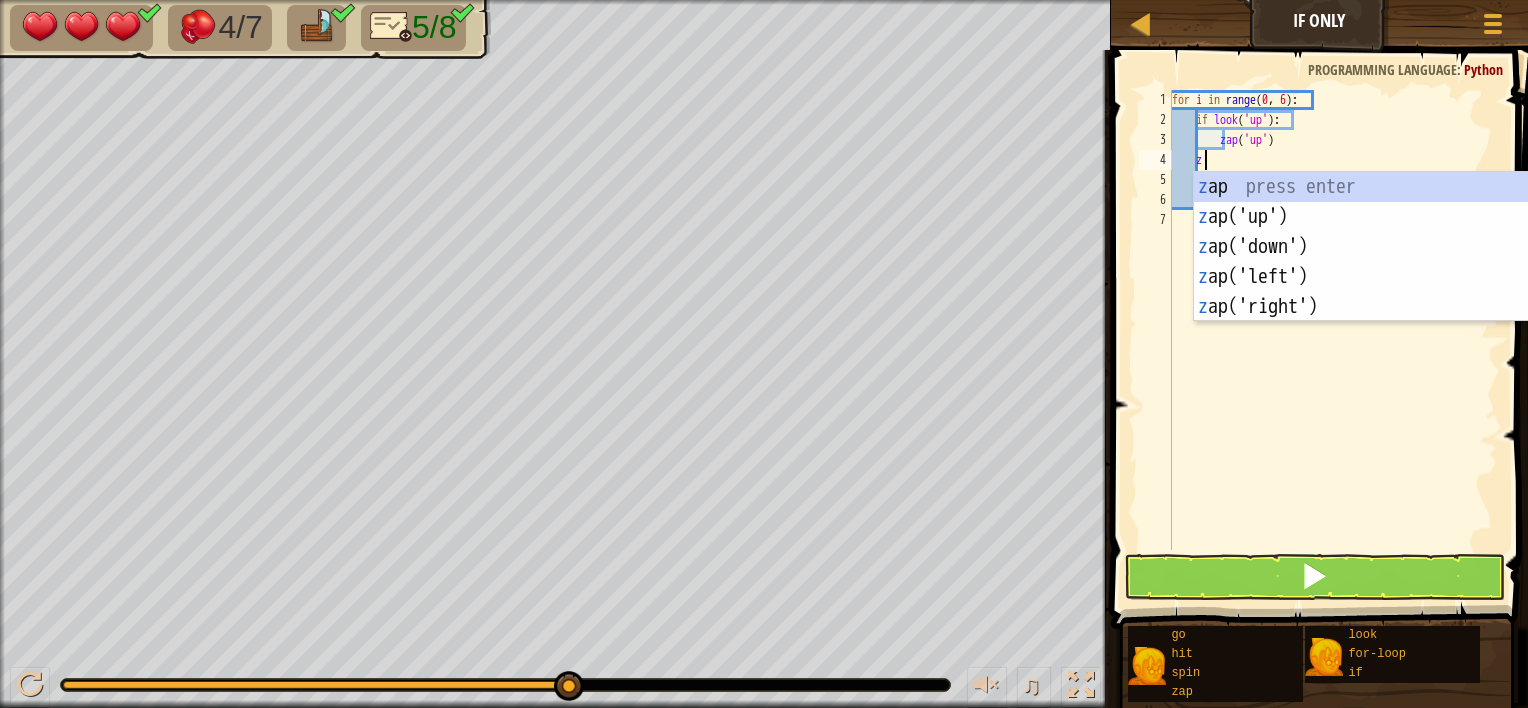 scroll, scrollTop: 9, scrollLeft: 1, axis: both 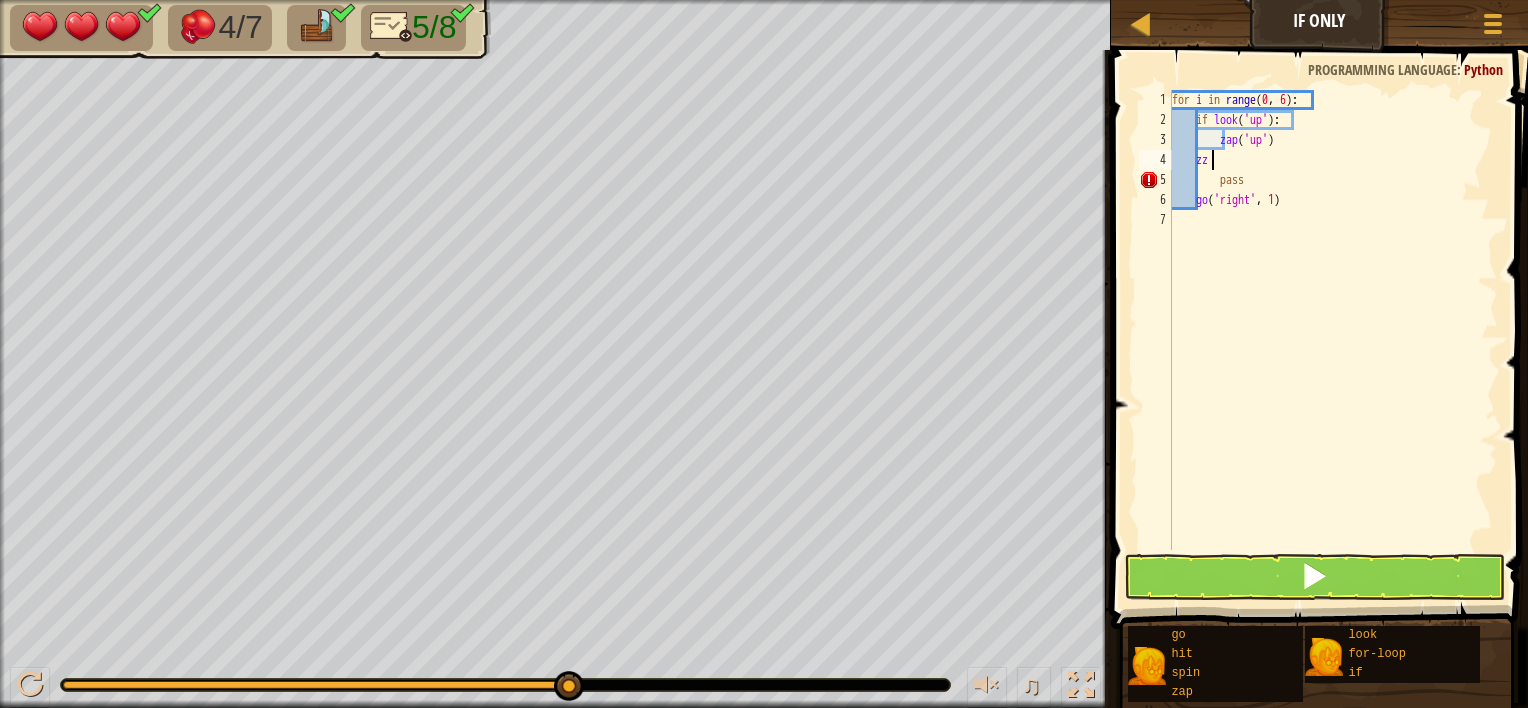 type on "z" 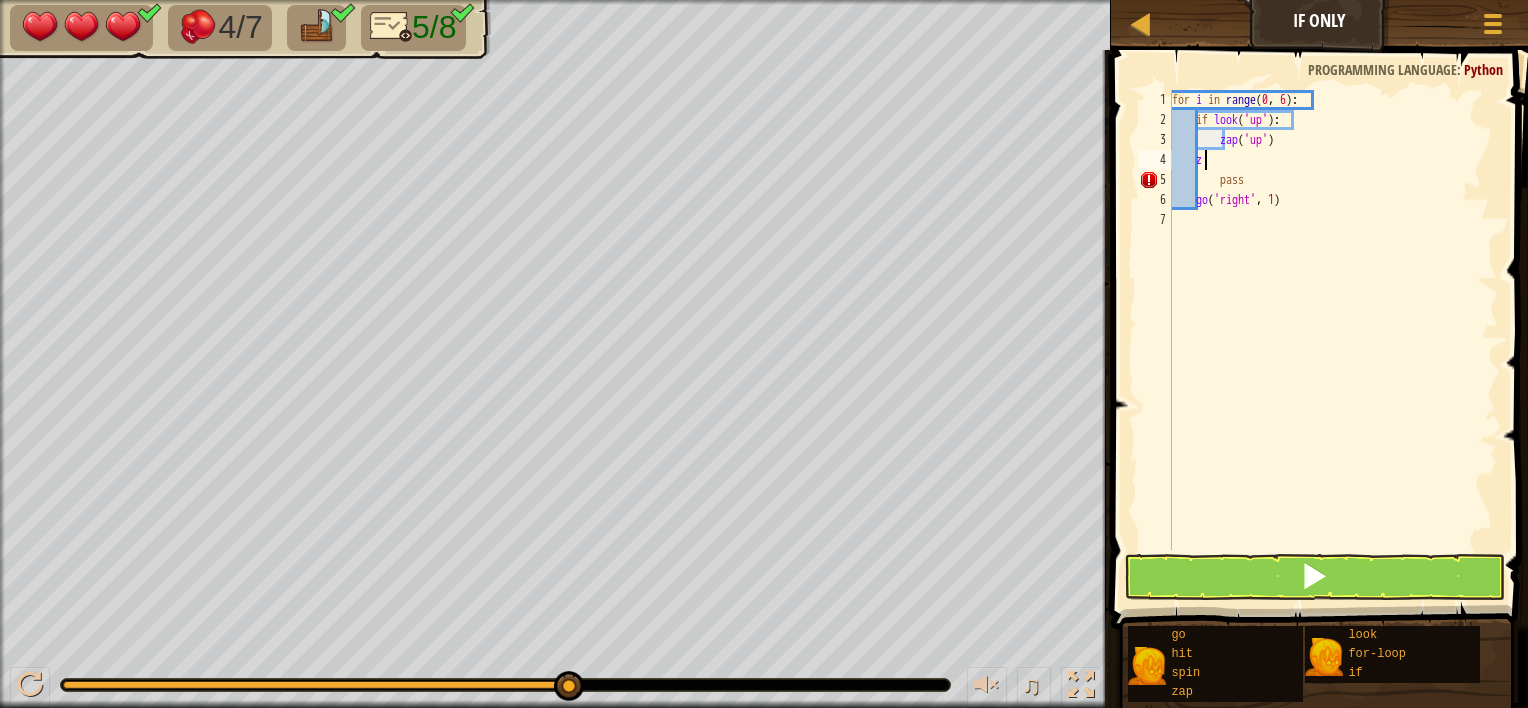 click on "for   i   in   range ( 0 ,   6 ) :      if   look ( 'up' ) :          zap ( 'up' )      z          pass      go ( 'right' ,   1 )" at bounding box center [1333, 340] 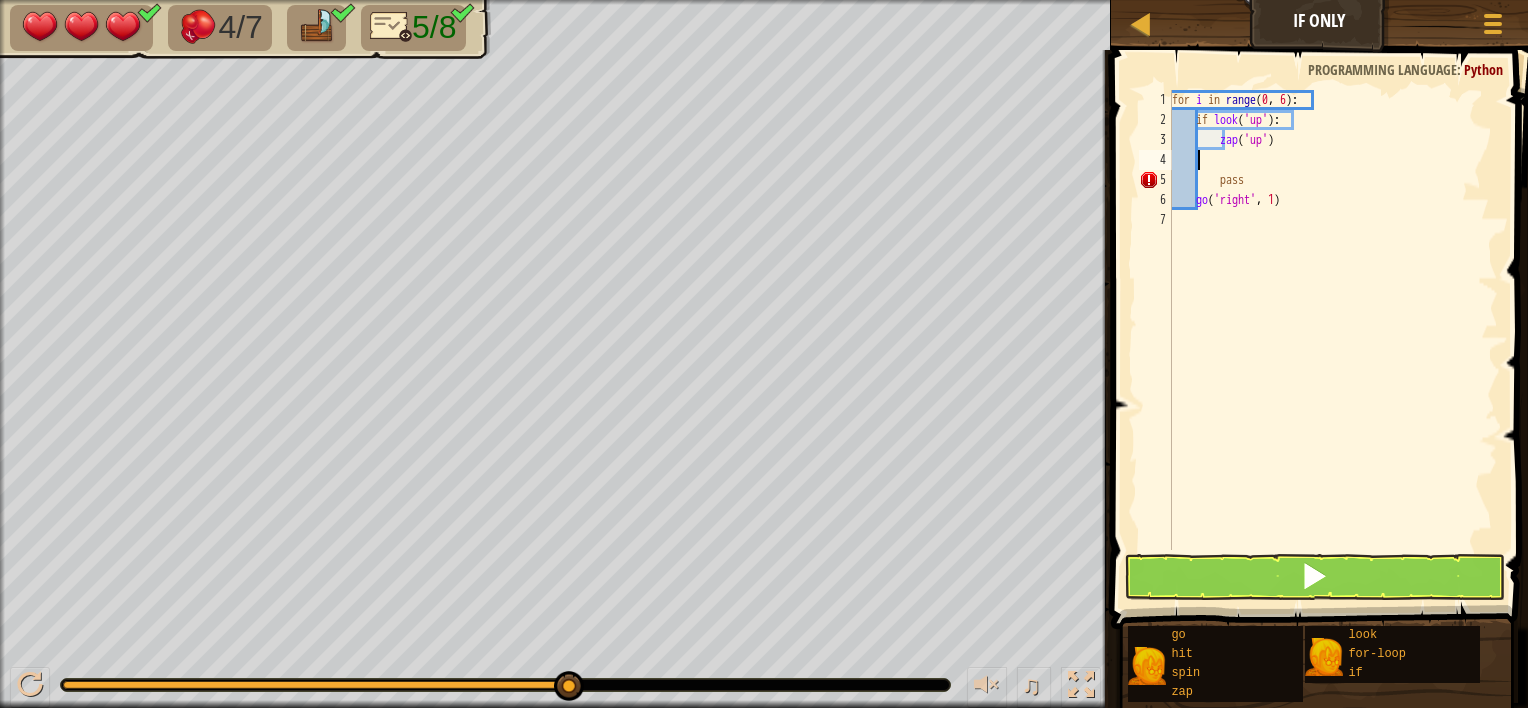 type on "z" 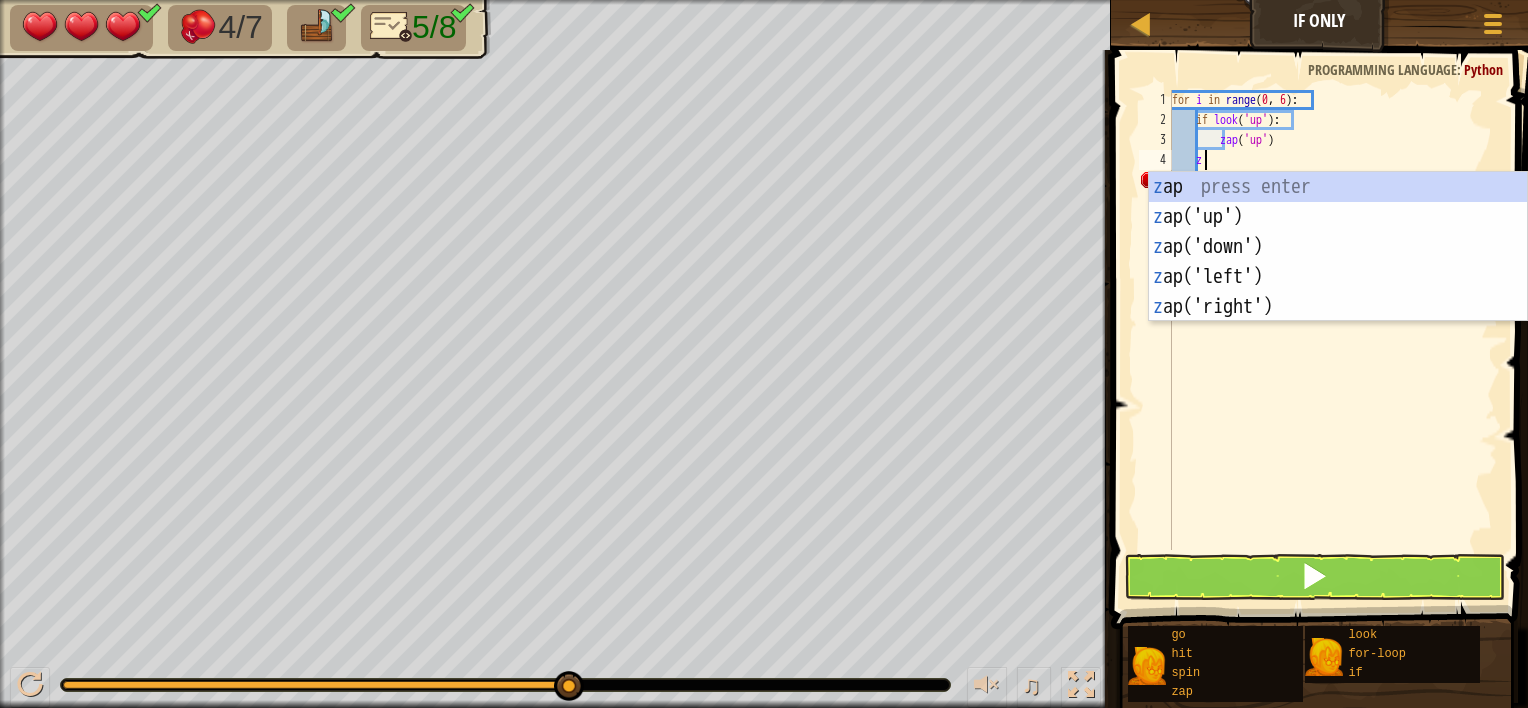 scroll, scrollTop: 9, scrollLeft: 1, axis: both 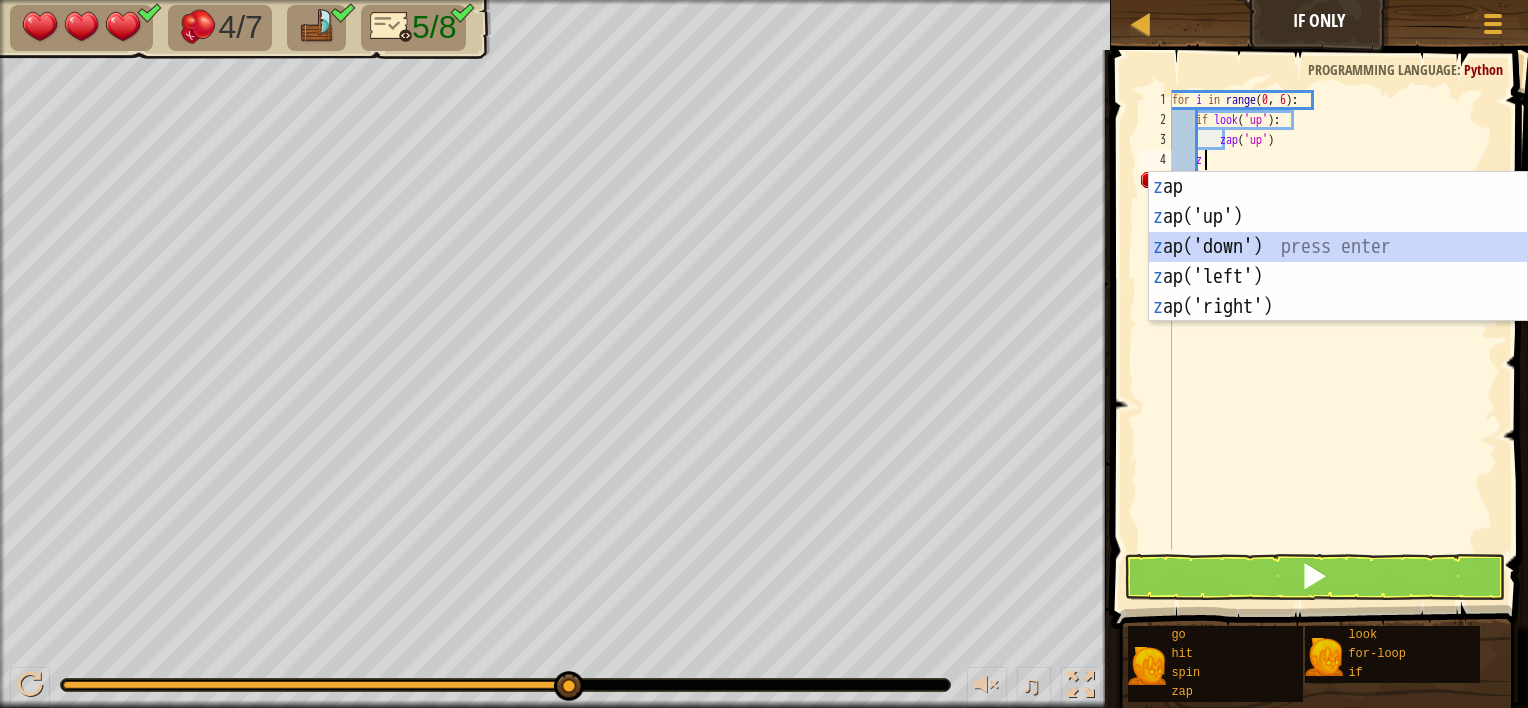 click on "z ap press enter z ap('up') press enter z ap('down') press enter z ap('left') press enter z ap('right') press enter" at bounding box center (1338, 277) 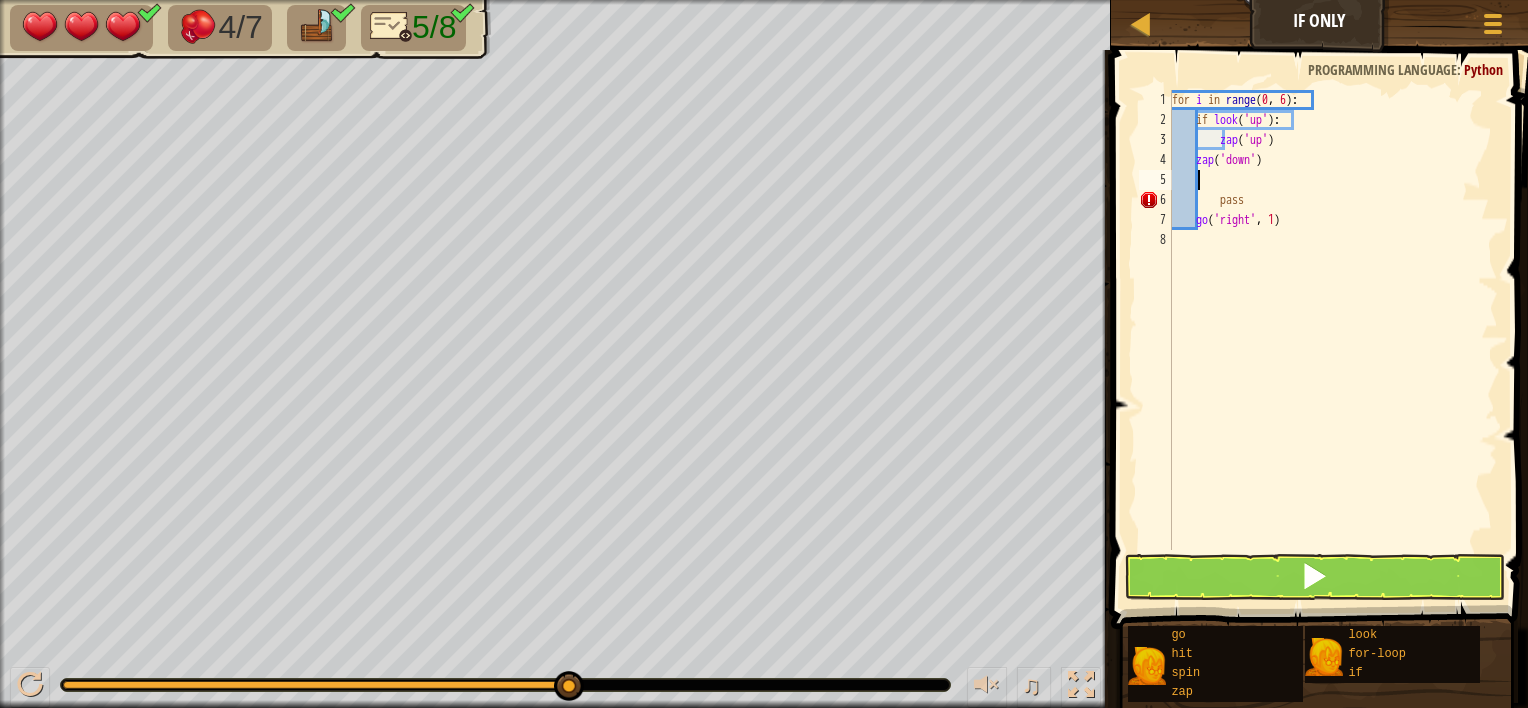scroll, scrollTop: 9, scrollLeft: 0, axis: vertical 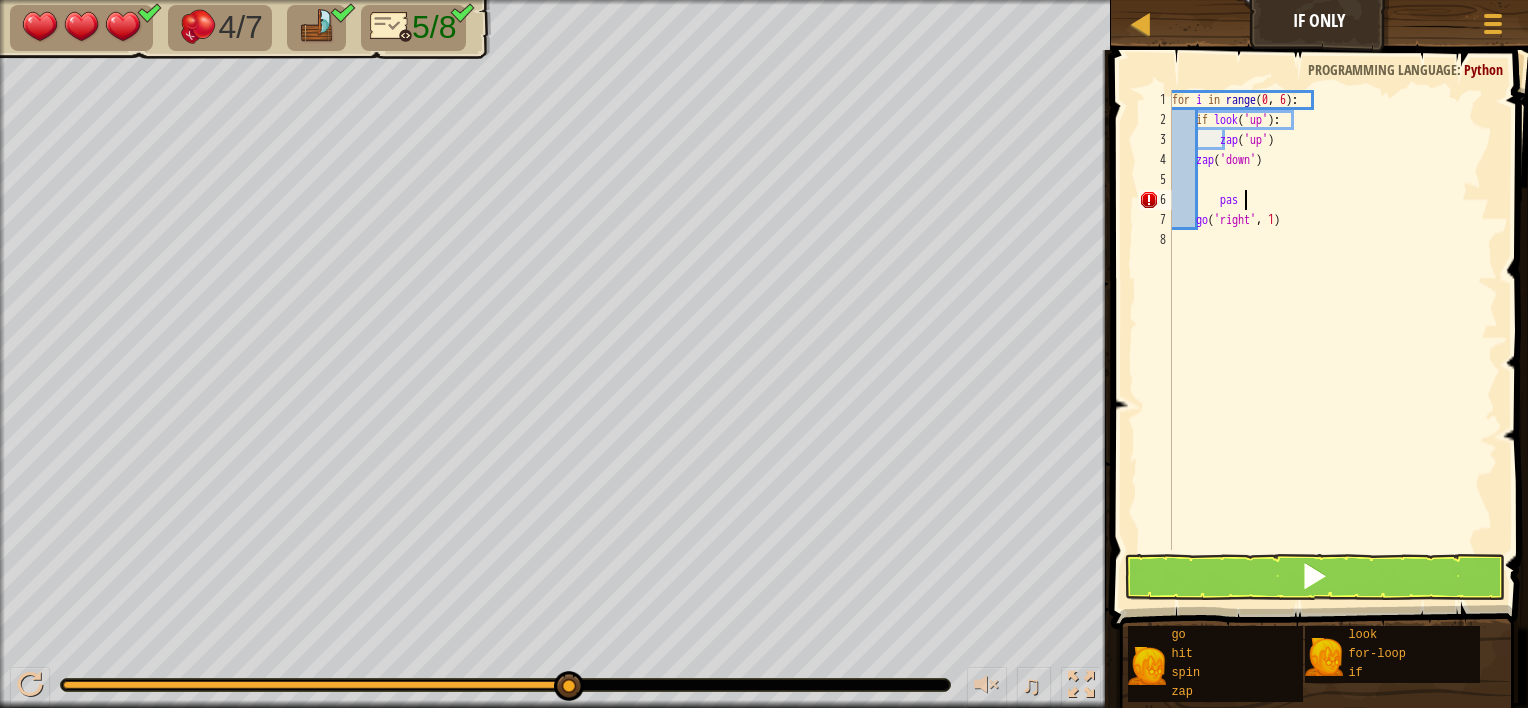type on "p" 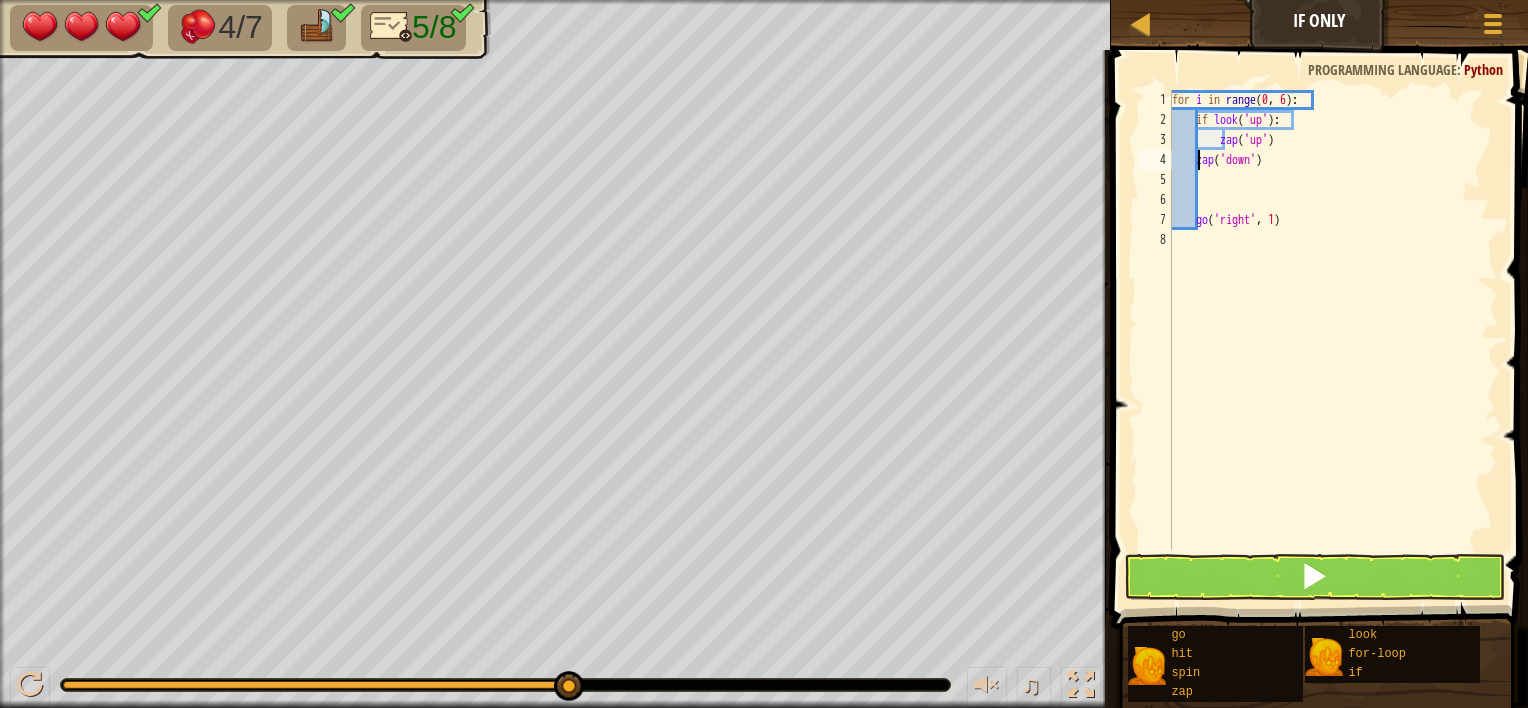 click on "for   i   in   range ( 0 ,   6 ) :      if   look ( 'up' ) :          zap ( 'up' )      zap ( 'down' )                go ( 'right' ,   1 )" at bounding box center [1333, 340] 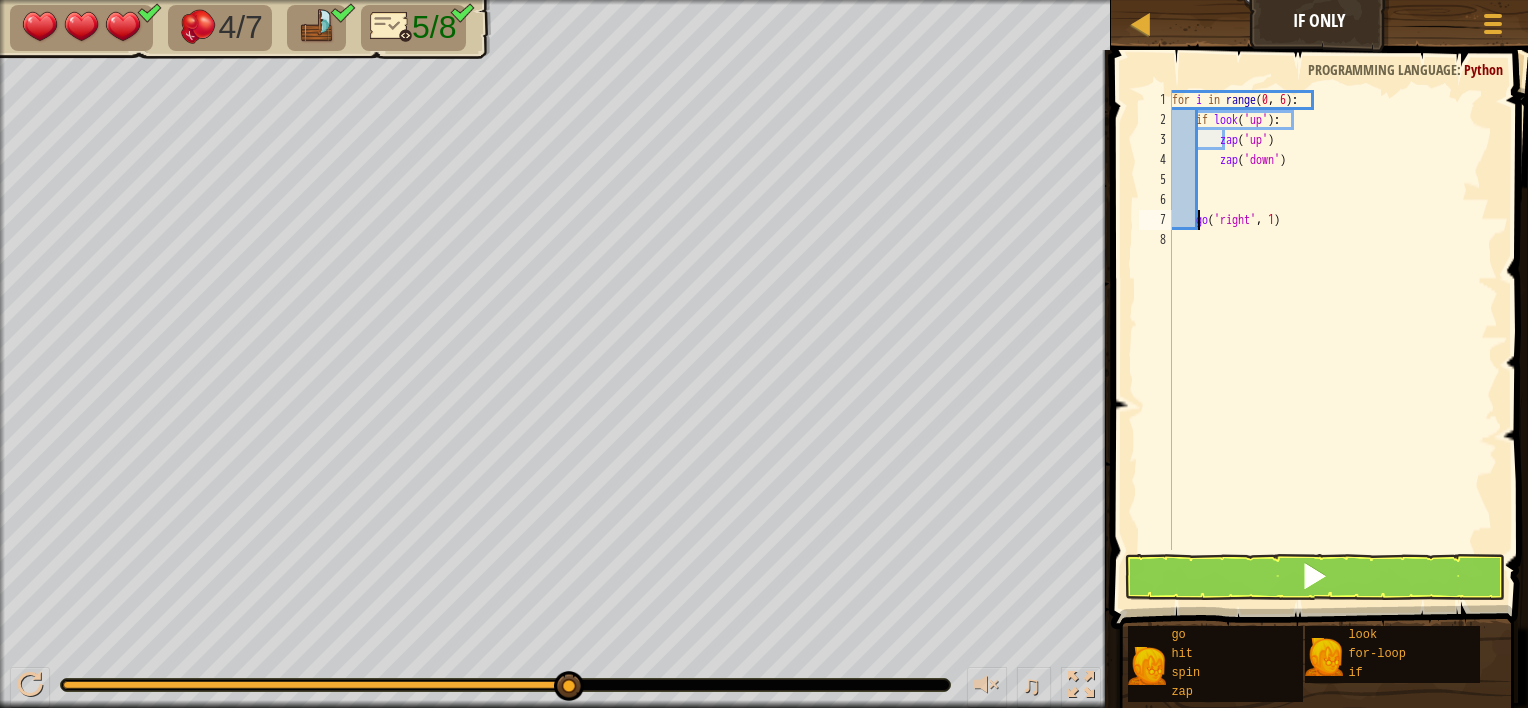 click on "for   i   in   range ( 0 ,   6 ) :      if   look ( 'up' ) :          zap ( 'up' )          zap ( 'down' )                go ( 'right' ,   1 )" at bounding box center (1333, 340) 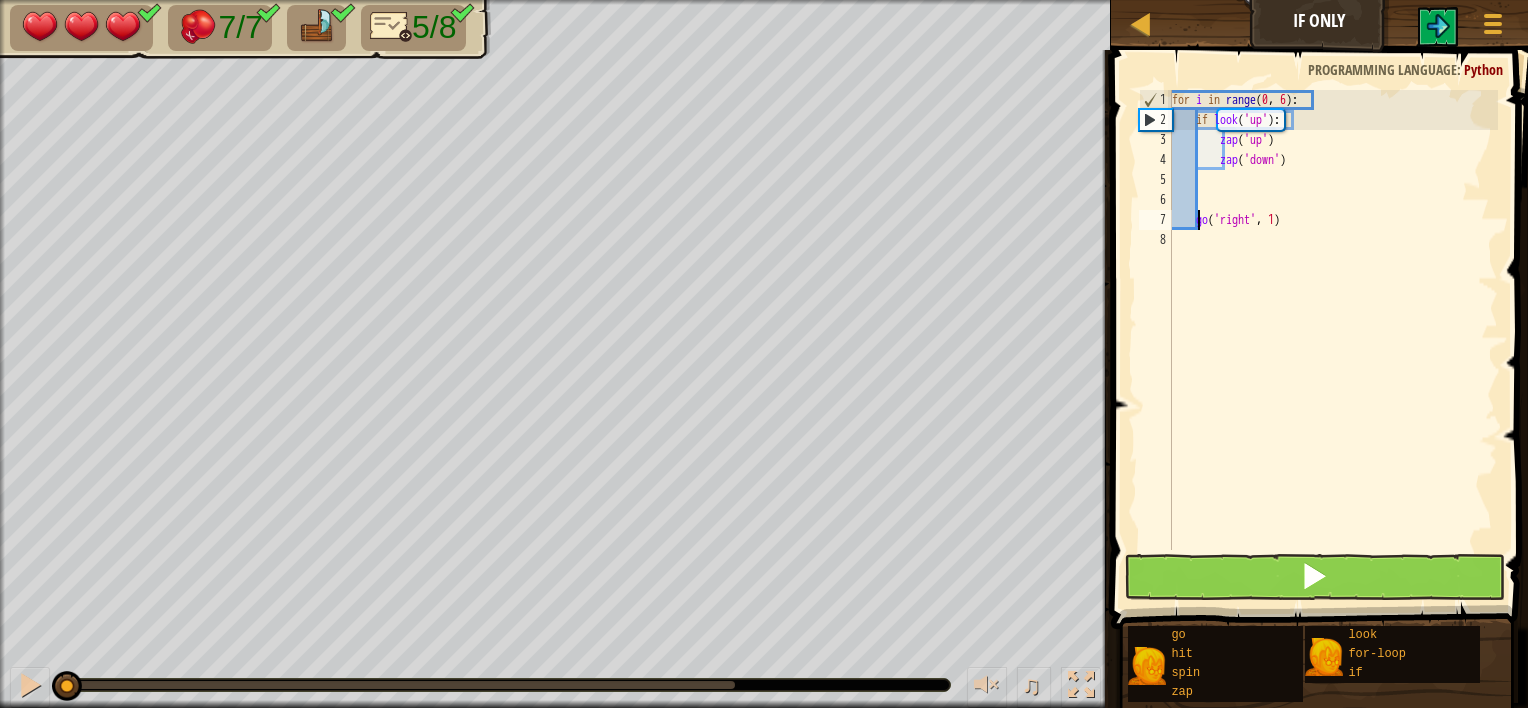 drag, startPoint x: 572, startPoint y: 688, endPoint x: 49, endPoint y: 649, distance: 524.4521 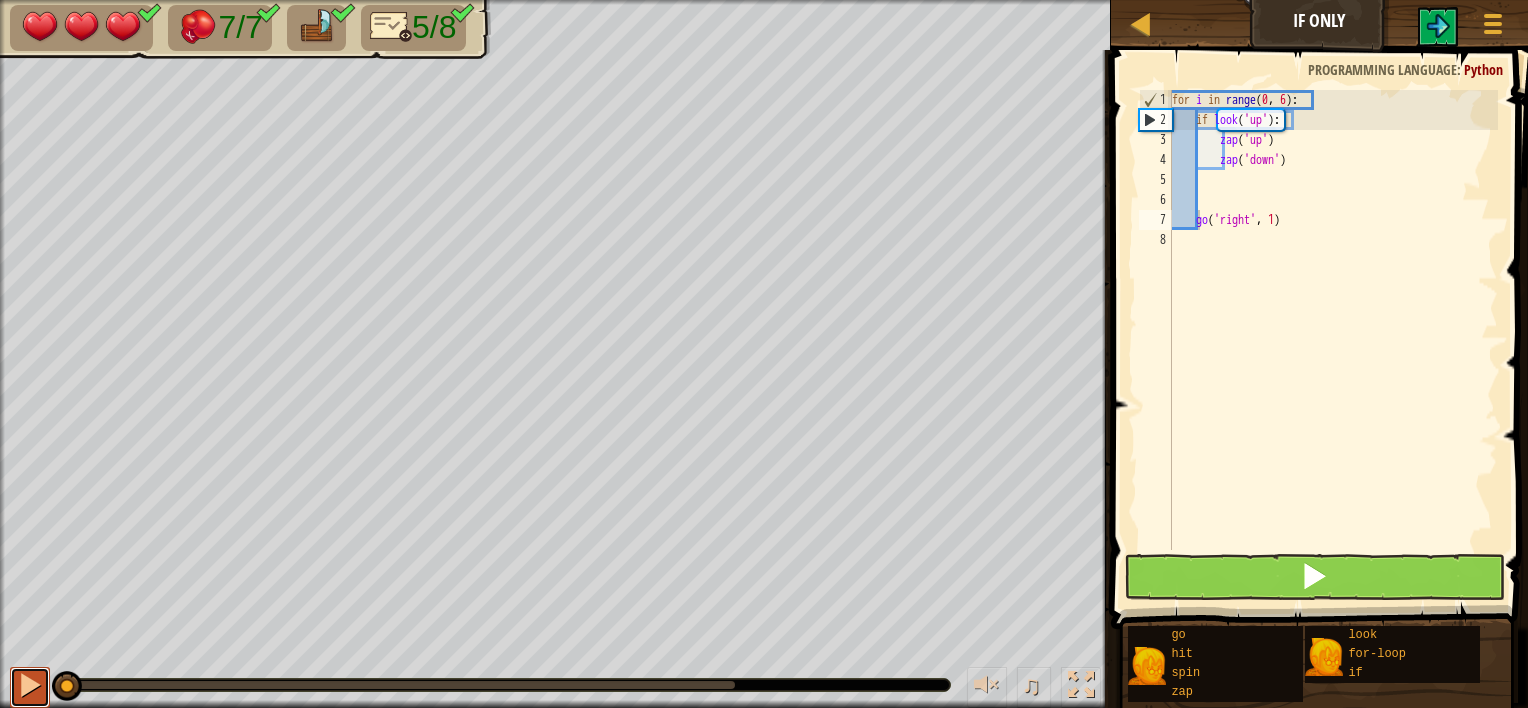 click at bounding box center (30, 685) 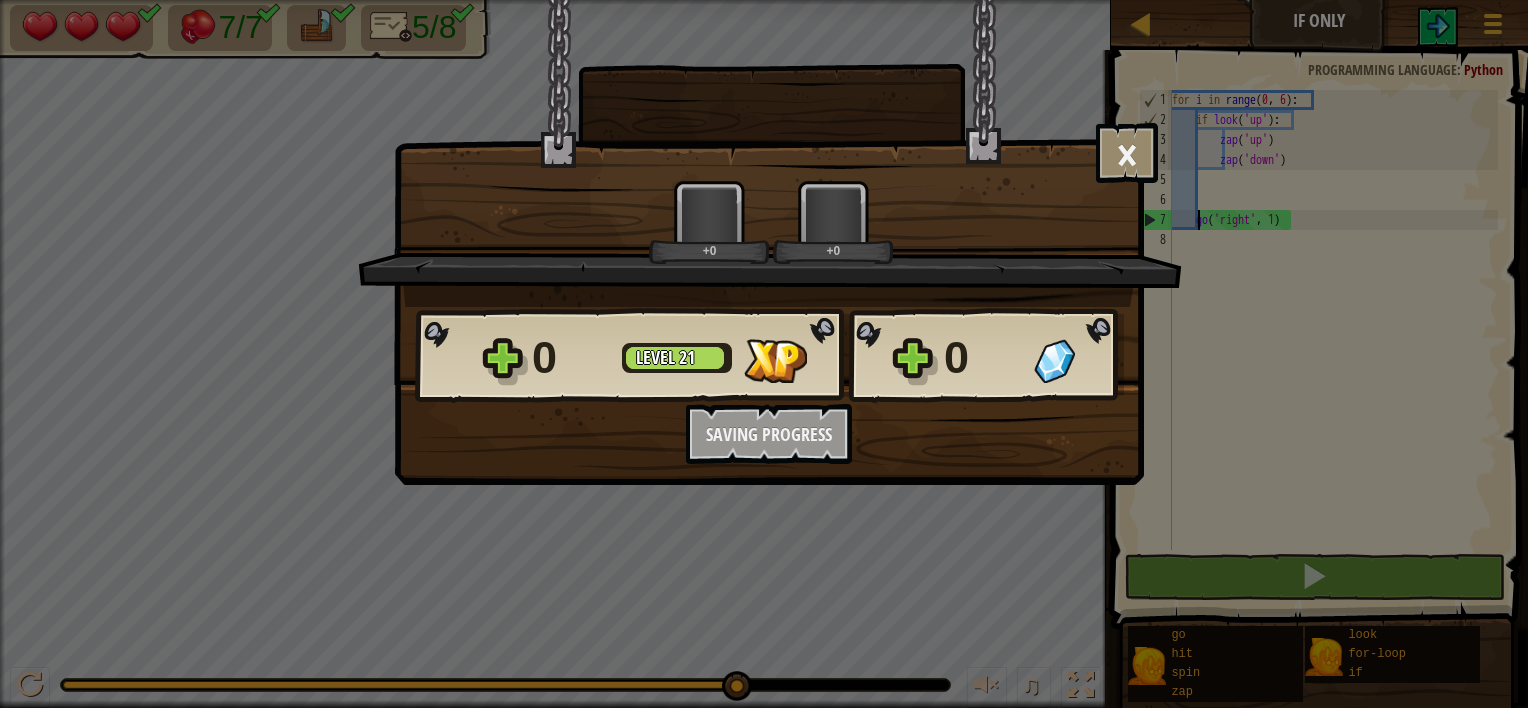 scroll, scrollTop: 9, scrollLeft: 2, axis: both 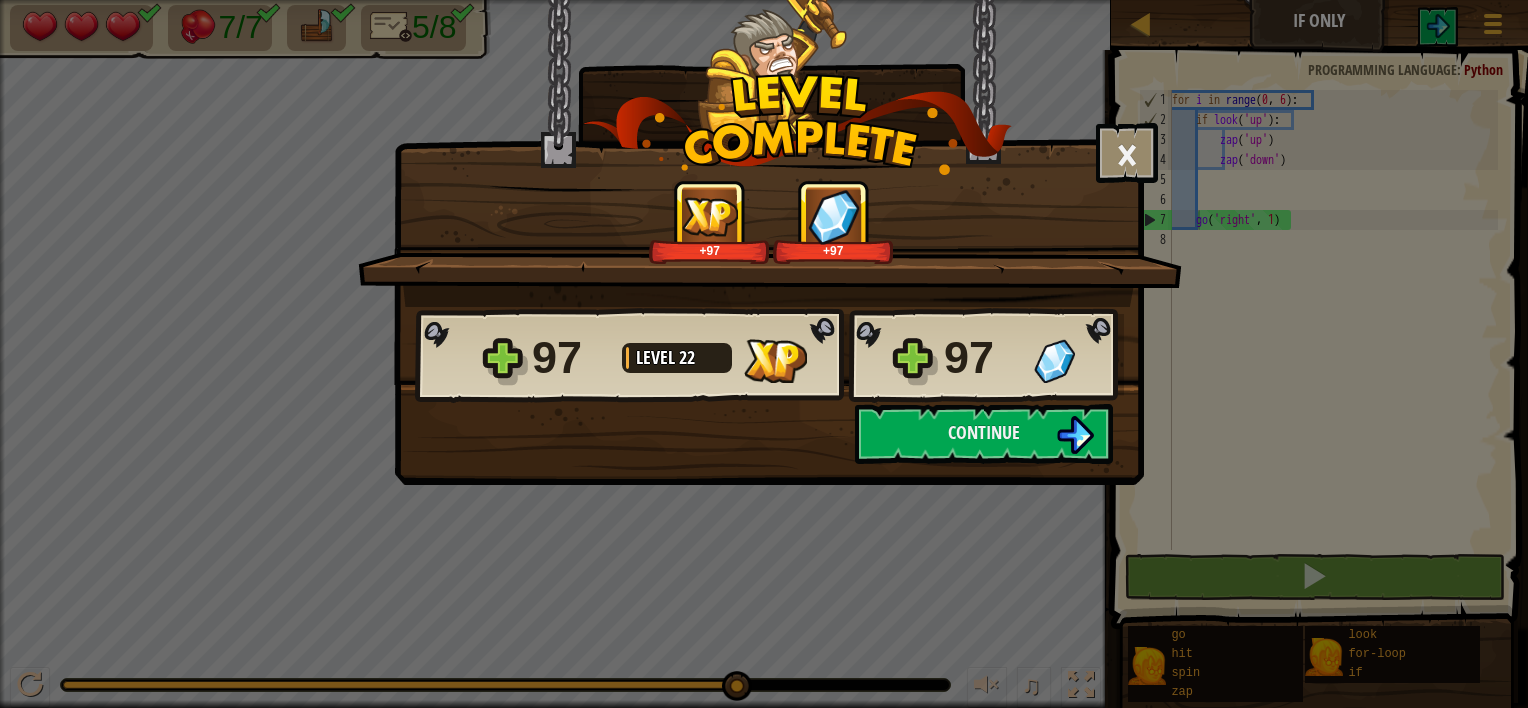 click on "× How fun was this level? Tell us more! +97 +97 Reticulating Splines... 97 Level 22 97 Saving Progress Continue" at bounding box center [764, 354] 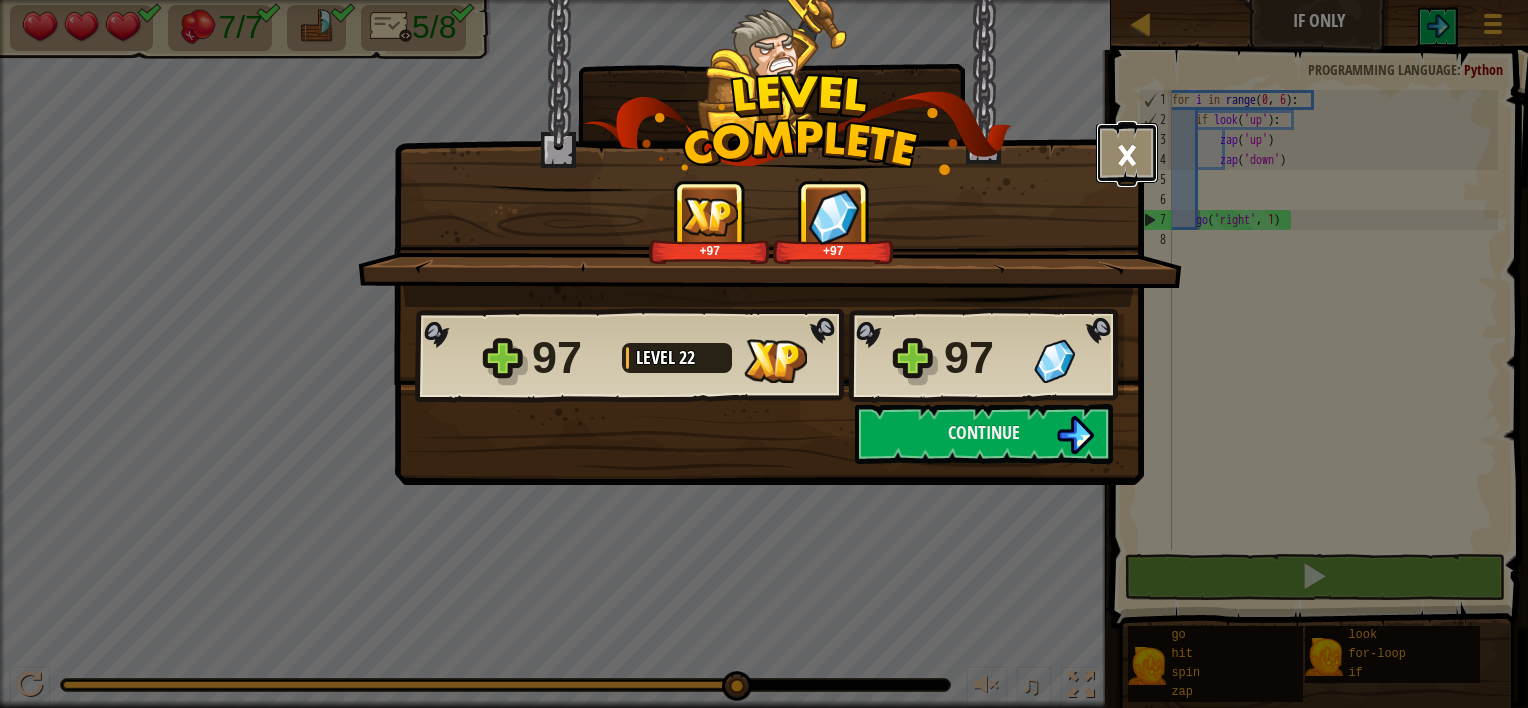 click on "×" at bounding box center [1127, 153] 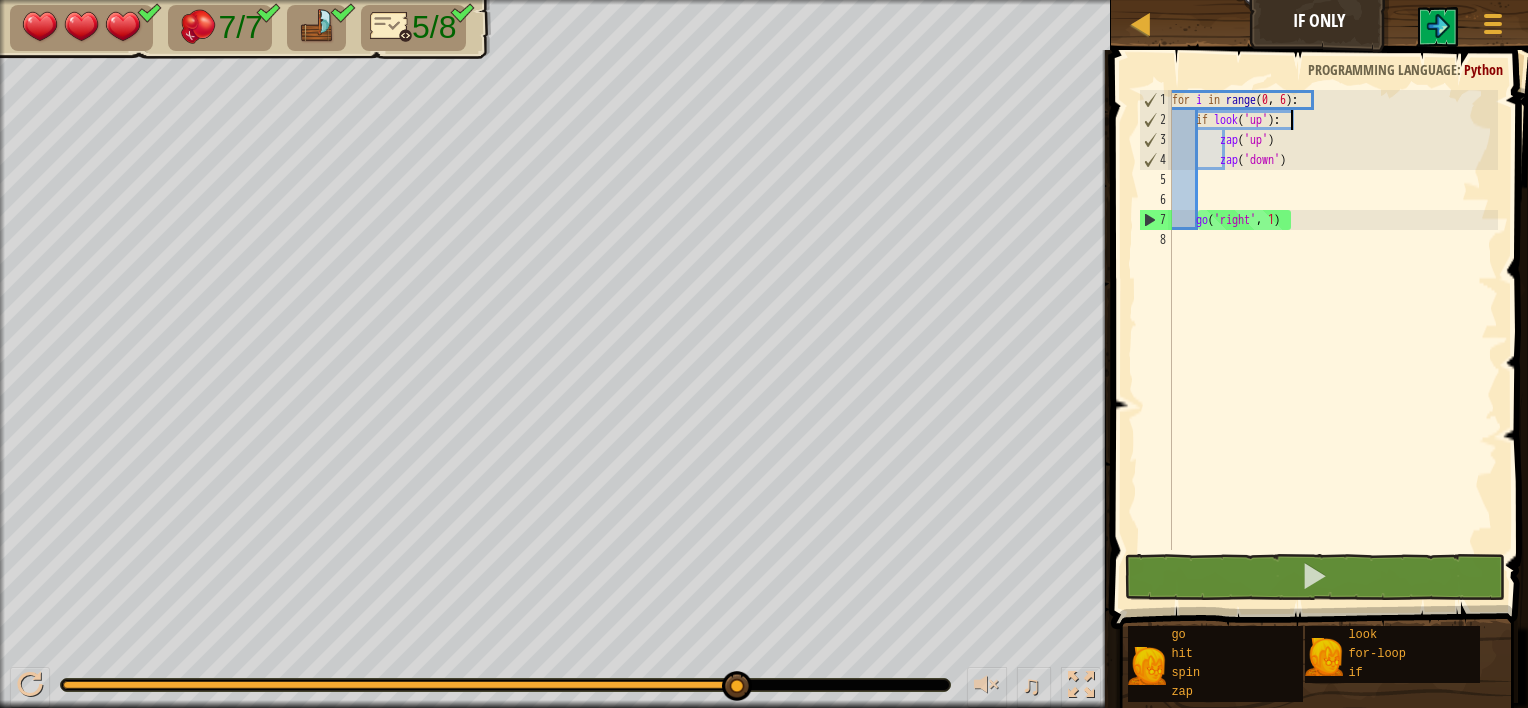 click on "for   i   in   range ( 0 ,   6 ) :      if   look ( 'up' ) :          zap ( 'up' )          zap ( 'down' )                go ( 'right' ,   1 )" at bounding box center (1333, 340) 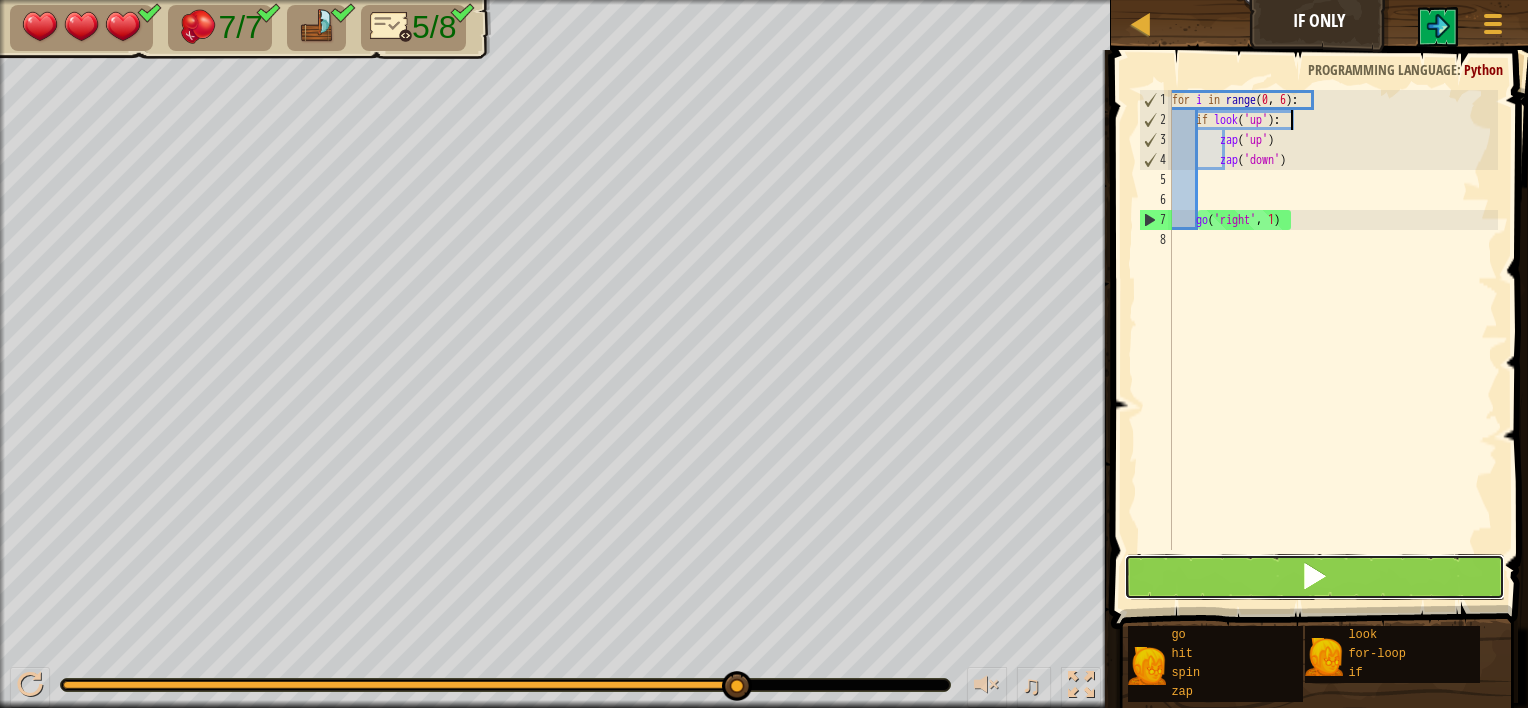 click at bounding box center (1315, 577) 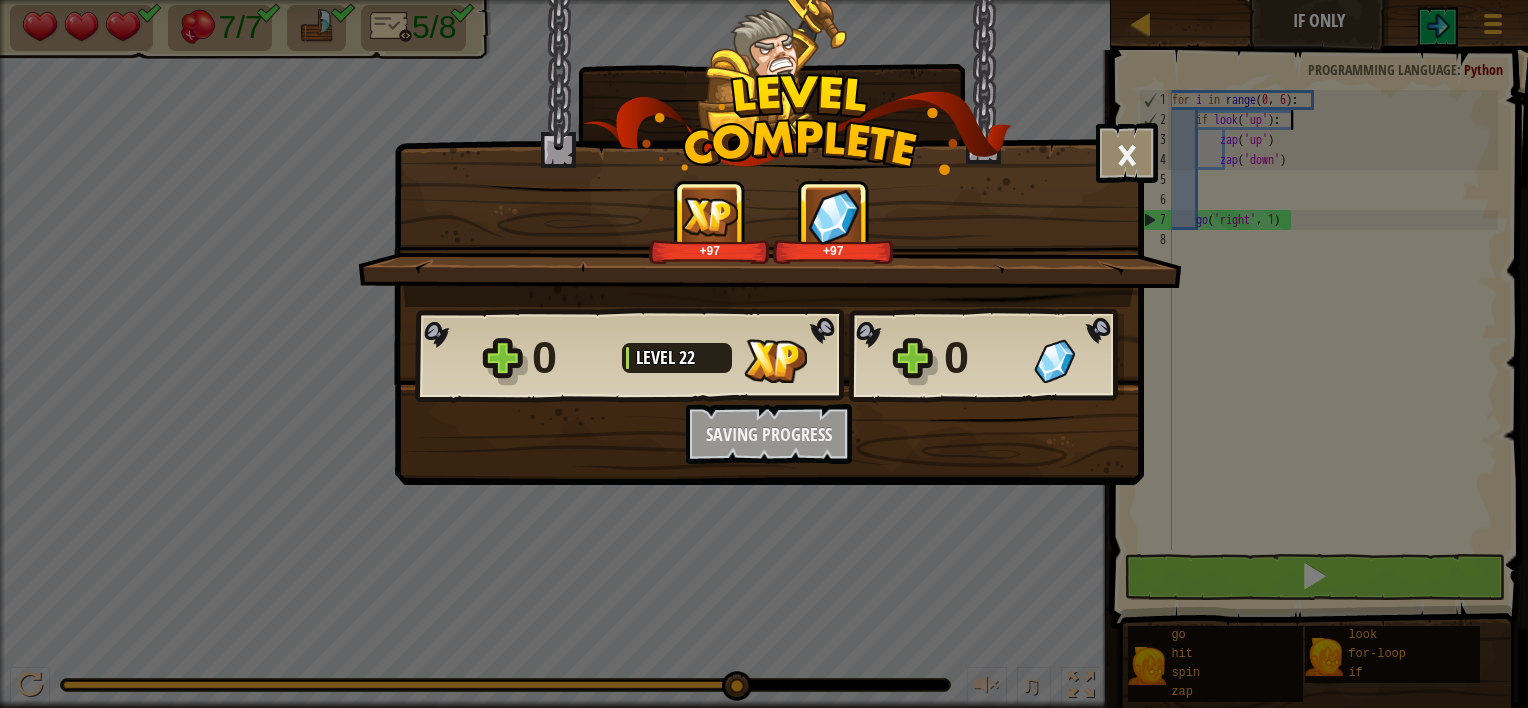 scroll, scrollTop: 9, scrollLeft: 8, axis: both 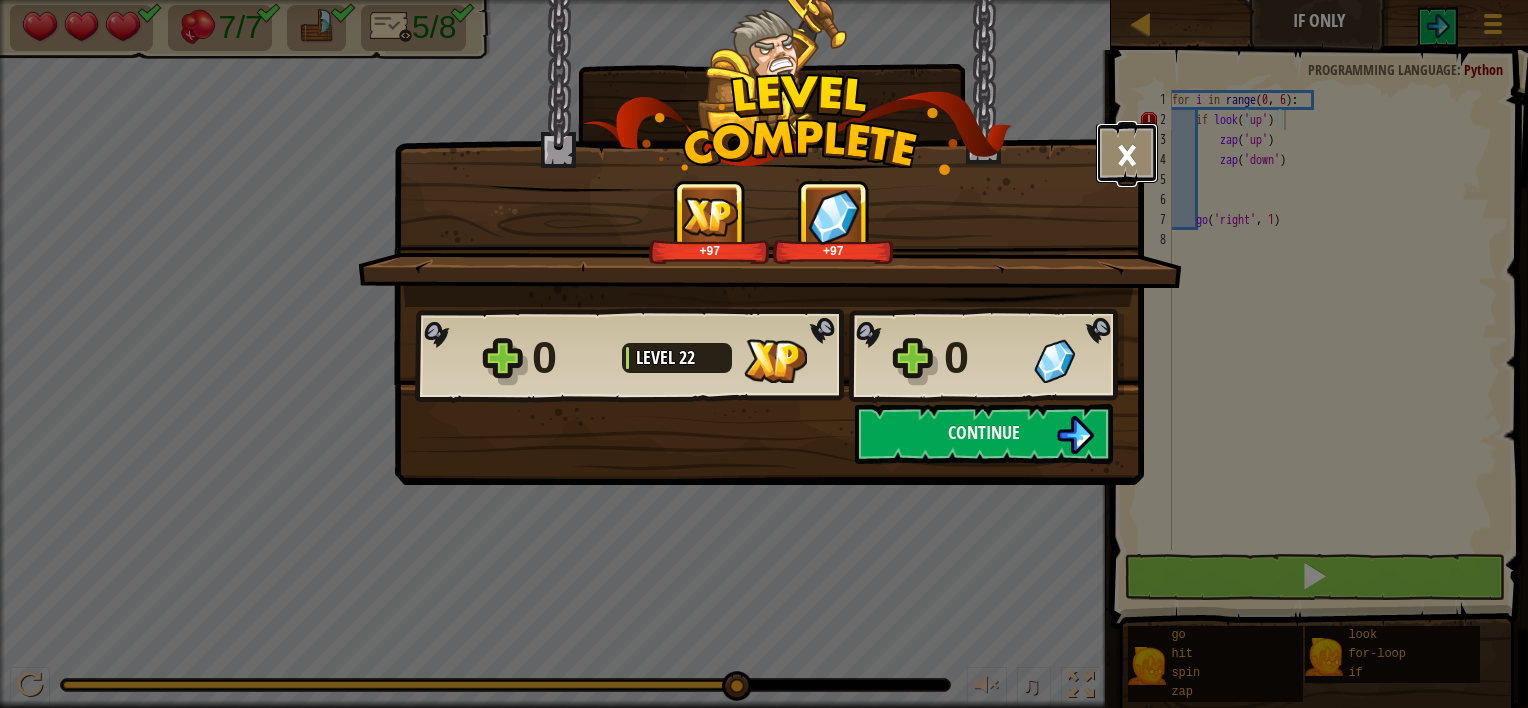 drag, startPoint x: 1139, startPoint y: 172, endPoint x: 1134, endPoint y: 144, distance: 28.442924 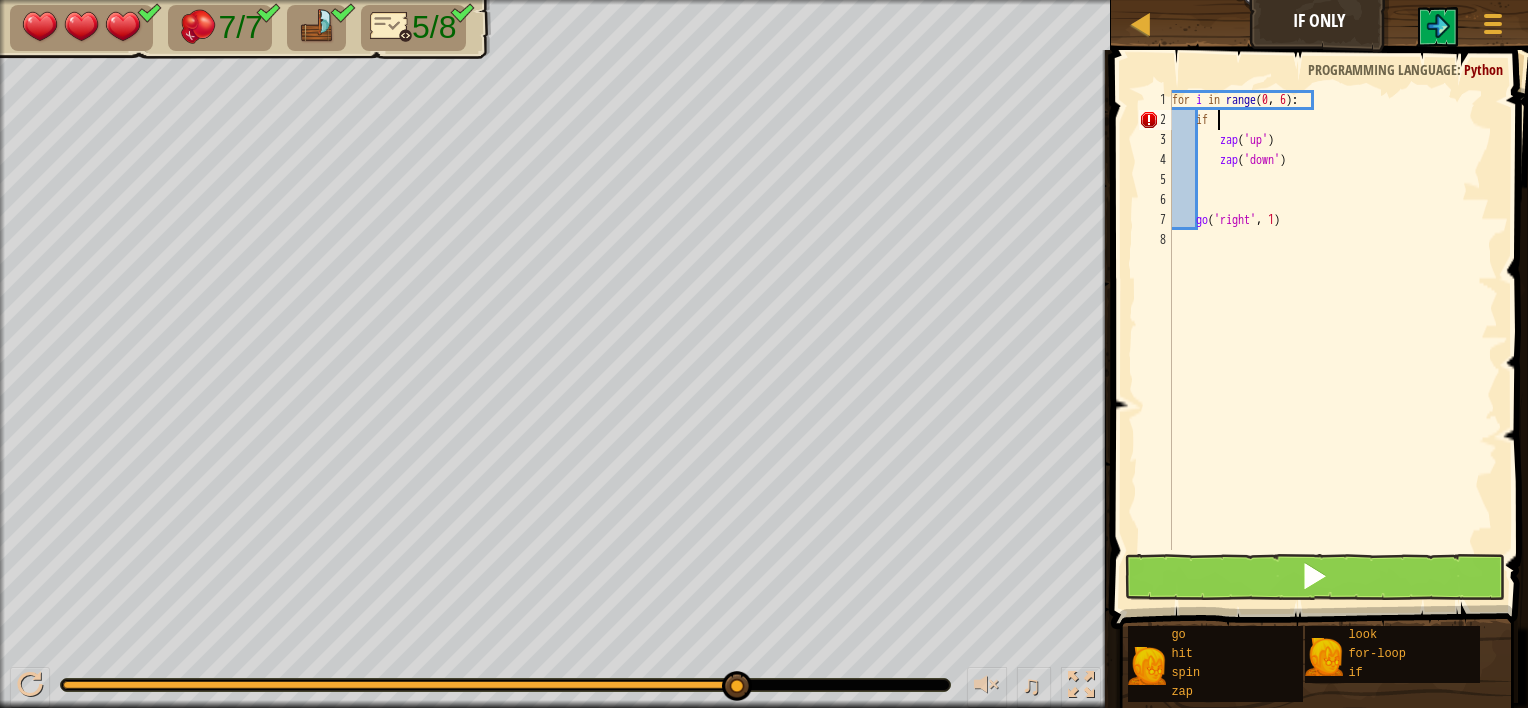 scroll, scrollTop: 9, scrollLeft: 1, axis: both 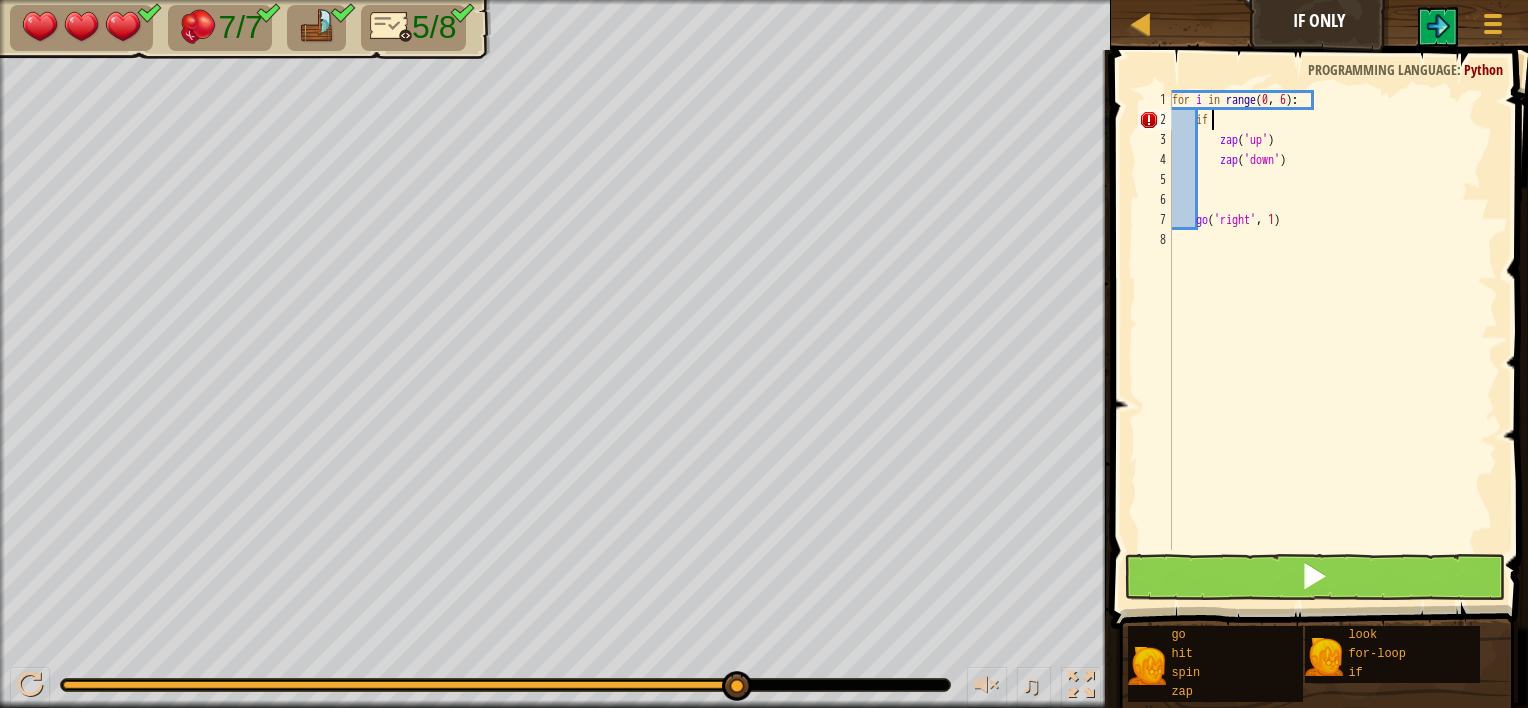 type on "i" 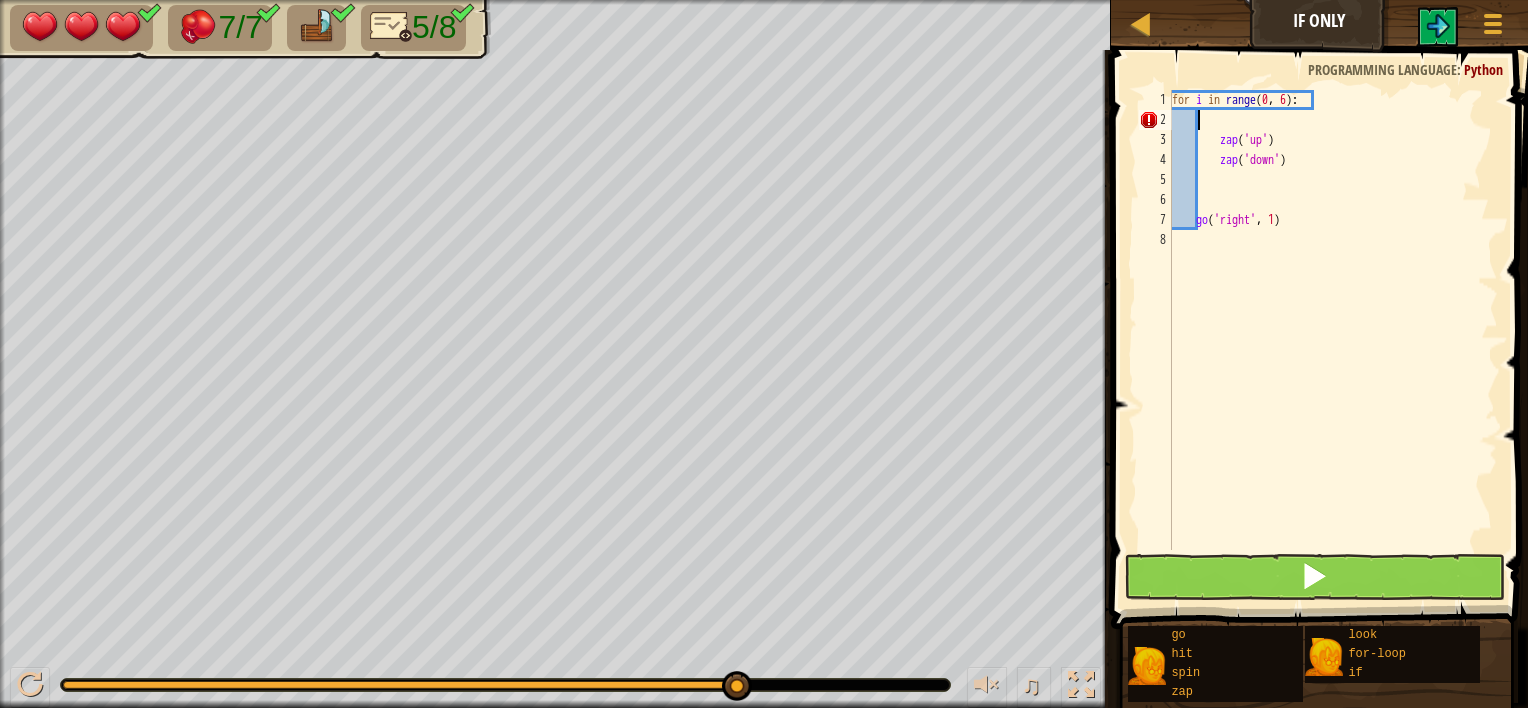 scroll, scrollTop: 9, scrollLeft: 0, axis: vertical 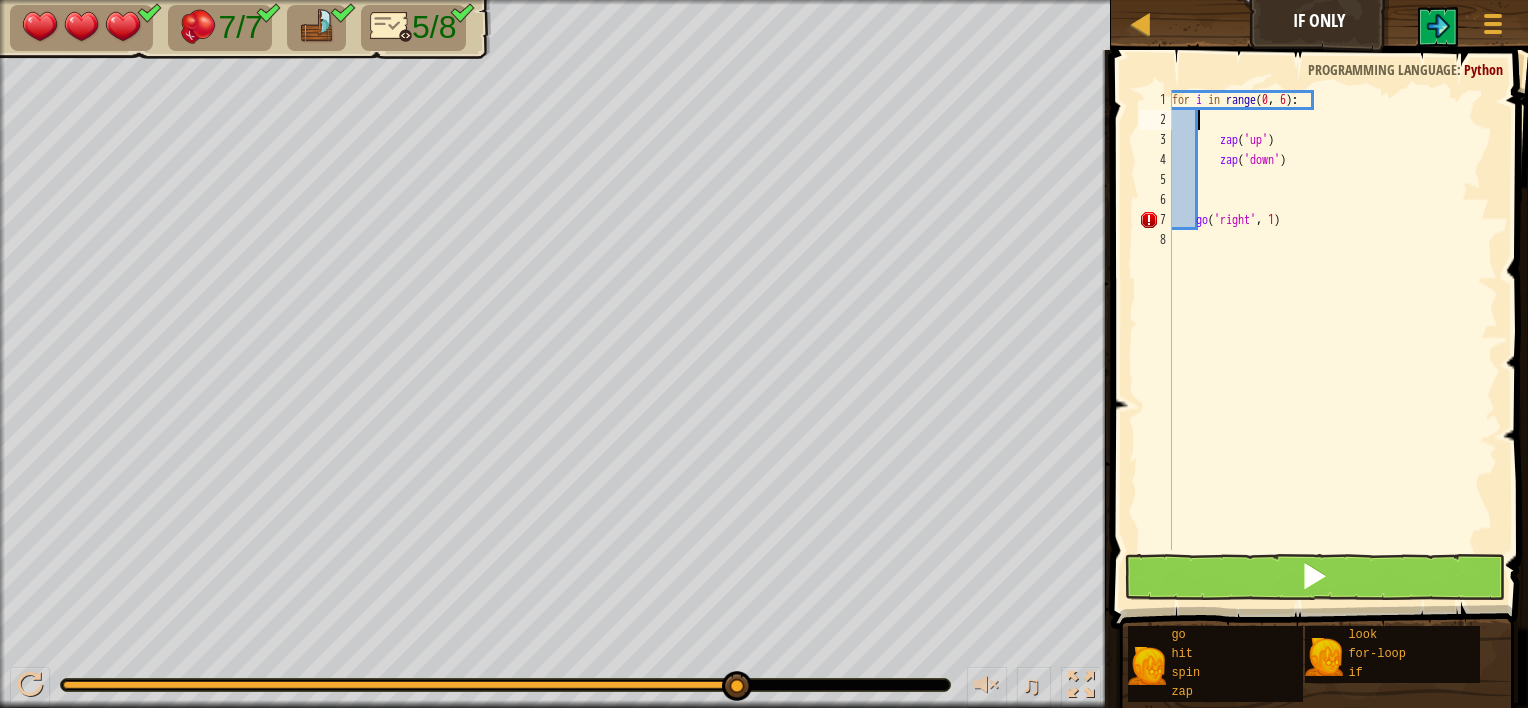 click on "for   i   in   range ( 0 ,   6 ) :               zap ( 'up' )          zap ( 'down' )                go ( 'right' ,   1 )" at bounding box center (1333, 340) 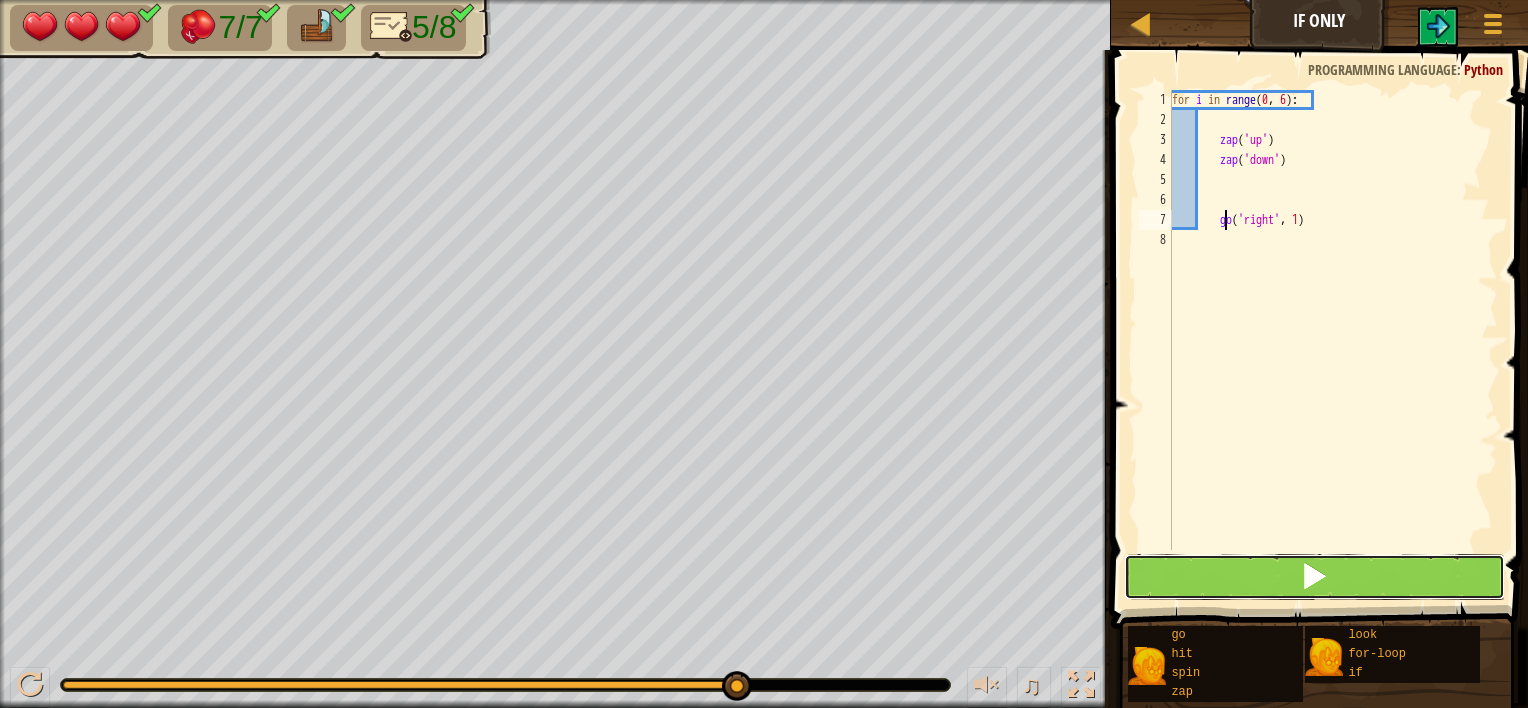 click at bounding box center (1315, 577) 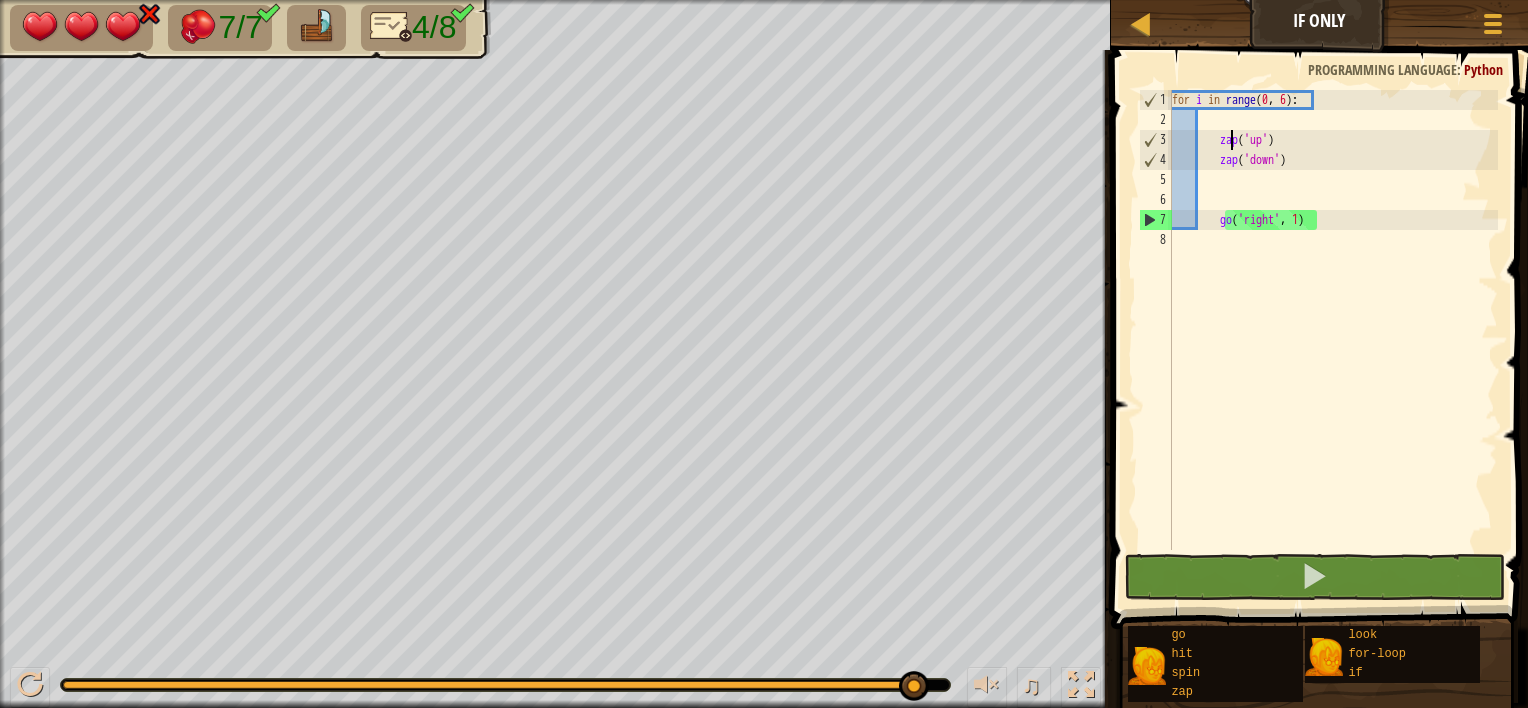 click on "for   i   in   range ( 0 ,   6 ) :               zap ( 'up' )          zap ( 'down' )                    go ( 'right' ,   1 )" at bounding box center (1333, 340) 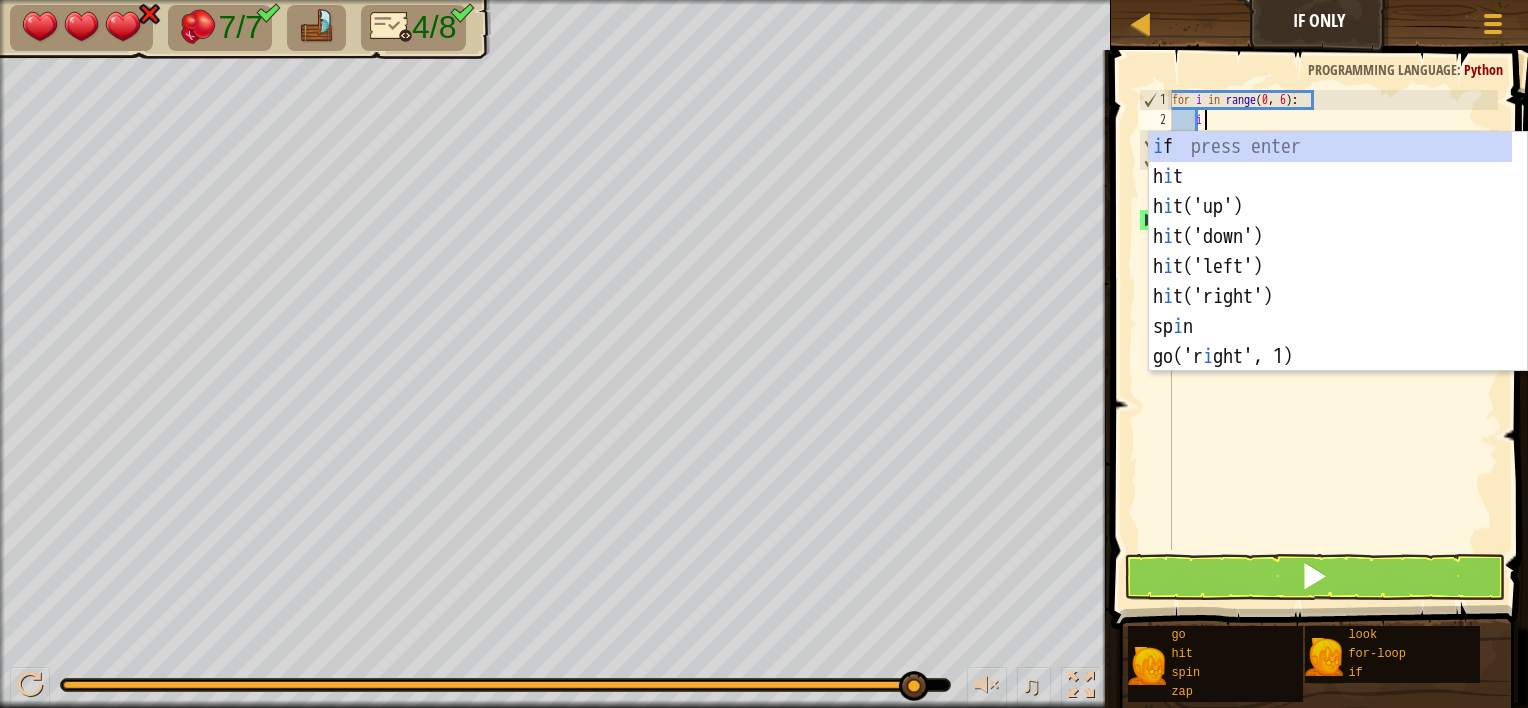 scroll, scrollTop: 9, scrollLeft: 1, axis: both 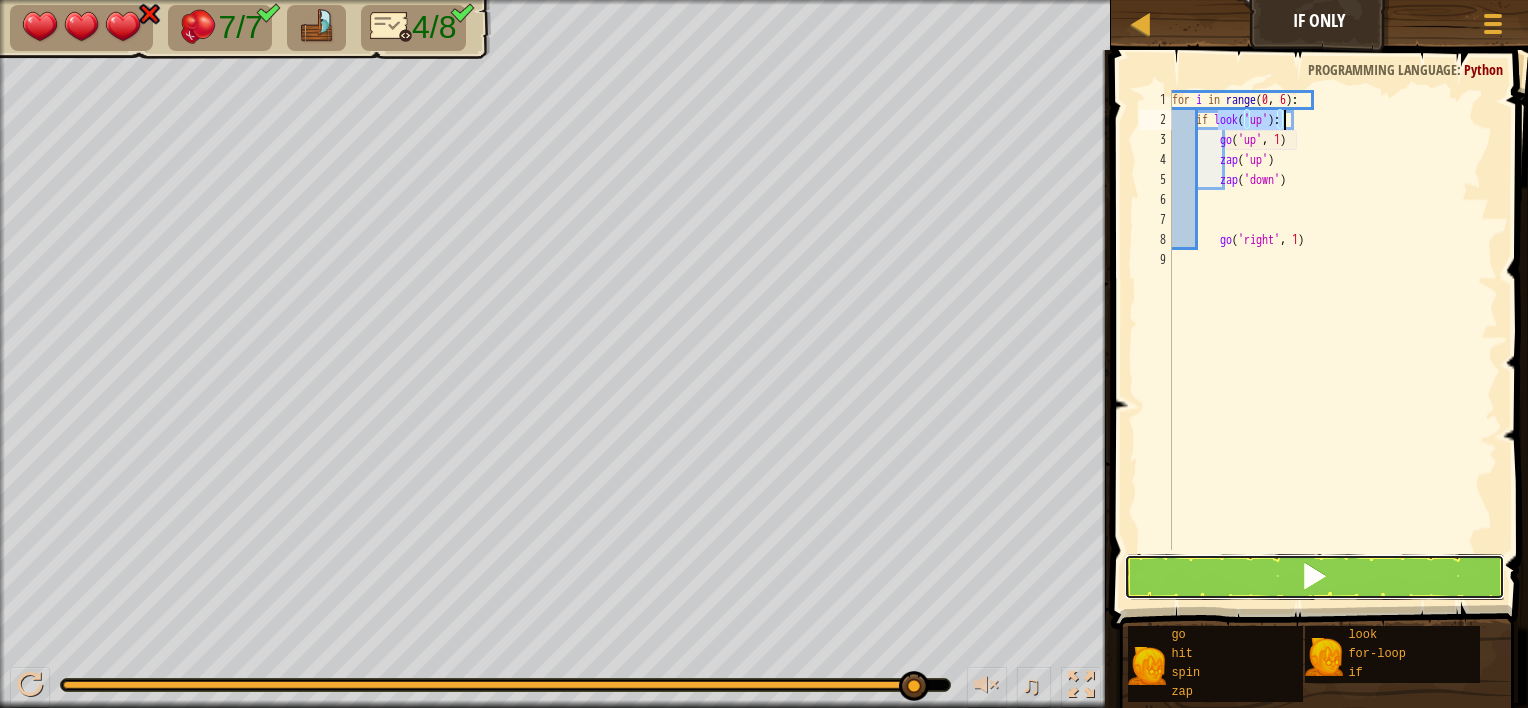 click at bounding box center [1315, 577] 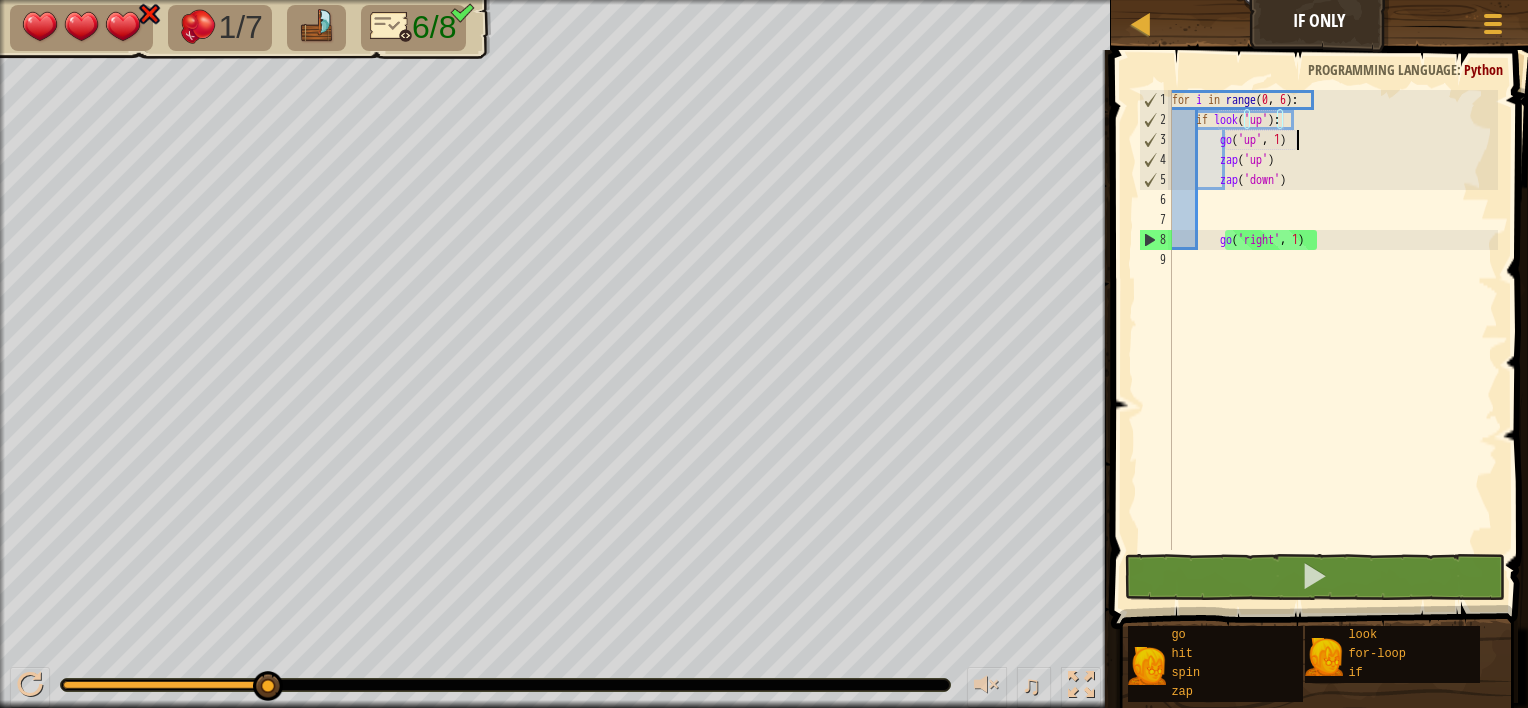 click on "for   i   in   range ( 0 ,   6 ) :      if   look ( 'up' ) :          go ( 'up' ,   1 )          zap ( 'up' )          zap ( 'down' )                    go ( 'right' ,   1 )" at bounding box center (1333, 340) 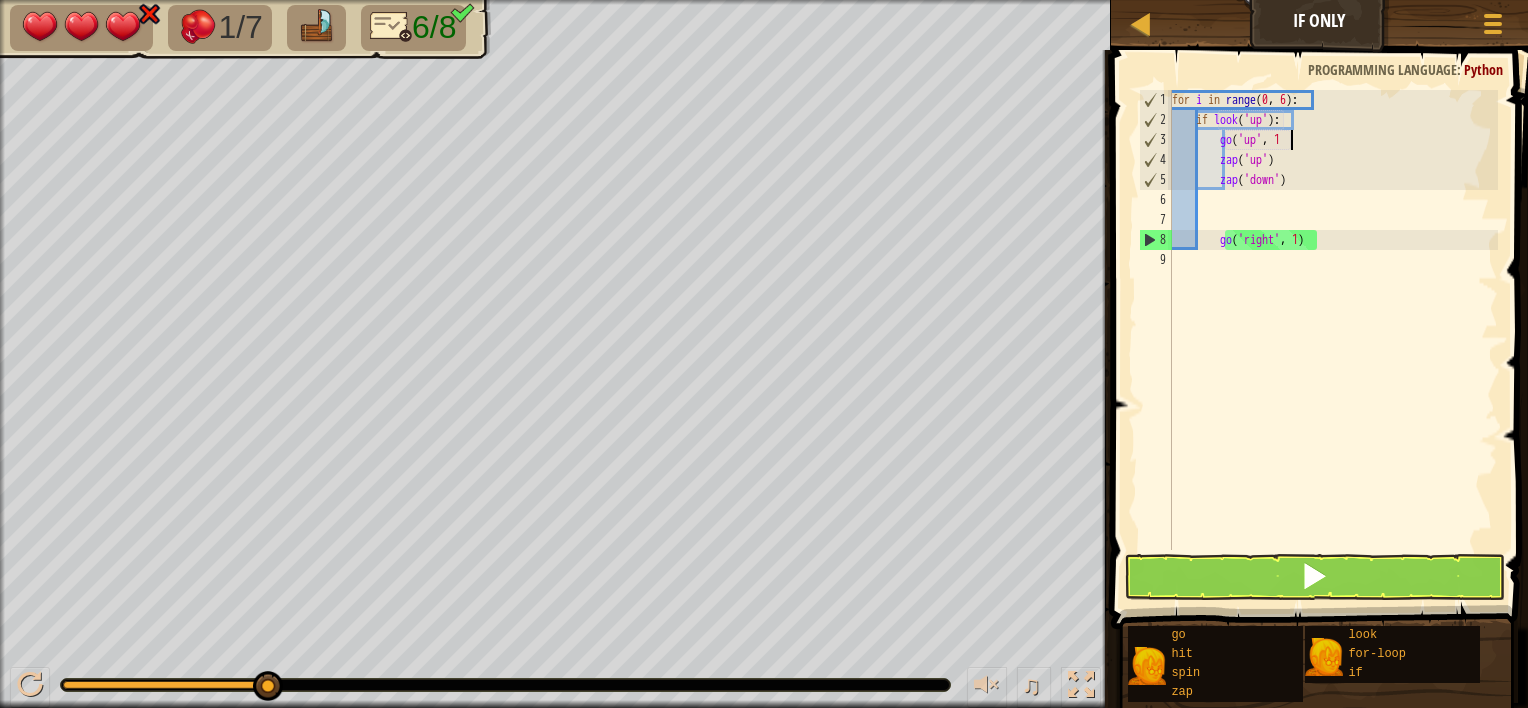 type on "g" 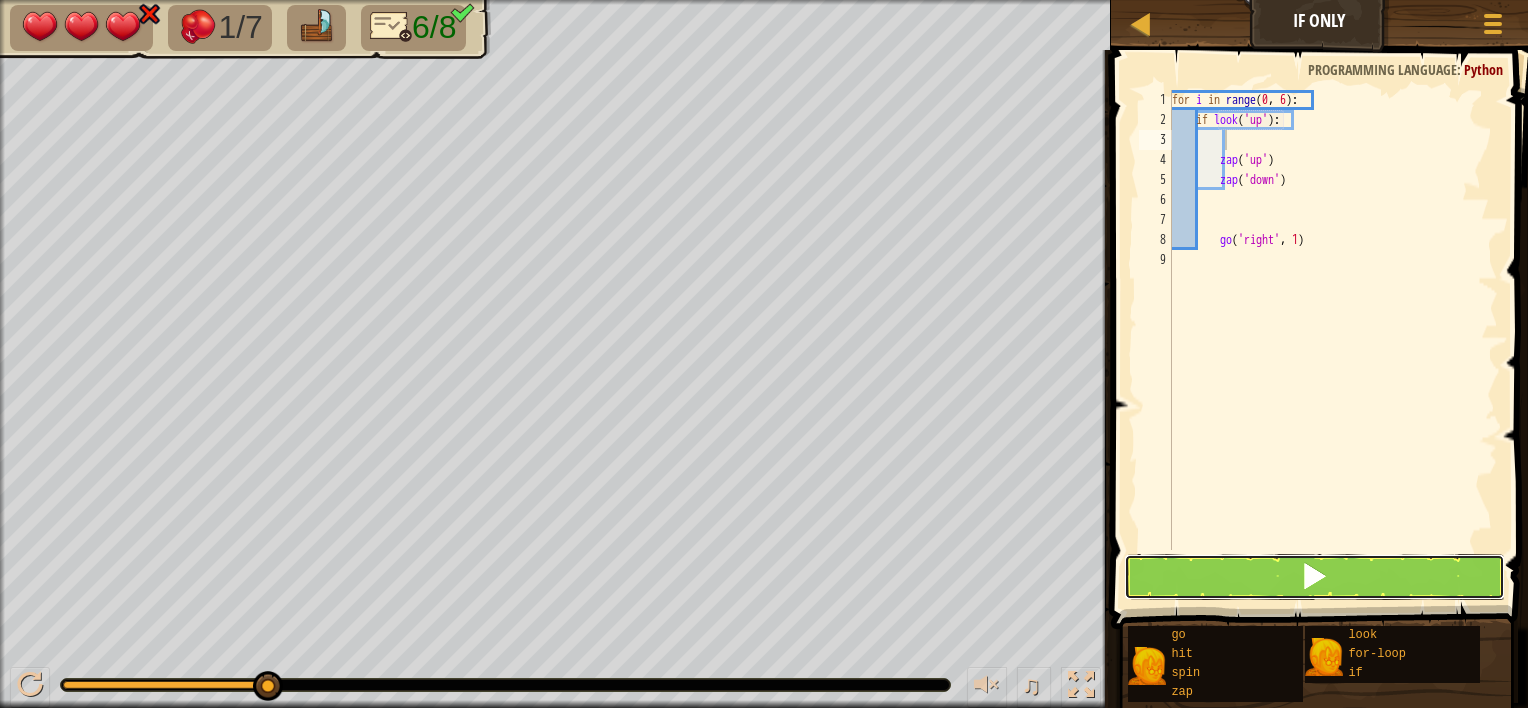 click at bounding box center [1314, 576] 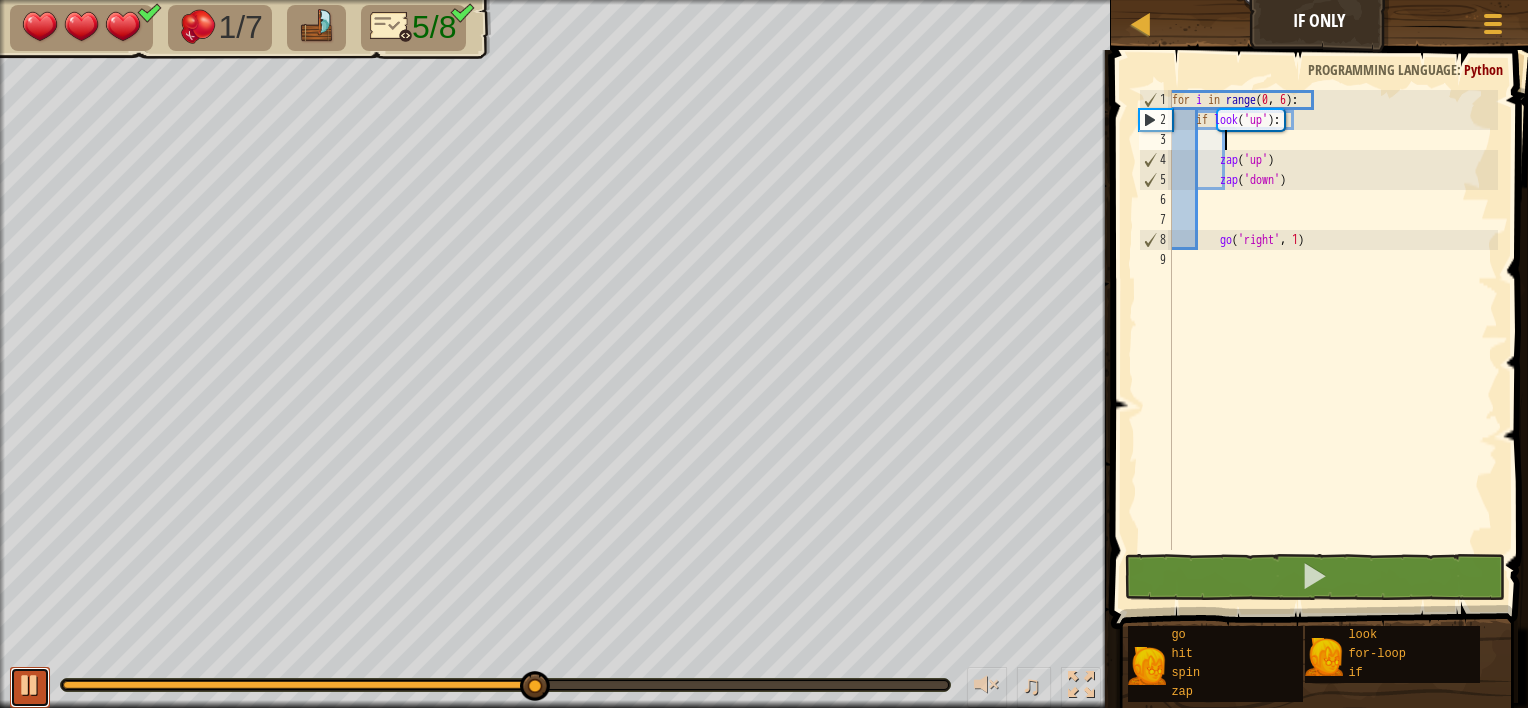 click at bounding box center (30, 685) 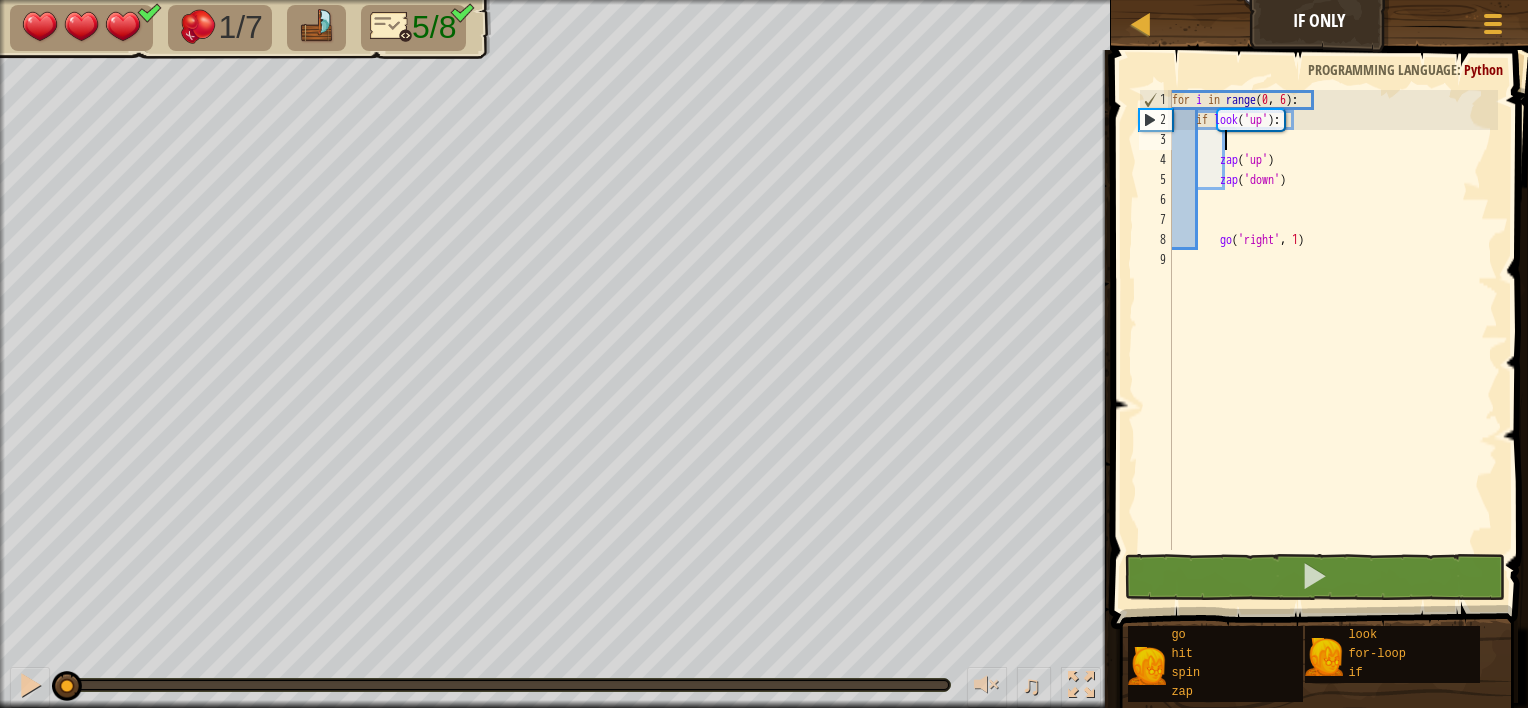 drag, startPoint x: 538, startPoint y: 687, endPoint x: 0, endPoint y: 662, distance: 538.58057 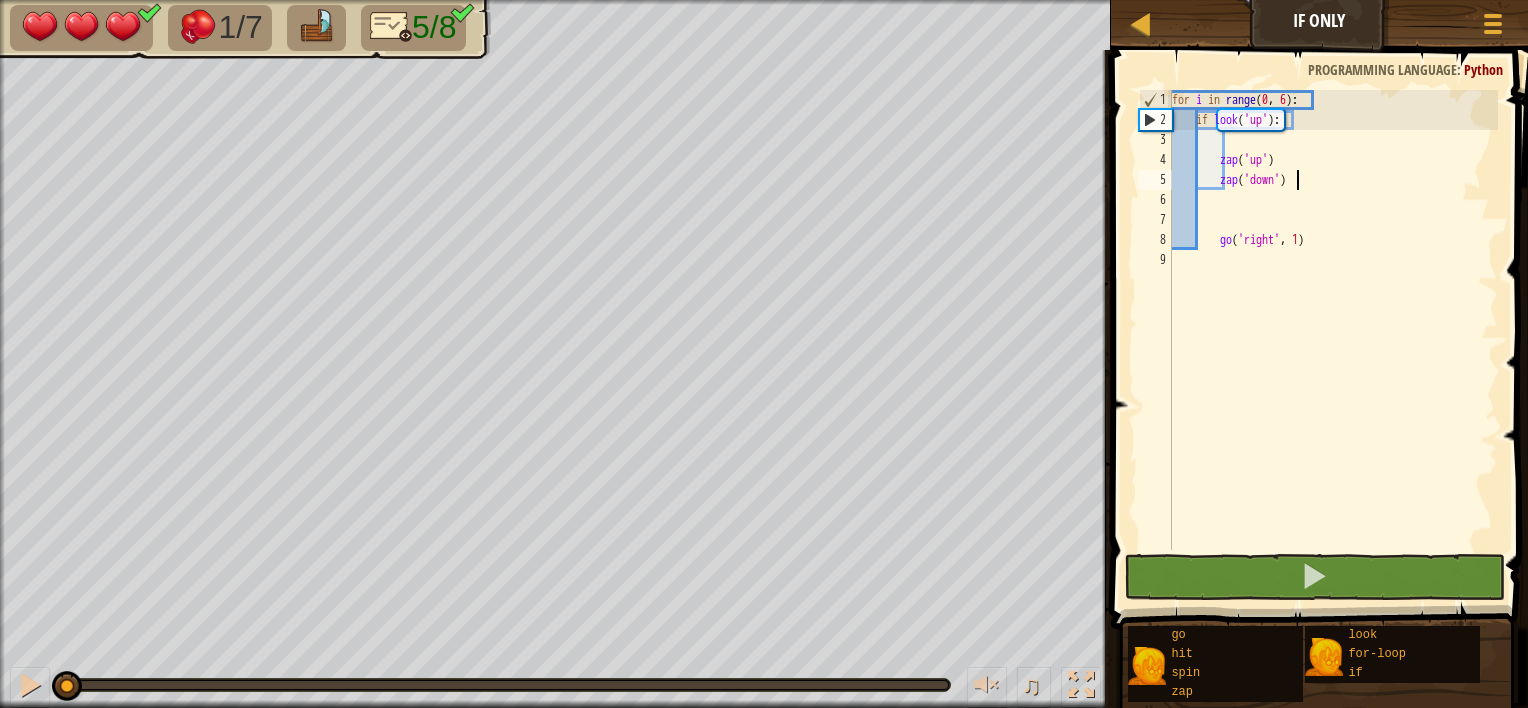 click on "for   i   in   range ( 0 ,   6 ) :      if   look ( 'up' ) :                   zap ( 'up' )          zap ( 'down' )                    go ( 'right' ,   1 )" at bounding box center [1333, 340] 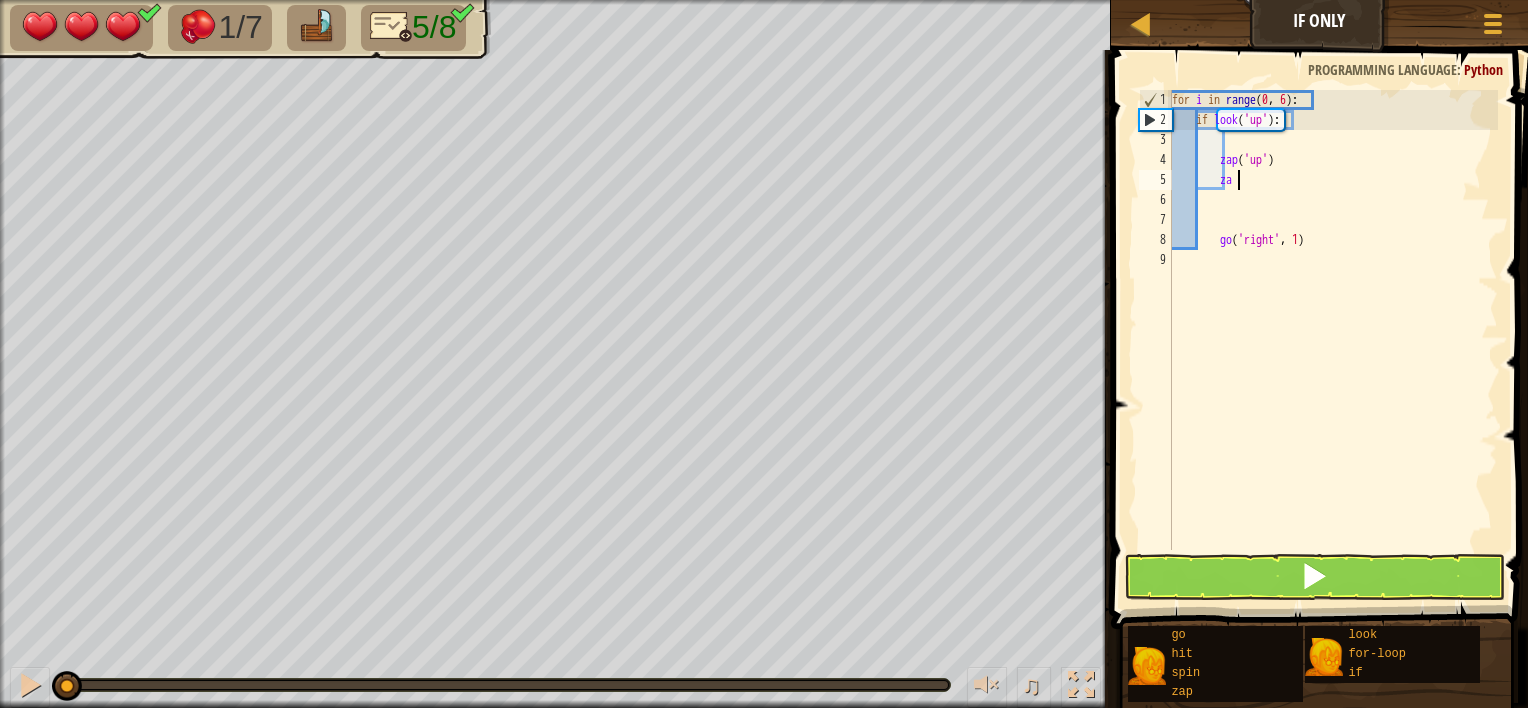 type on "z" 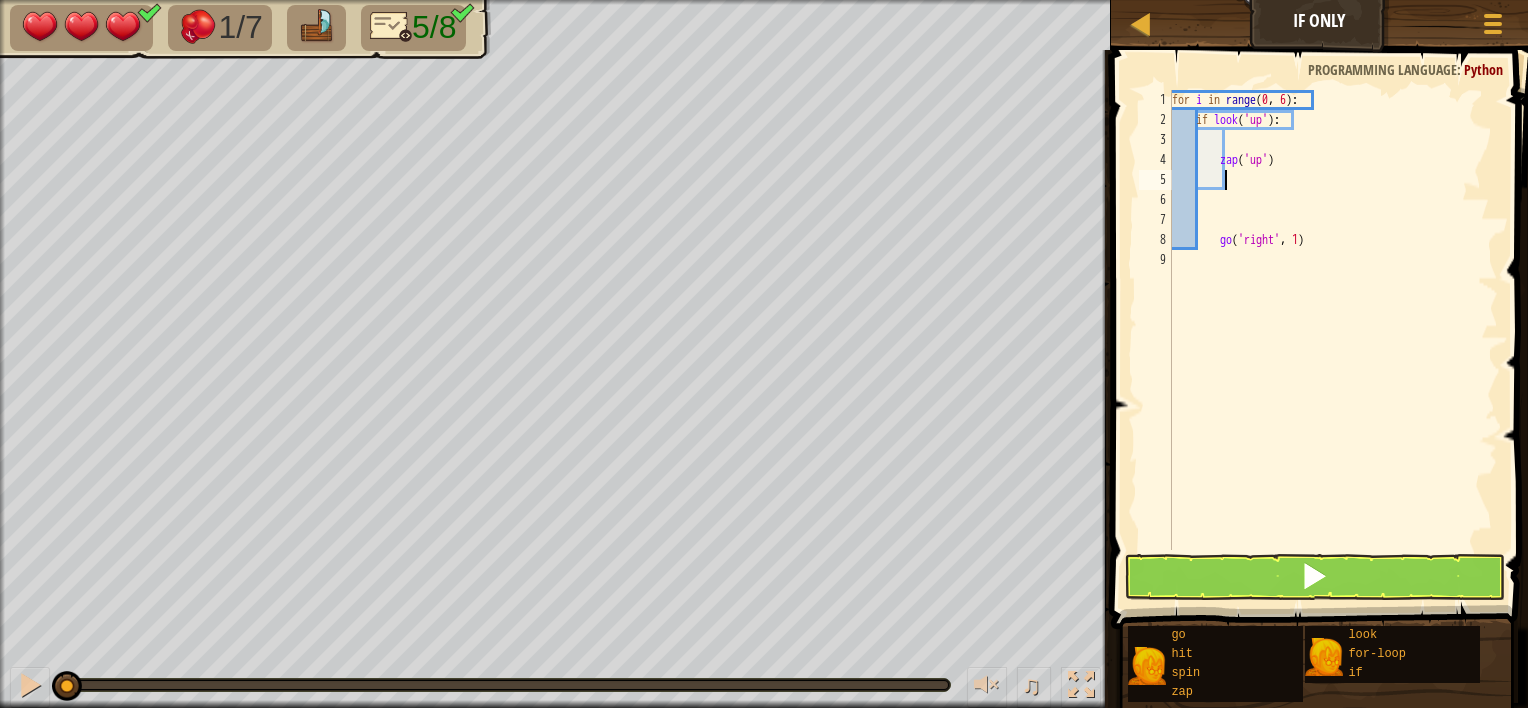 click on "for   i   in   range ( 0 ,   6 ) :      if   look ( 'up' ) :                   zap ( 'up' )                             go ( 'right' ,   1 )" at bounding box center [1333, 340] 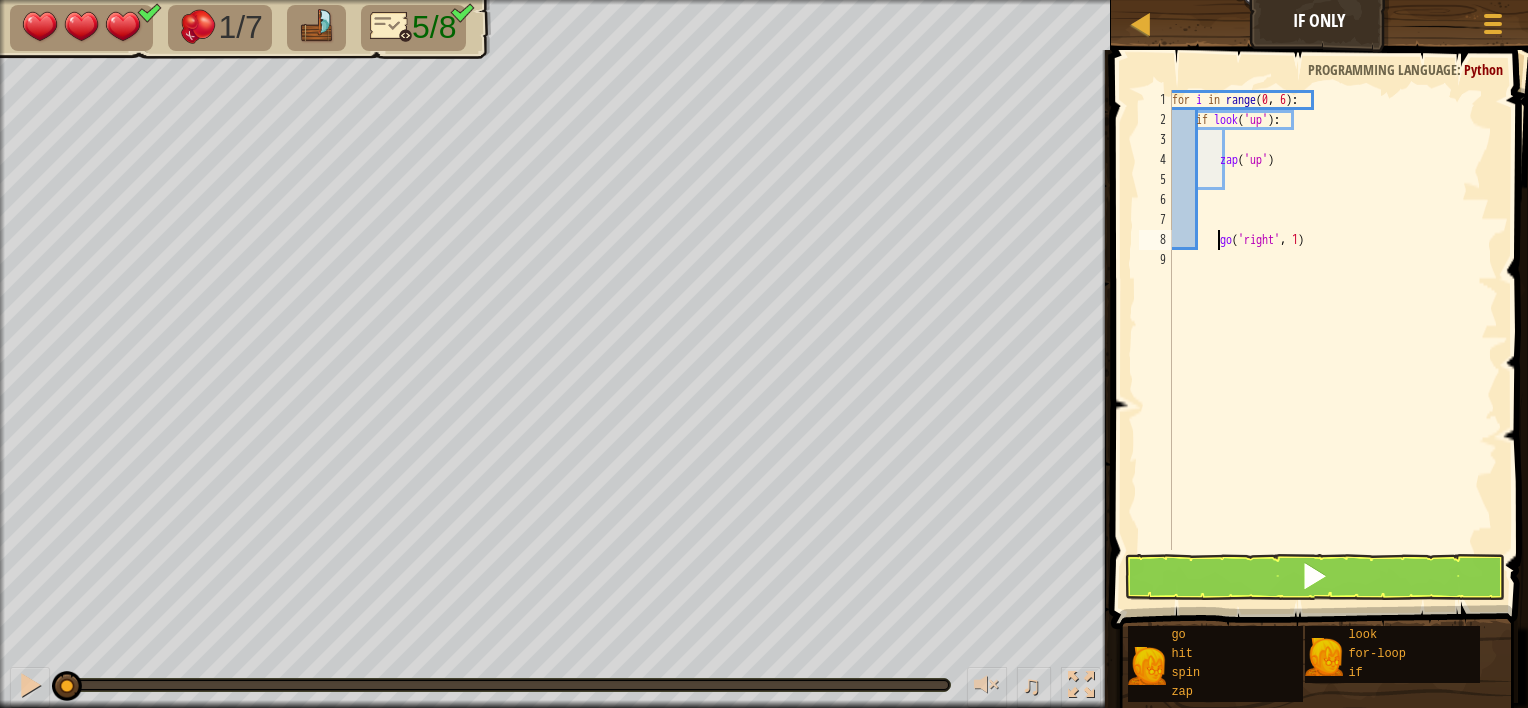 click on "for   i   in   range ( 0 ,   6 ) :      if   look ( 'up' ) :                   zap ( 'up' )                             go ( 'right' ,   1 )" at bounding box center [1333, 340] 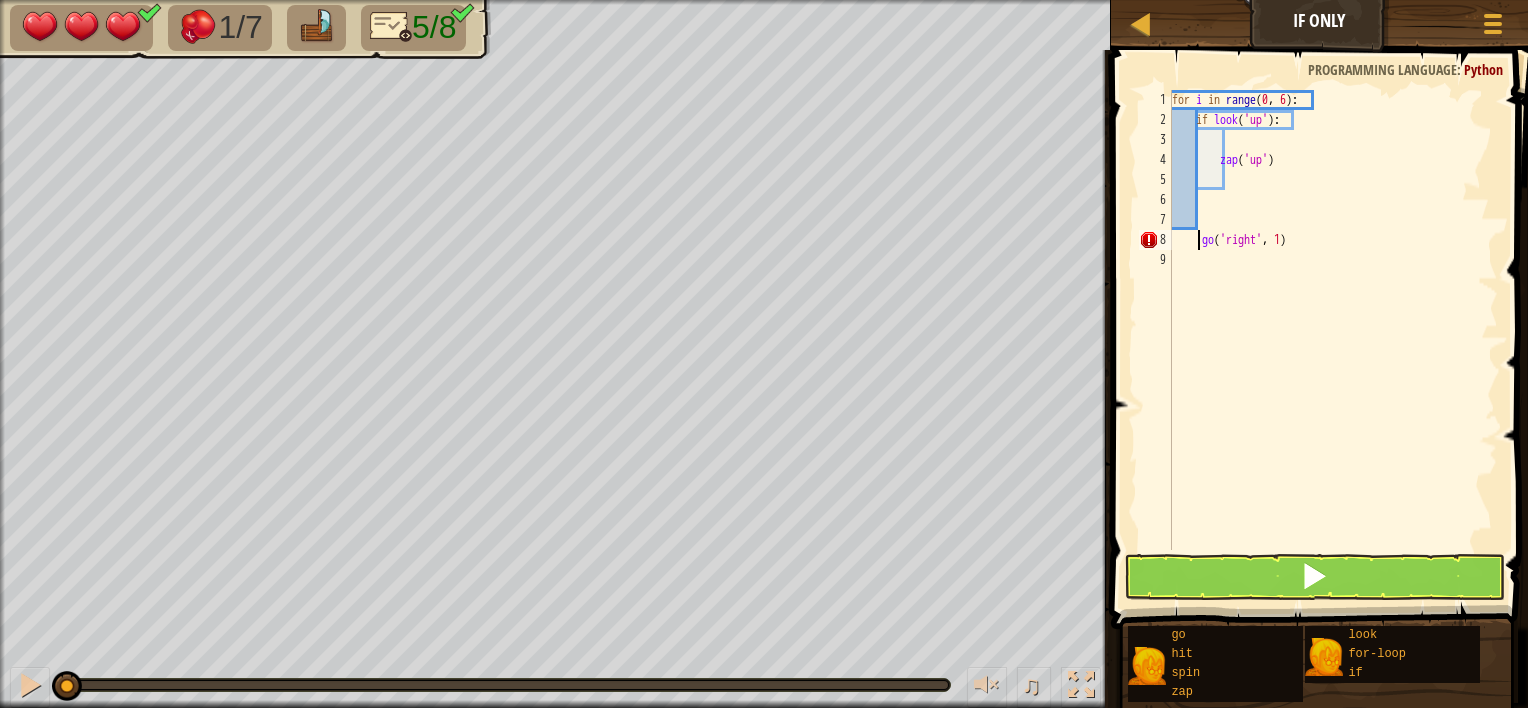 type on "go('right', 1)" 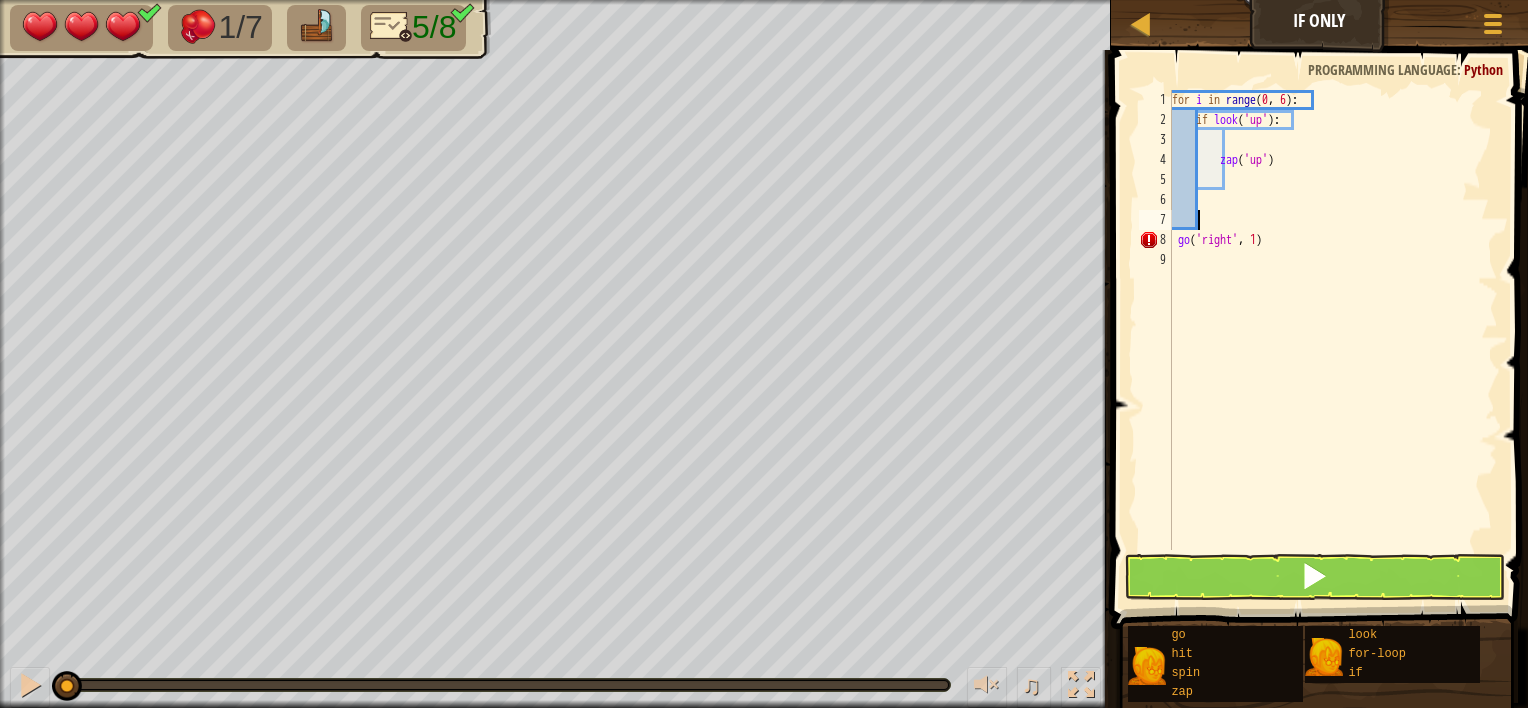 click on "for   i   in   range ( 0 ,   6 ) :      if   look ( 'up' ) :                   zap ( 'up' )                      go ( 'right' ,   1 )" at bounding box center [1333, 340] 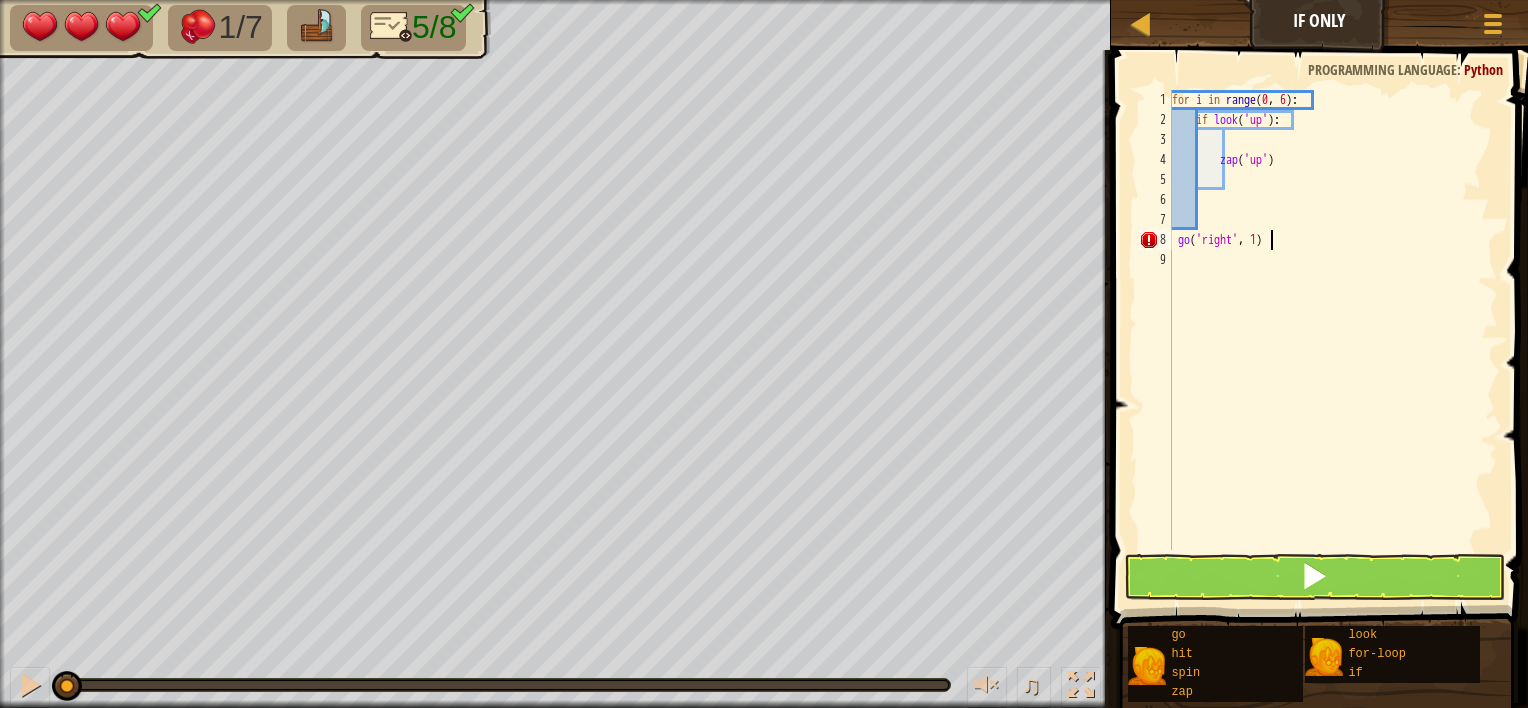 click on "for   i   in   range ( 0 ,   6 ) :      if   look ( 'up' ) :                   zap ( 'up' )                      go ( 'right' ,   1 )" at bounding box center [1333, 340] 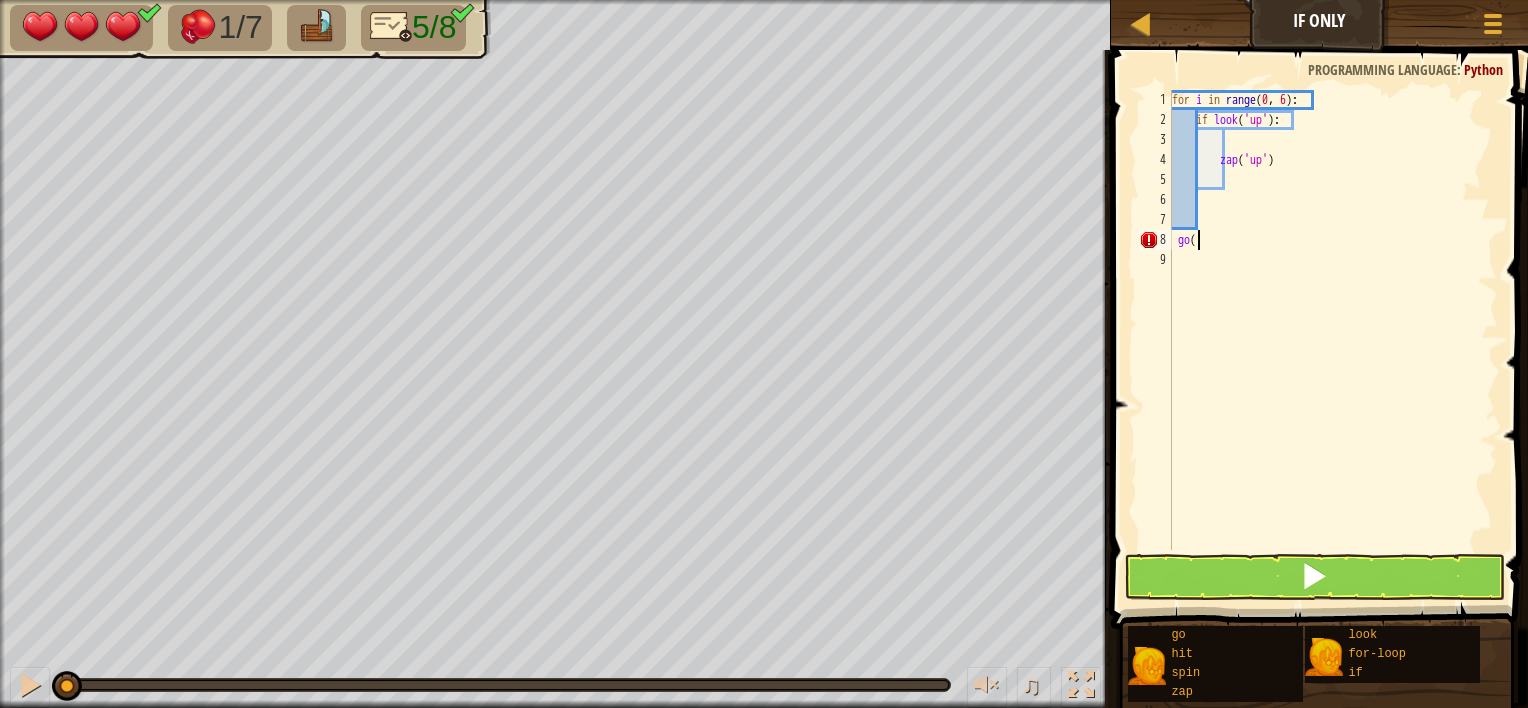 type on "g" 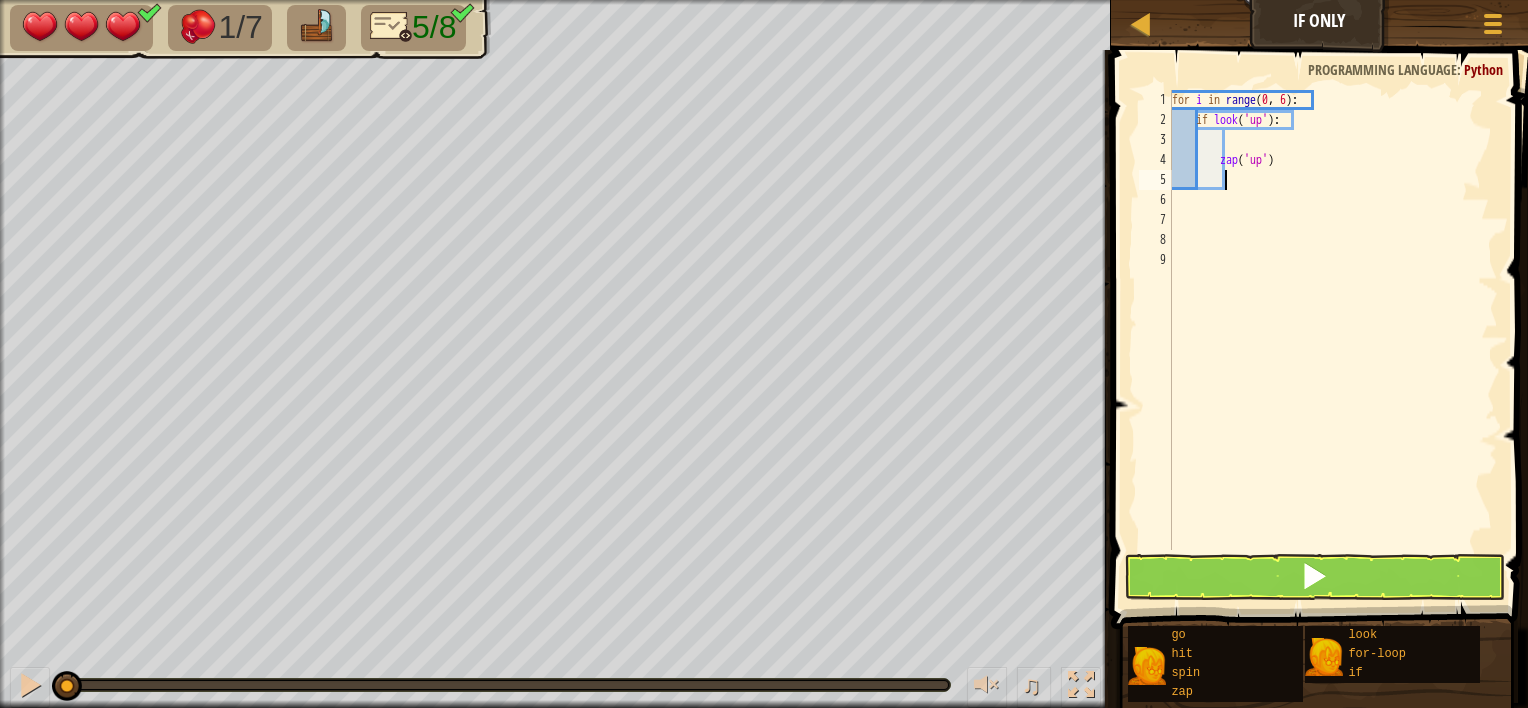click on "for   i   in   range ( 0 ,   6 ) :      if   look ( 'up' ) :                   zap ( 'up' )" at bounding box center [1333, 340] 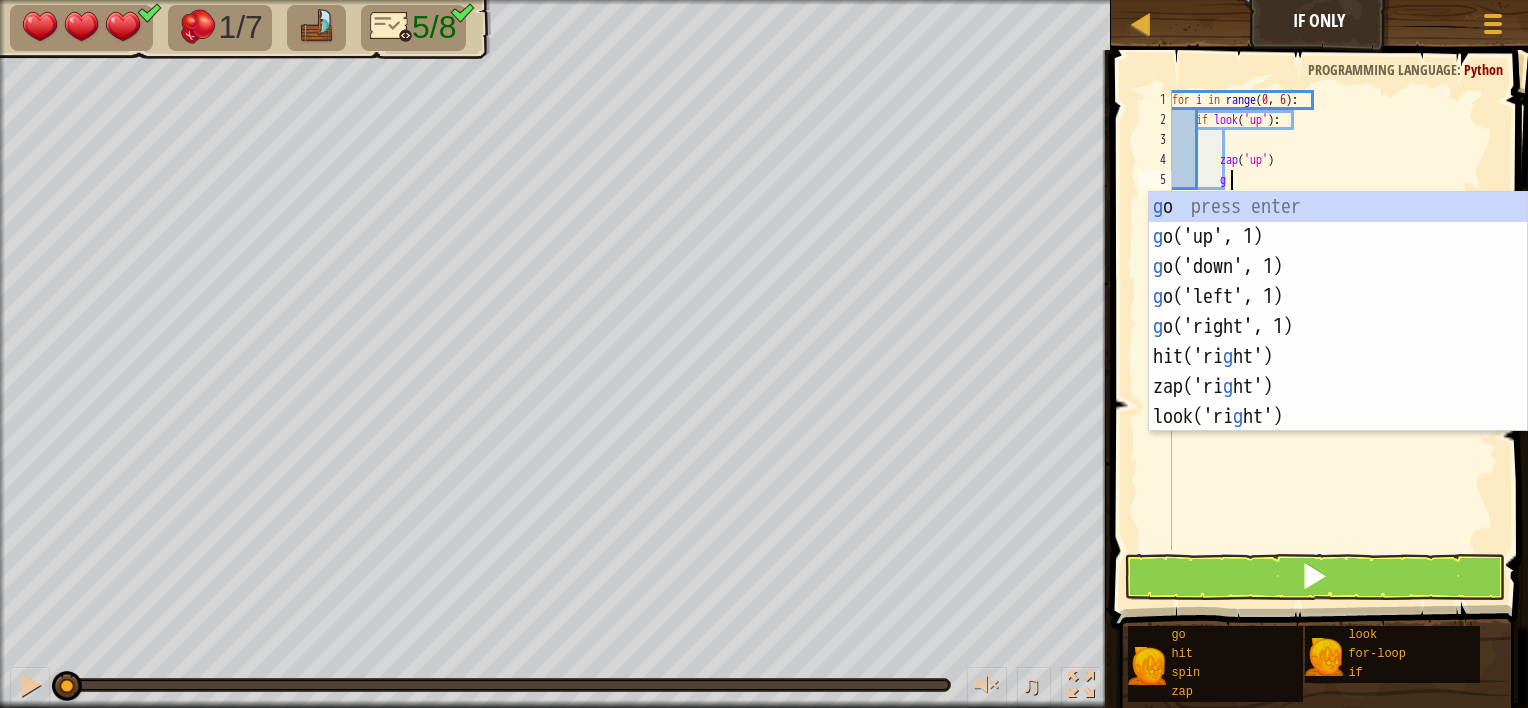 scroll, scrollTop: 9, scrollLeft: 3, axis: both 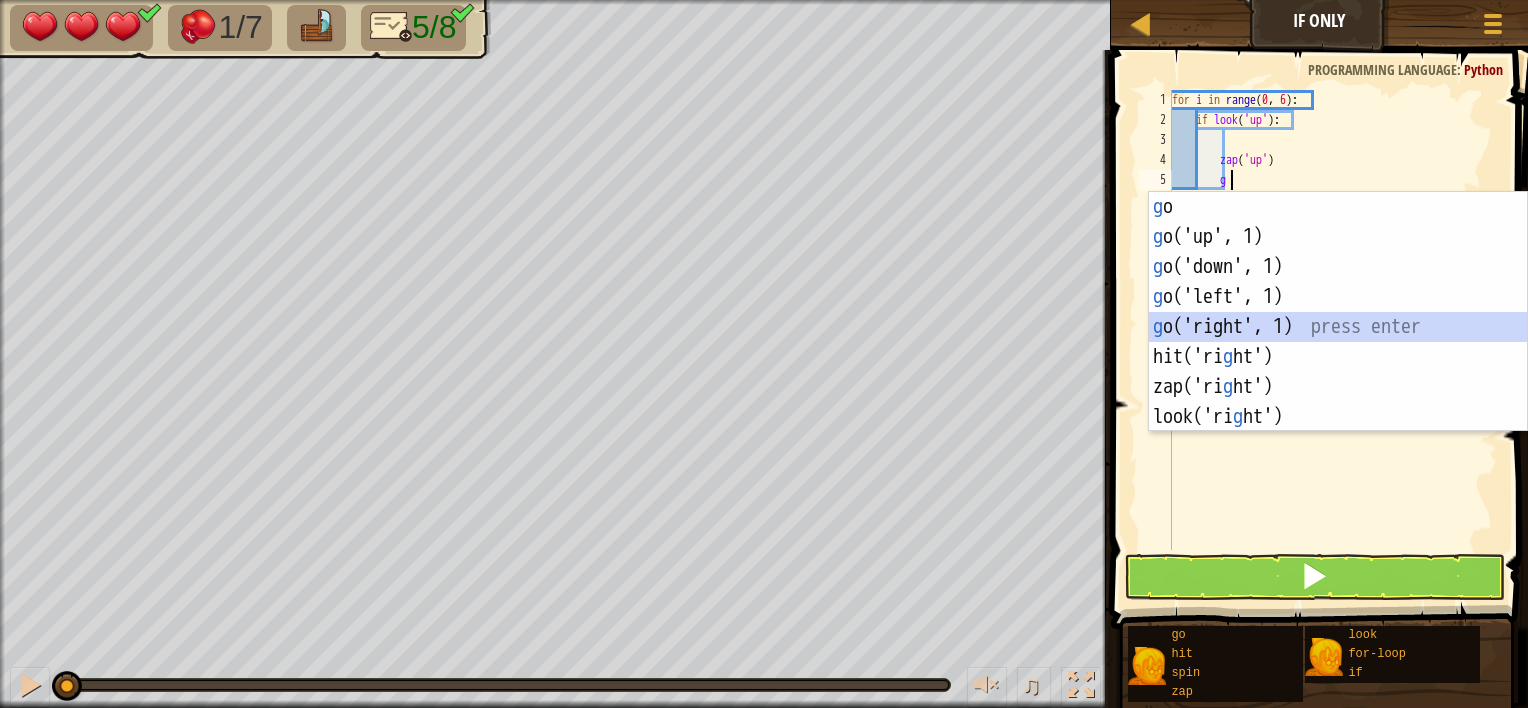 click on "g o press enter g o('up', 1) press enter g o('down', 1) press enter g o('left', 1) press enter g o('right', 1) press enter hit('ri g ht') press enter zap('ri g ht') press enter look('ri g ht') press enter" at bounding box center [1338, 342] 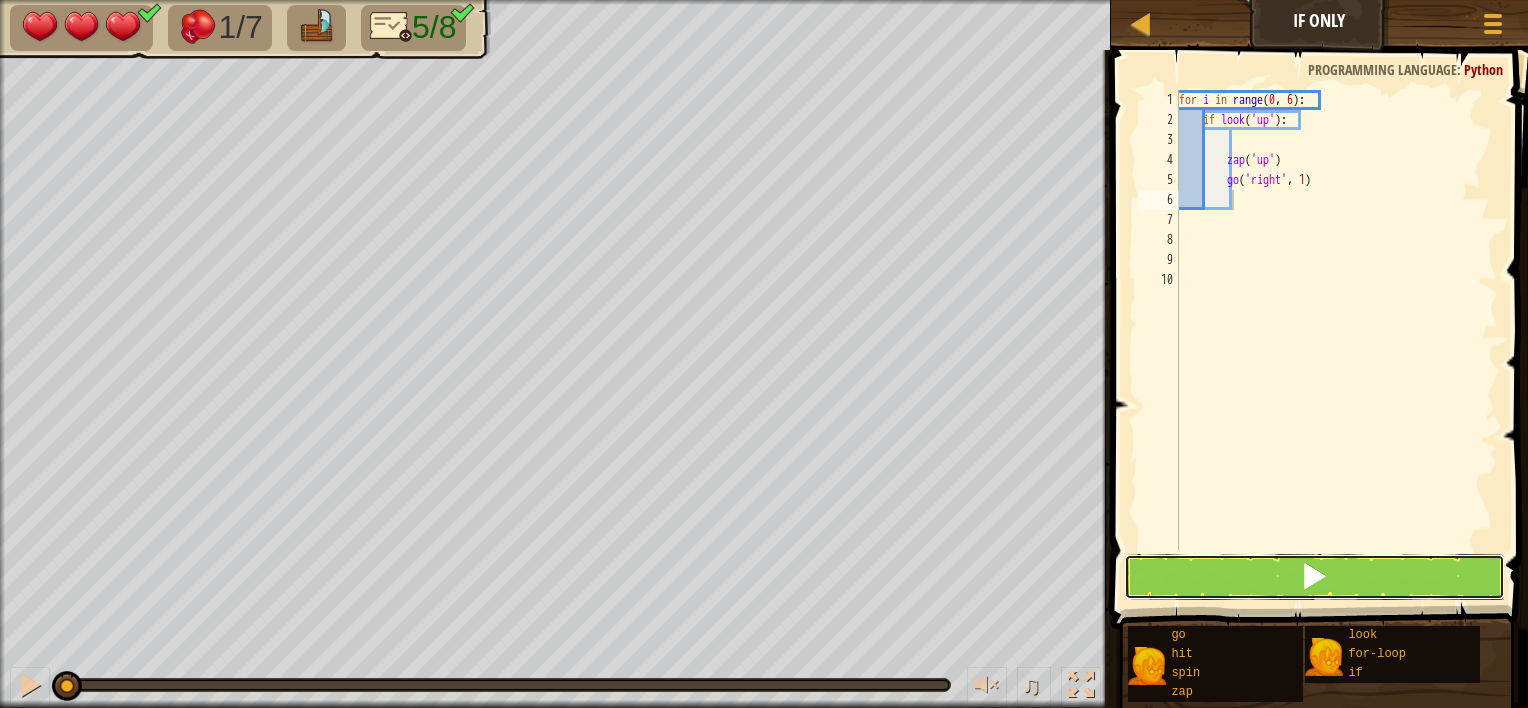 click at bounding box center [1314, 576] 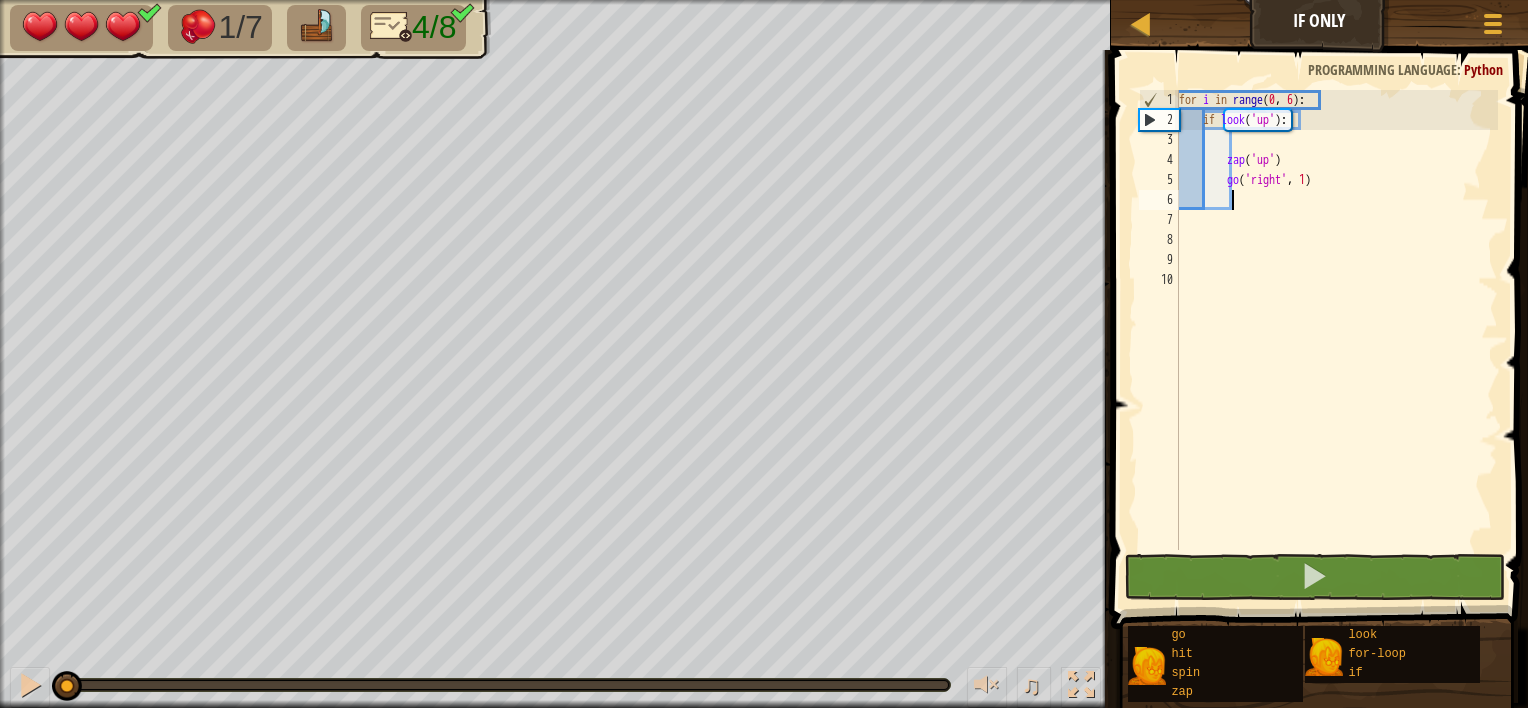 click on "1/7  4/8 ♫ Hushbaum 3 x: 6 y: 22 No target action: look" at bounding box center [764, 354] 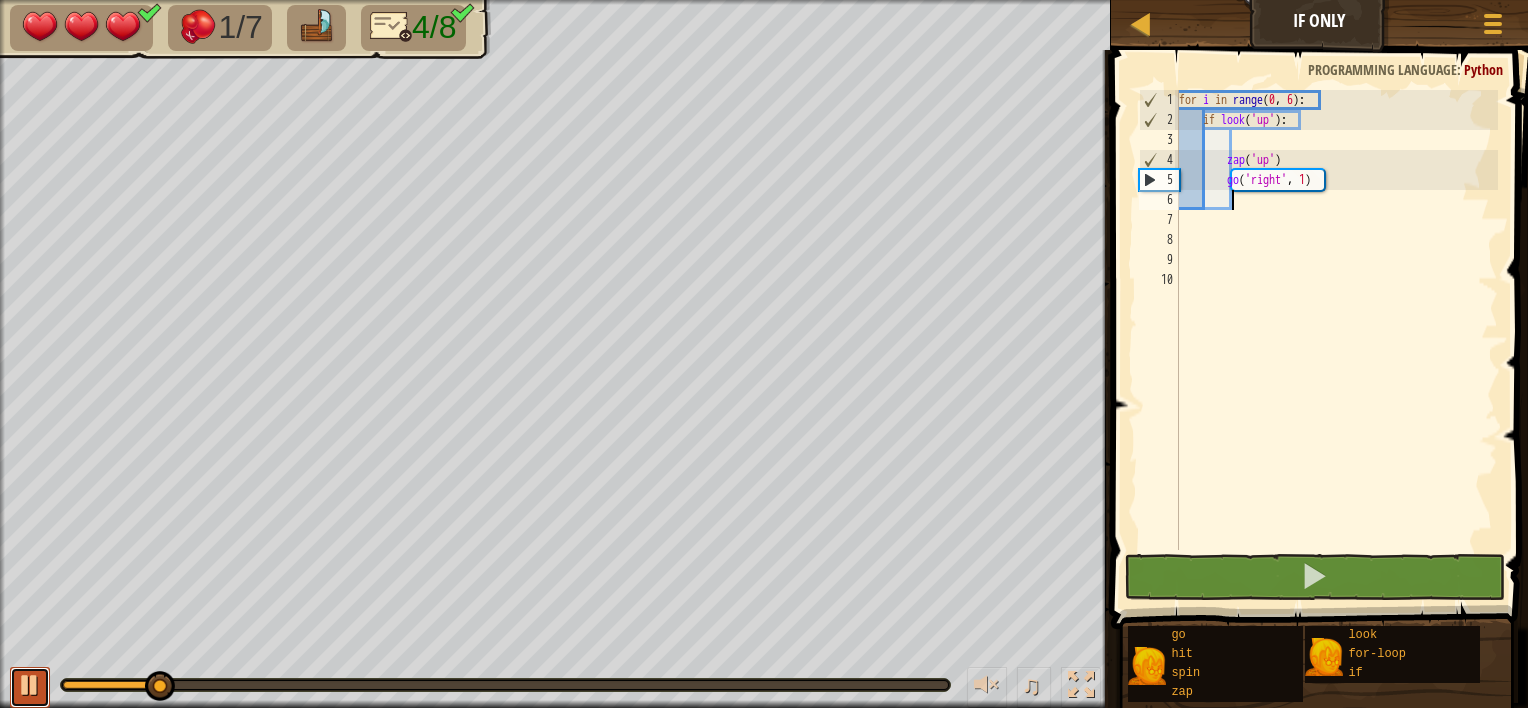 click at bounding box center (30, 685) 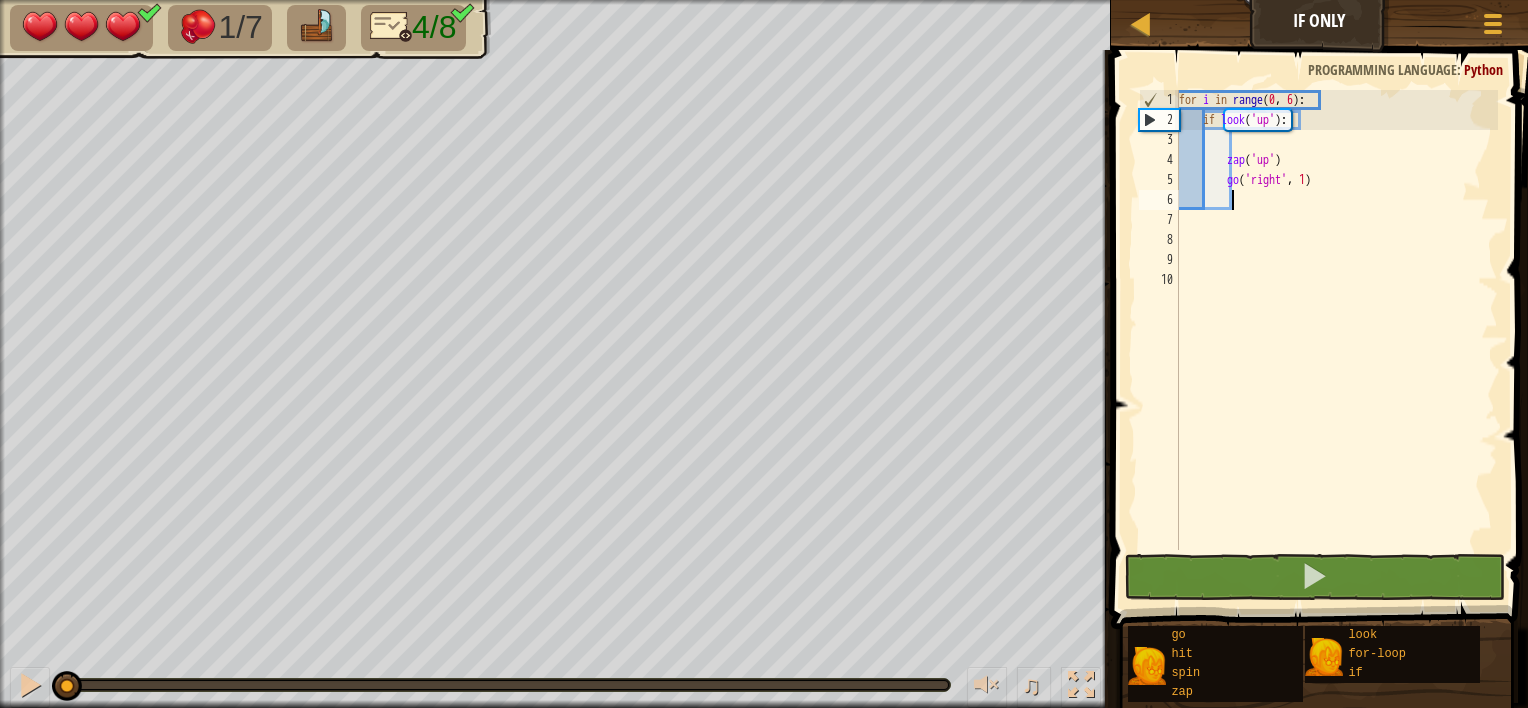 click on "1/7  4/8 ♫ Hushbaum 3 x: 6 y: 22 No target action: look" at bounding box center [764, 354] 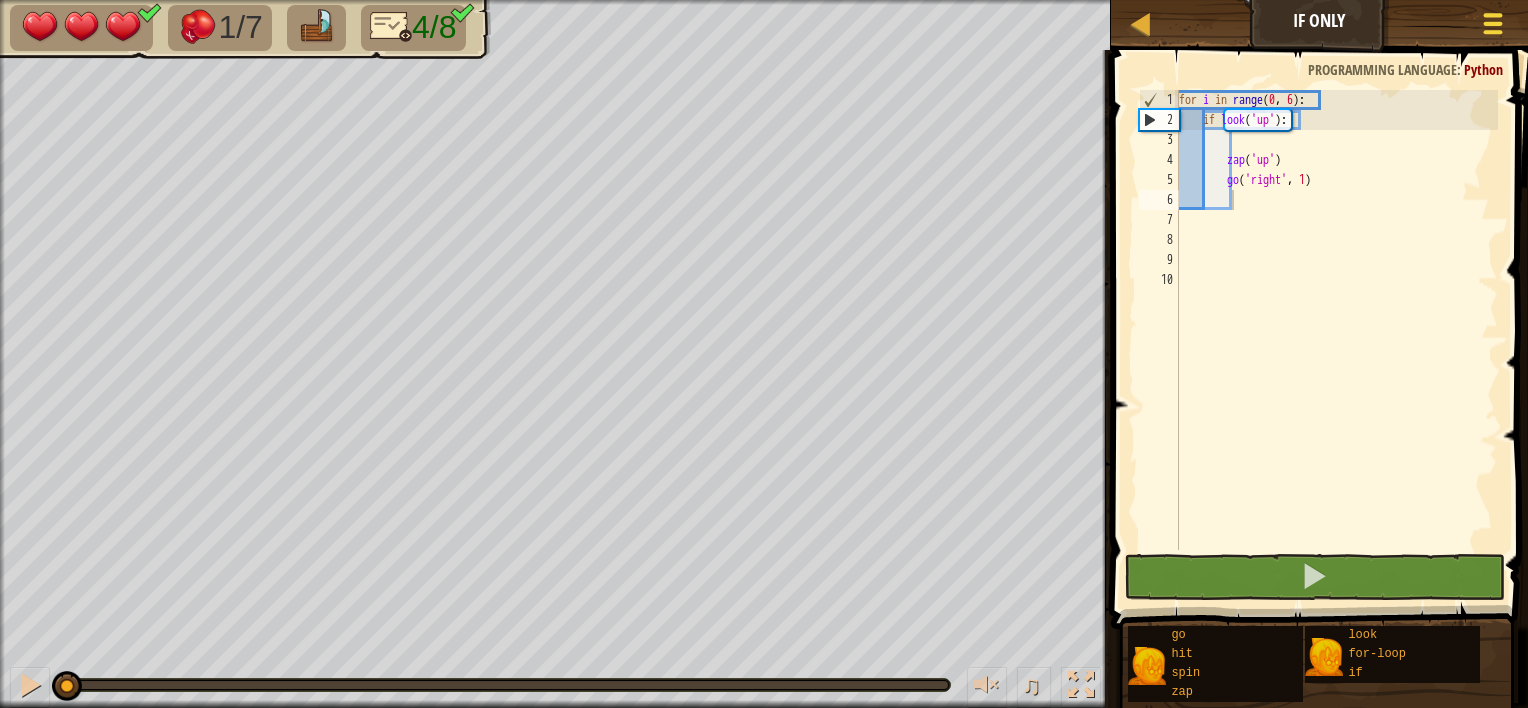 click at bounding box center (1493, 24) 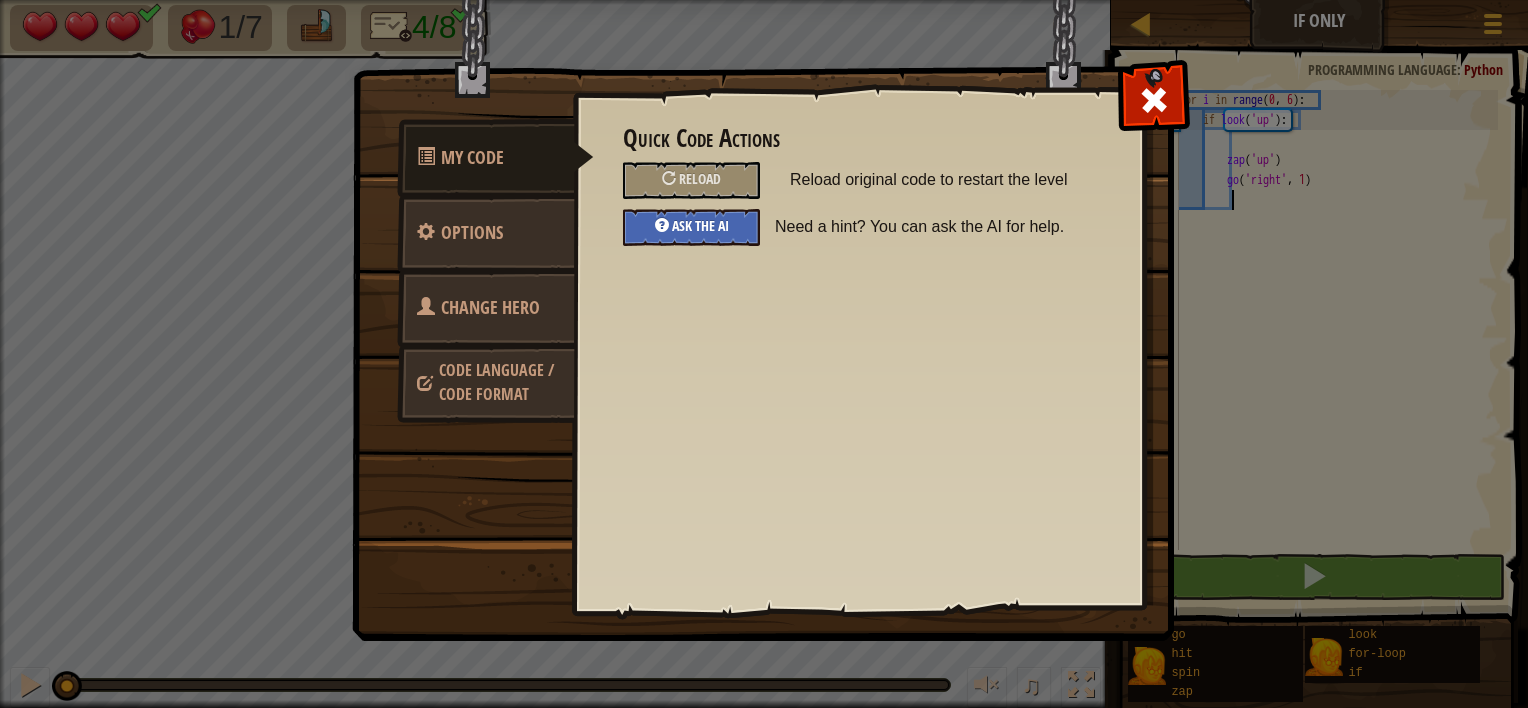 click on "Ask the AI" at bounding box center [691, 227] 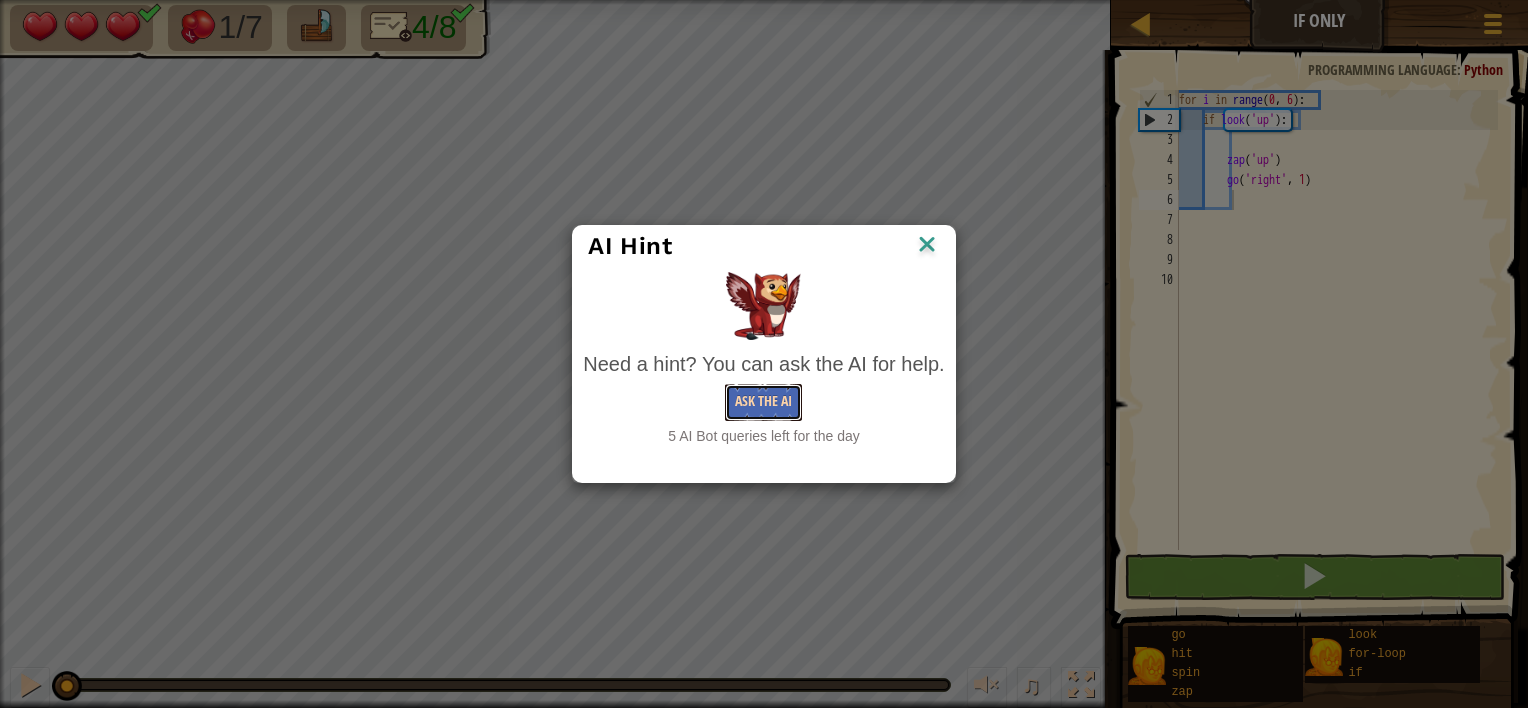 click on "Ask the AI" at bounding box center (763, 402) 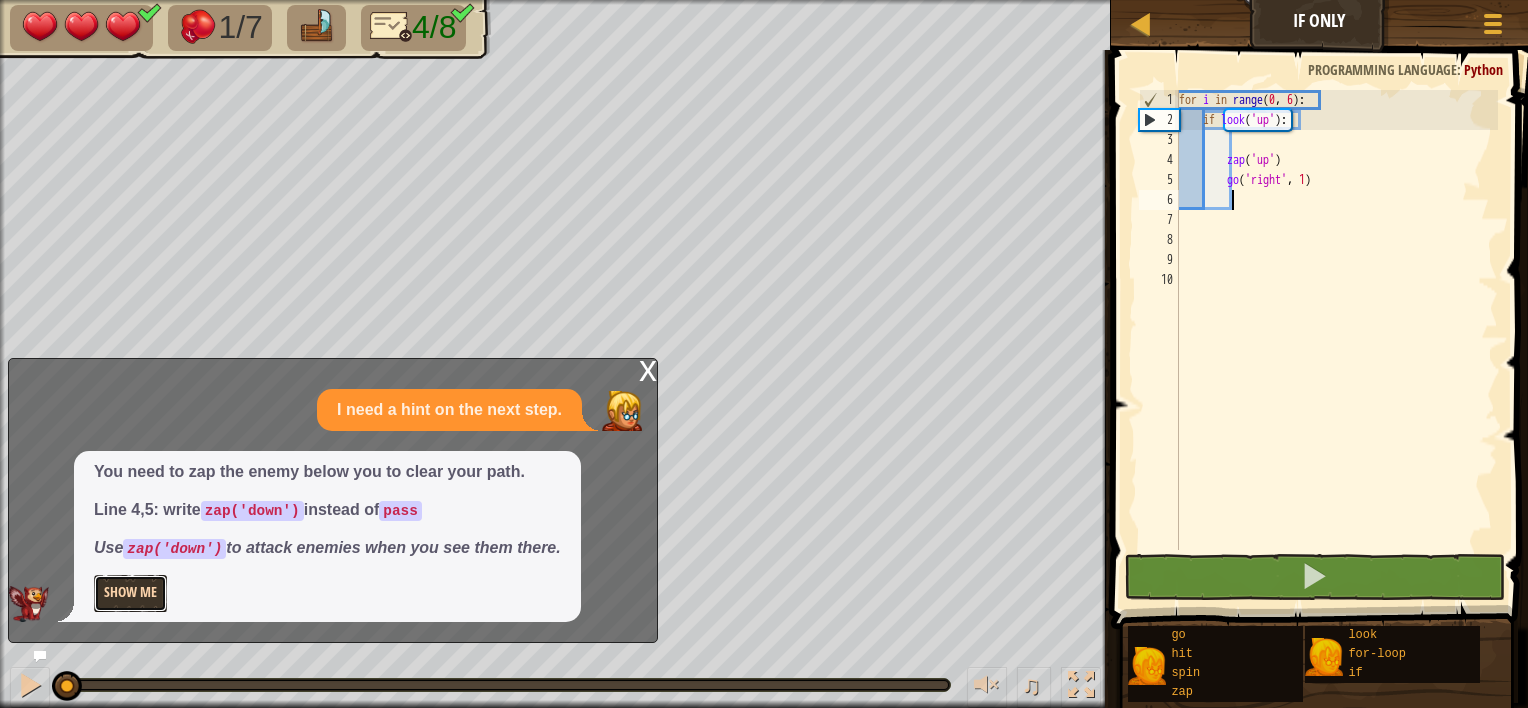 click on "Show Me" at bounding box center (130, 593) 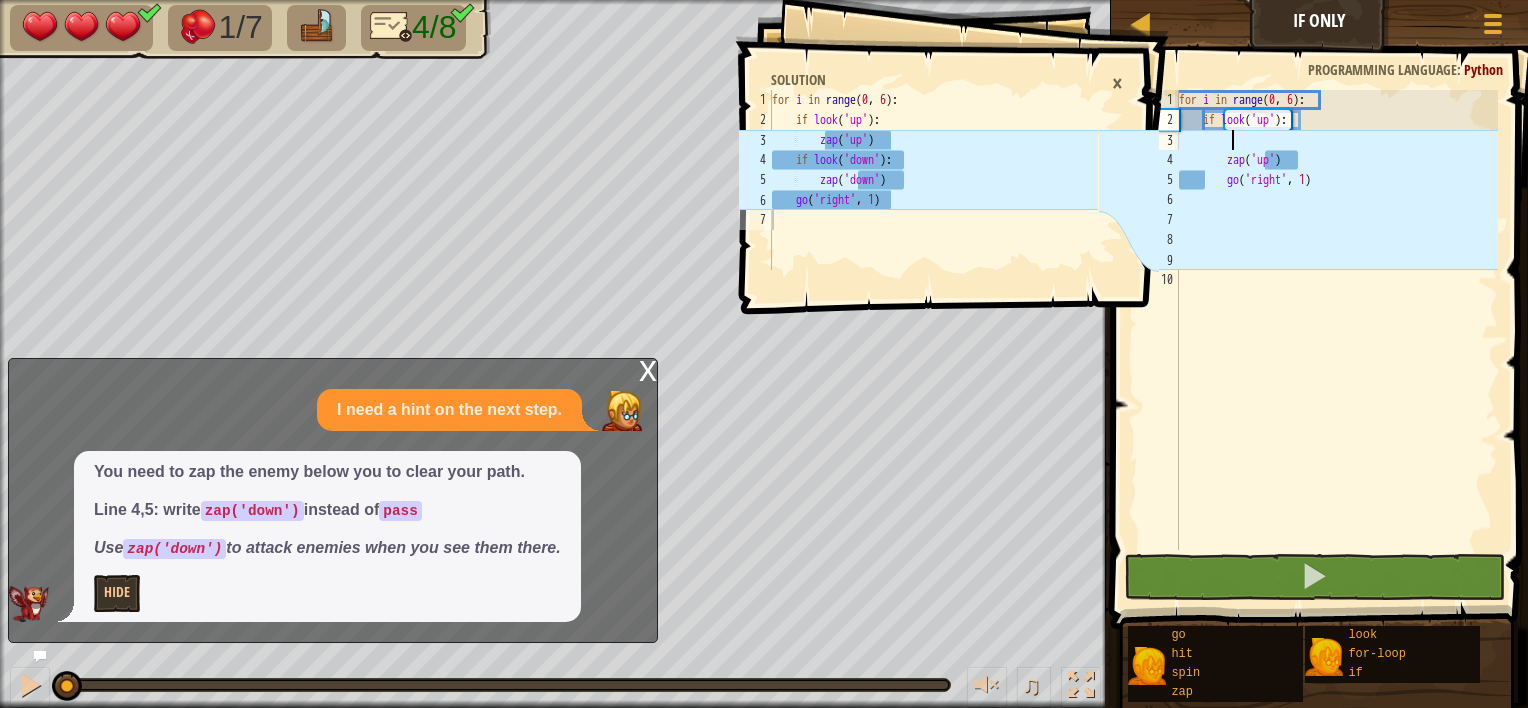 click on "for   i   in   range ( 0 ,   6 ) :      if   look ( 'up' ) :                   zap ( 'up' )          go ( 'right' ,   1 )" at bounding box center [1336, 340] 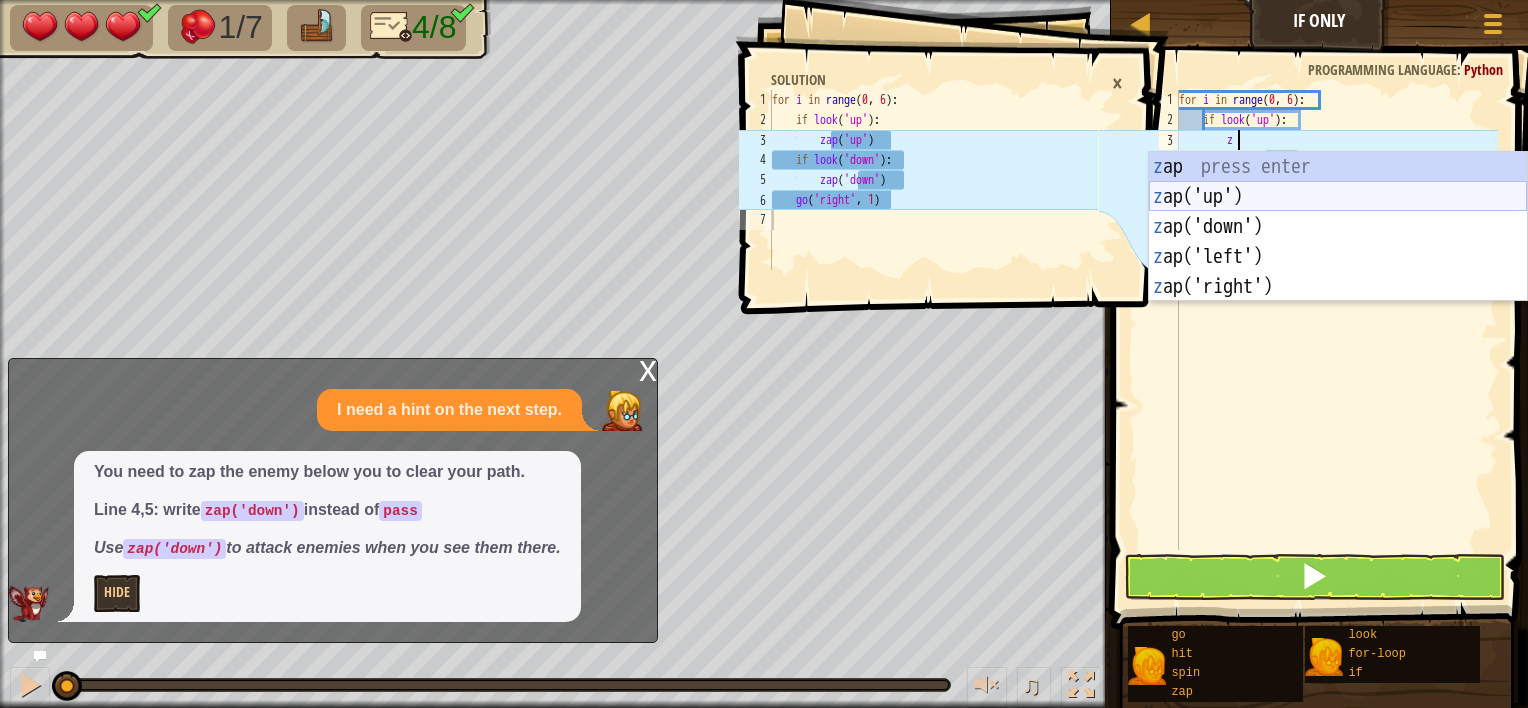 click on "z ap press enter z ap('up') press enter z ap('down') press enter z ap('left') press enter z ap('right') press enter" at bounding box center [1338, 257] 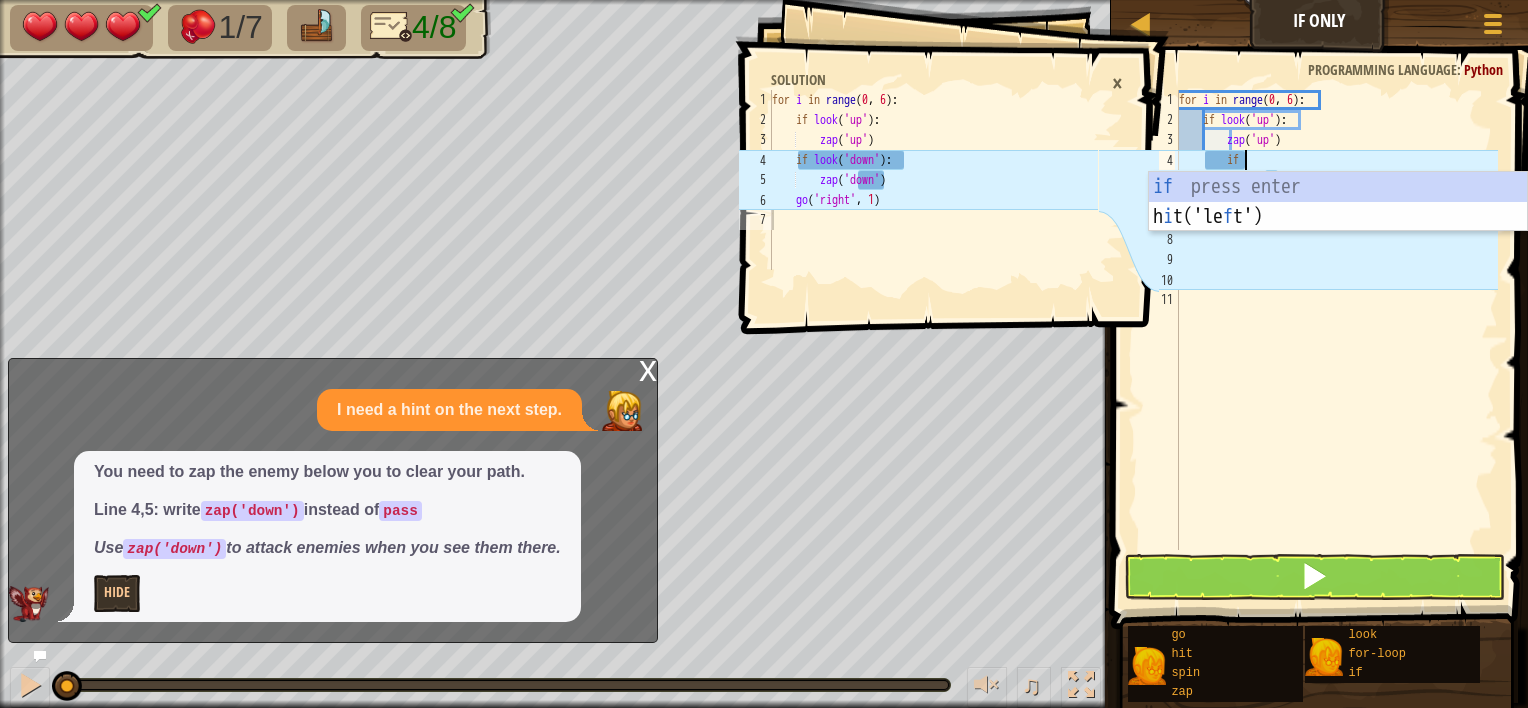 scroll, scrollTop: 9, scrollLeft: 4, axis: both 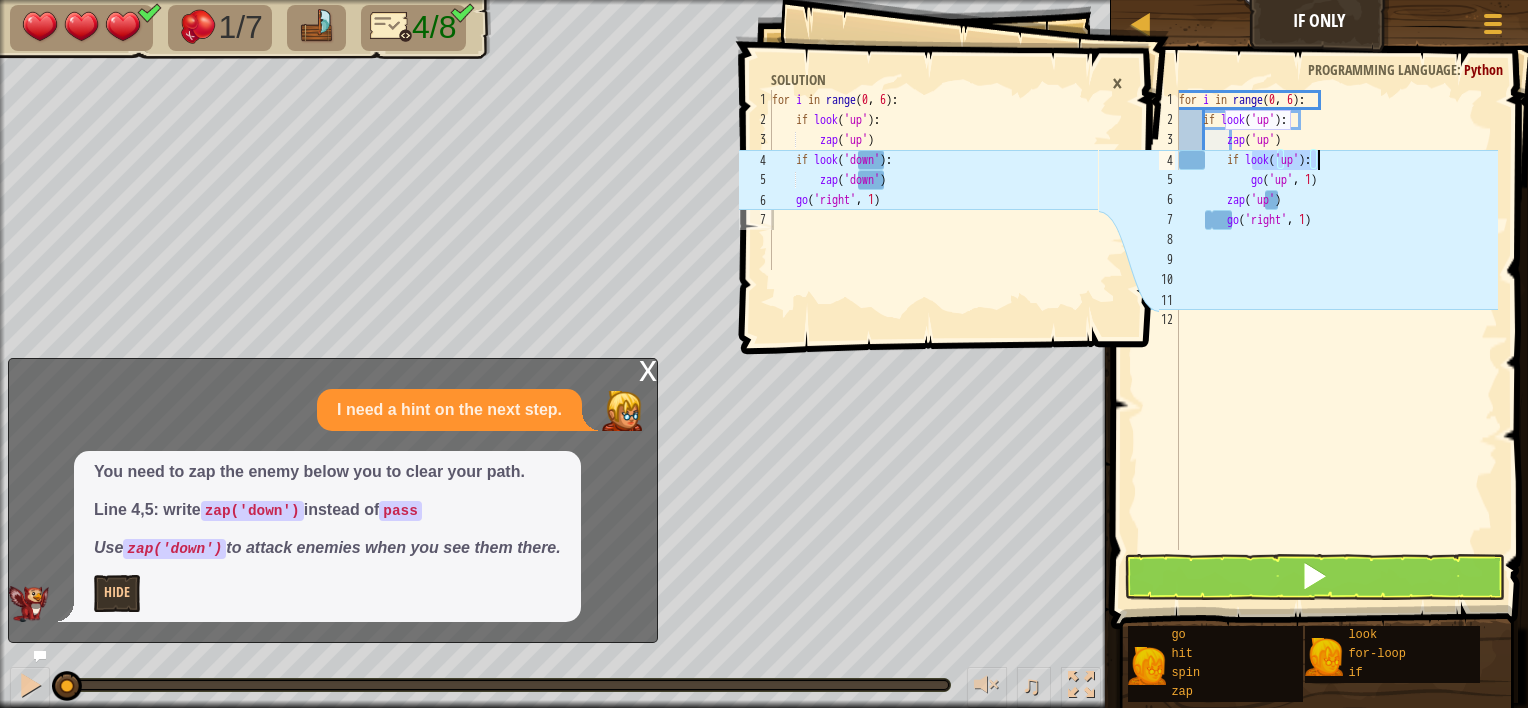 drag, startPoint x: 1299, startPoint y: 159, endPoint x: 1347, endPoint y: 135, distance: 53.66563 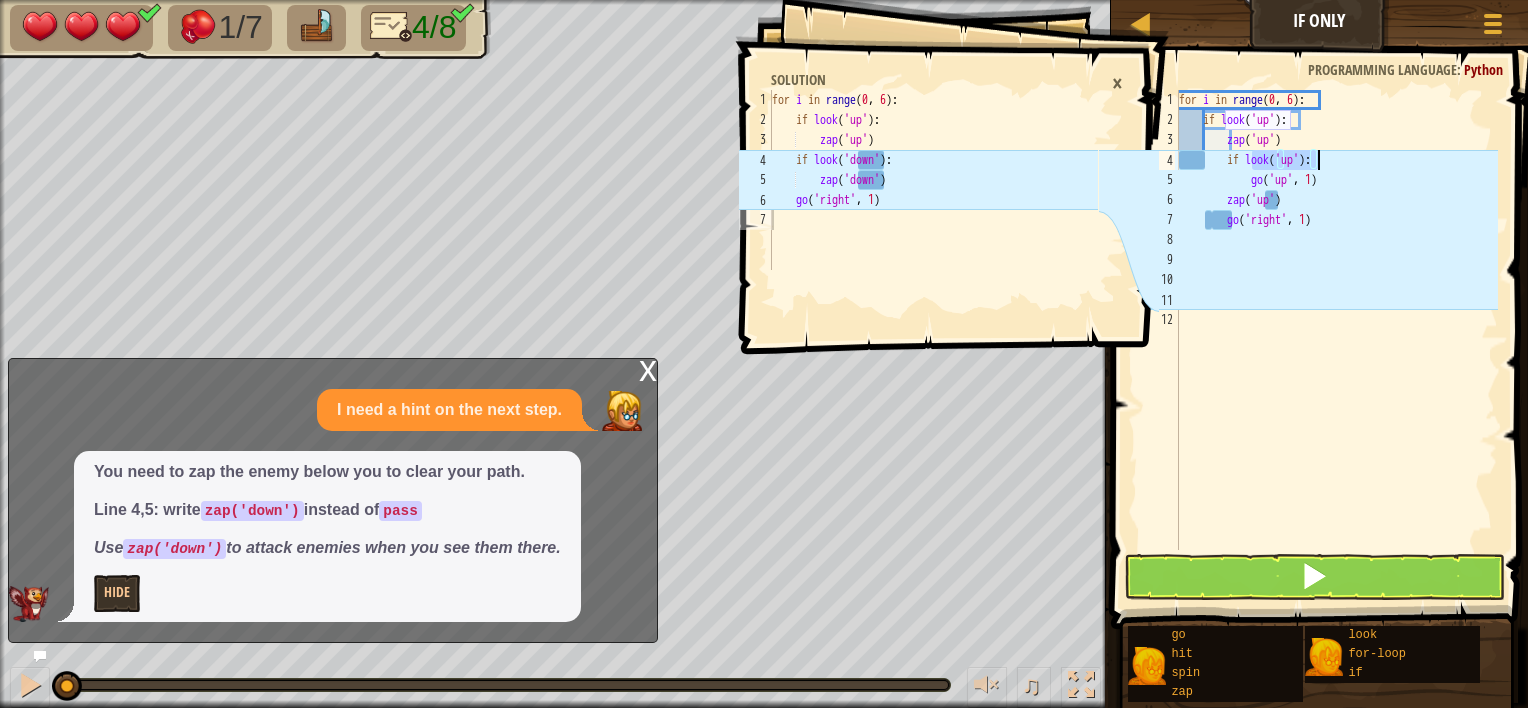 drag, startPoint x: 1347, startPoint y: 135, endPoint x: 1367, endPoint y: 91, distance: 48.332184 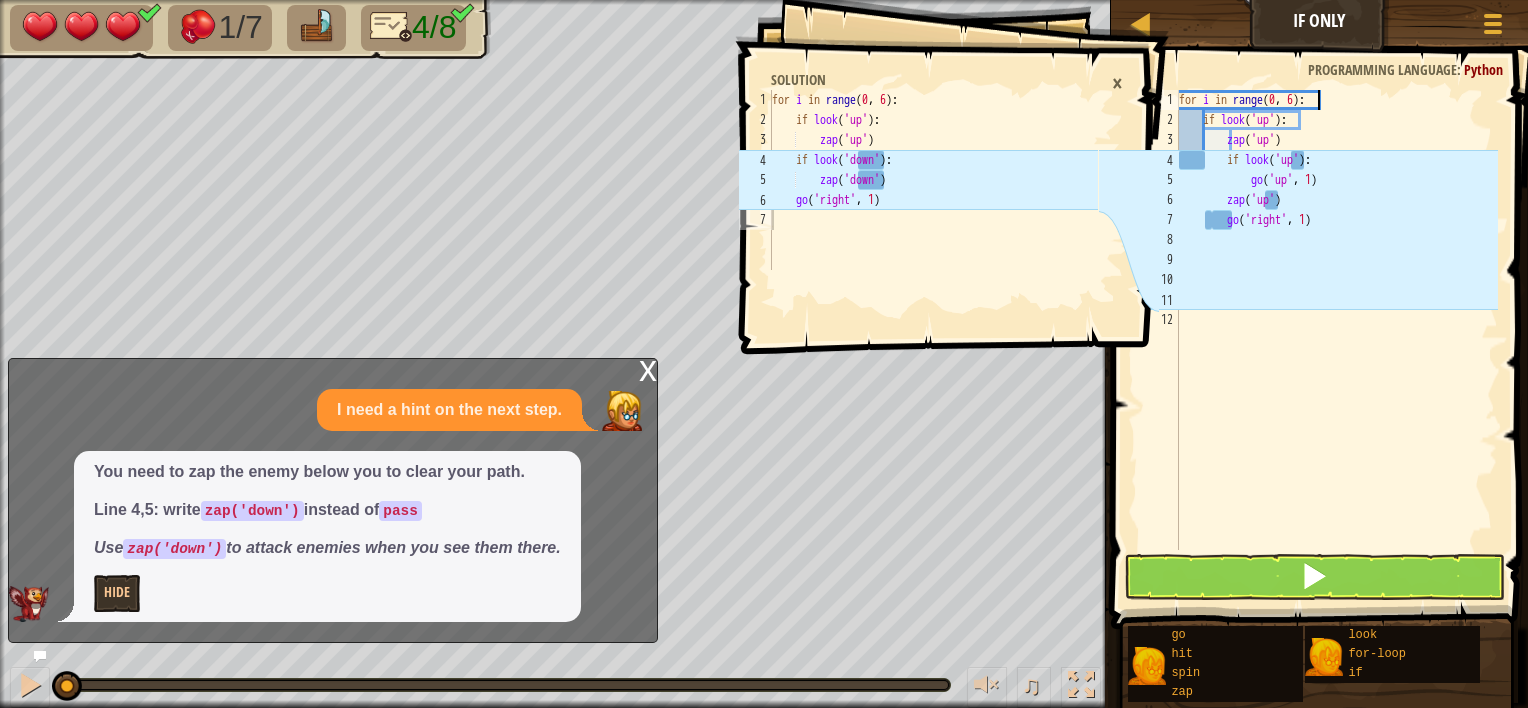 click on "for   i   in   range ( 0 ,   6 ) :      if   look ( 'up' ) :          zap ( 'up' )          if   look ( 'up' ) :              go ( 'up' ,   1 )          zap ( 'up' )          go ( 'right' ,   1 )" at bounding box center [1336, 340] 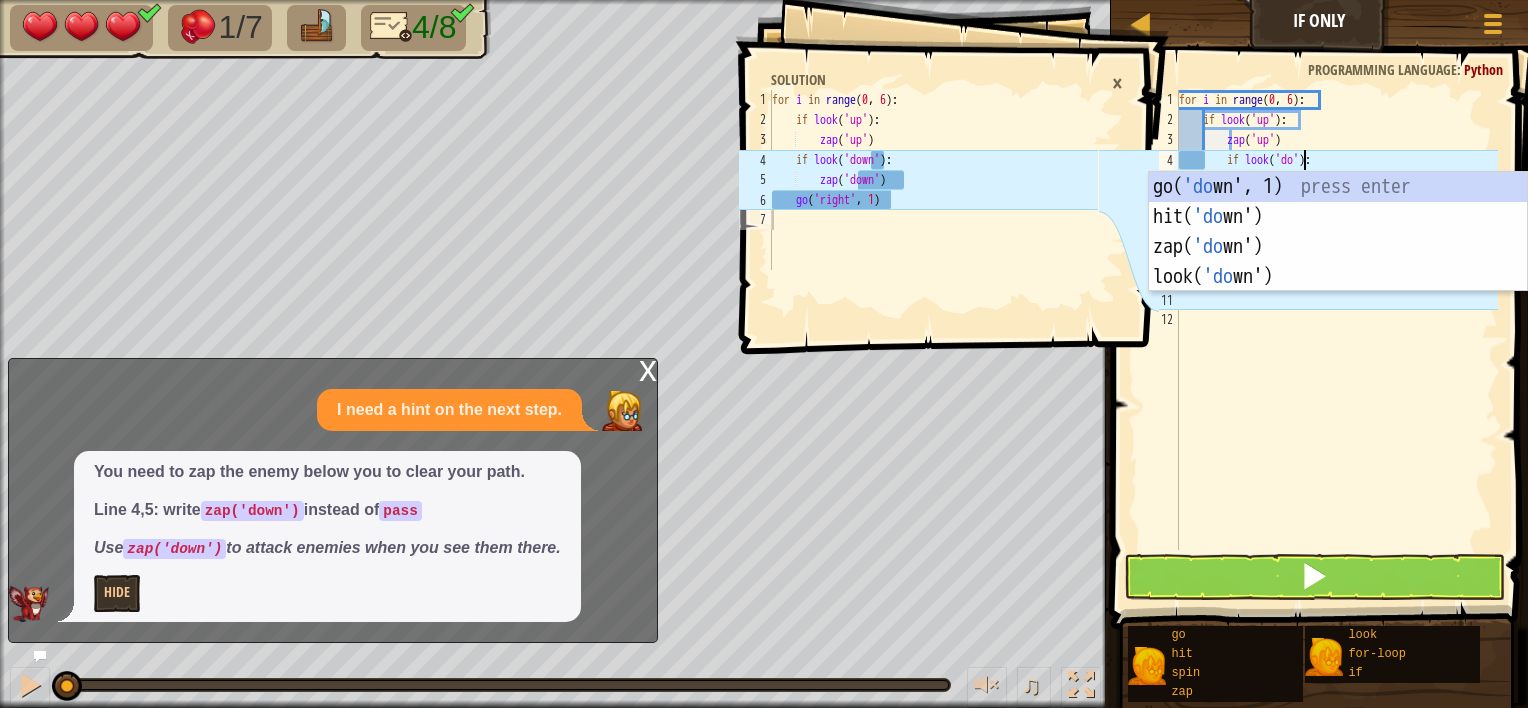 scroll, scrollTop: 9, scrollLeft: 10, axis: both 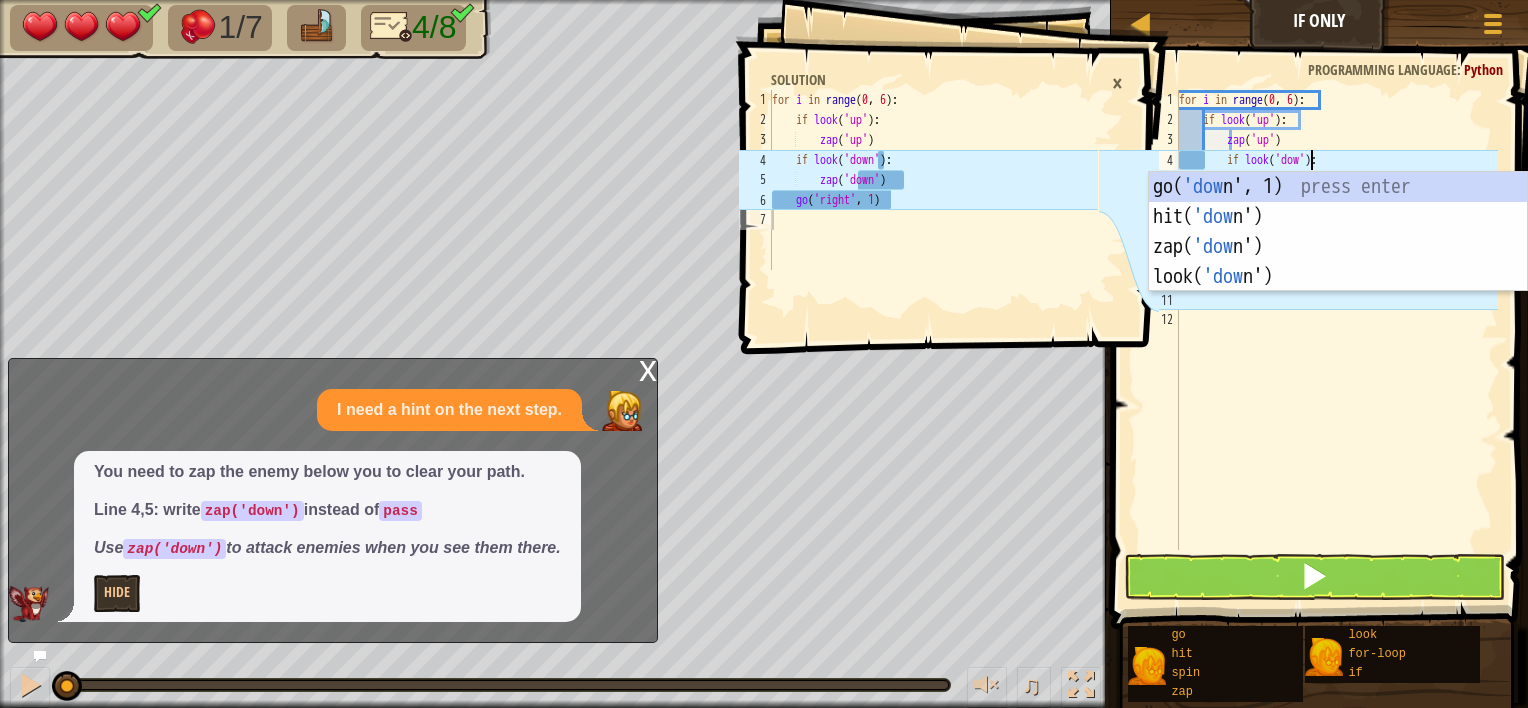 type on "if look('down'):" 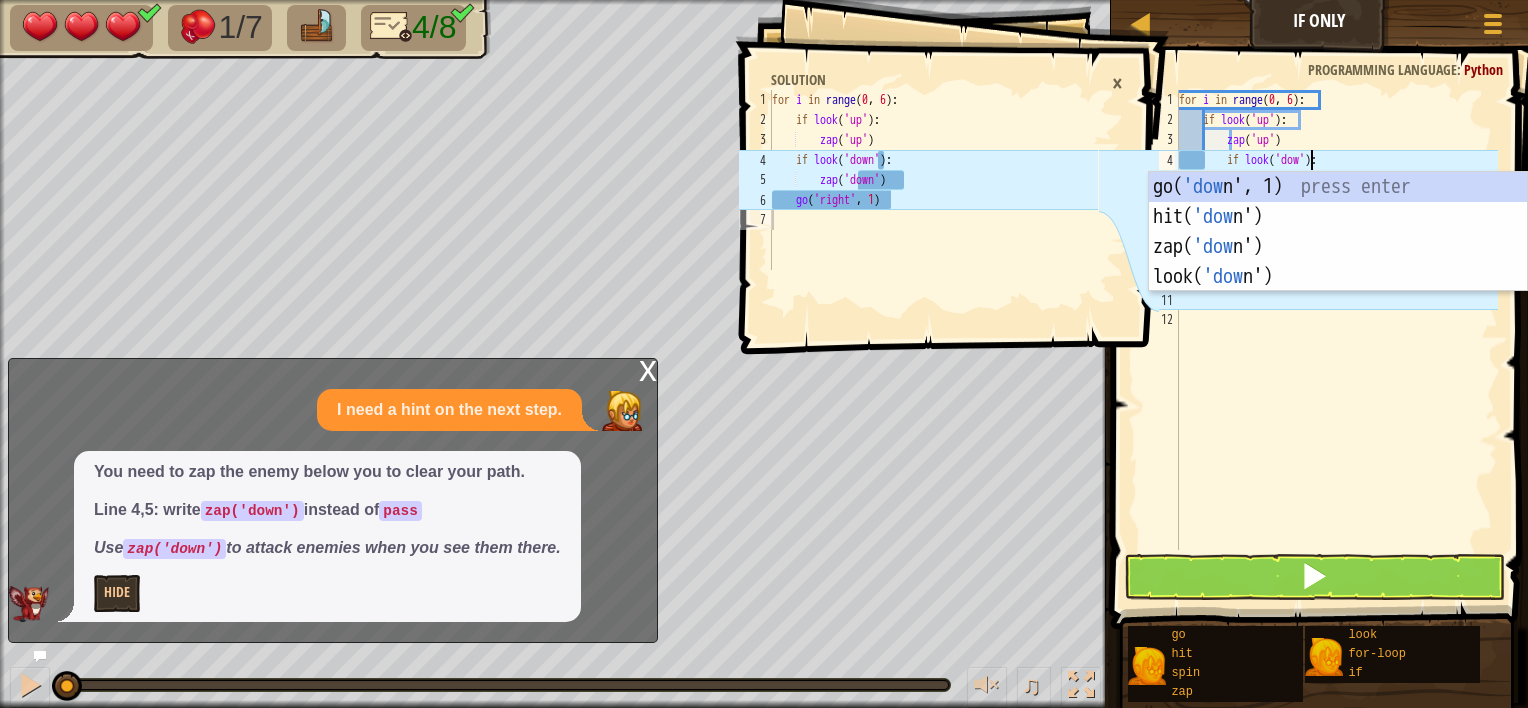scroll, scrollTop: 9, scrollLeft: 11, axis: both 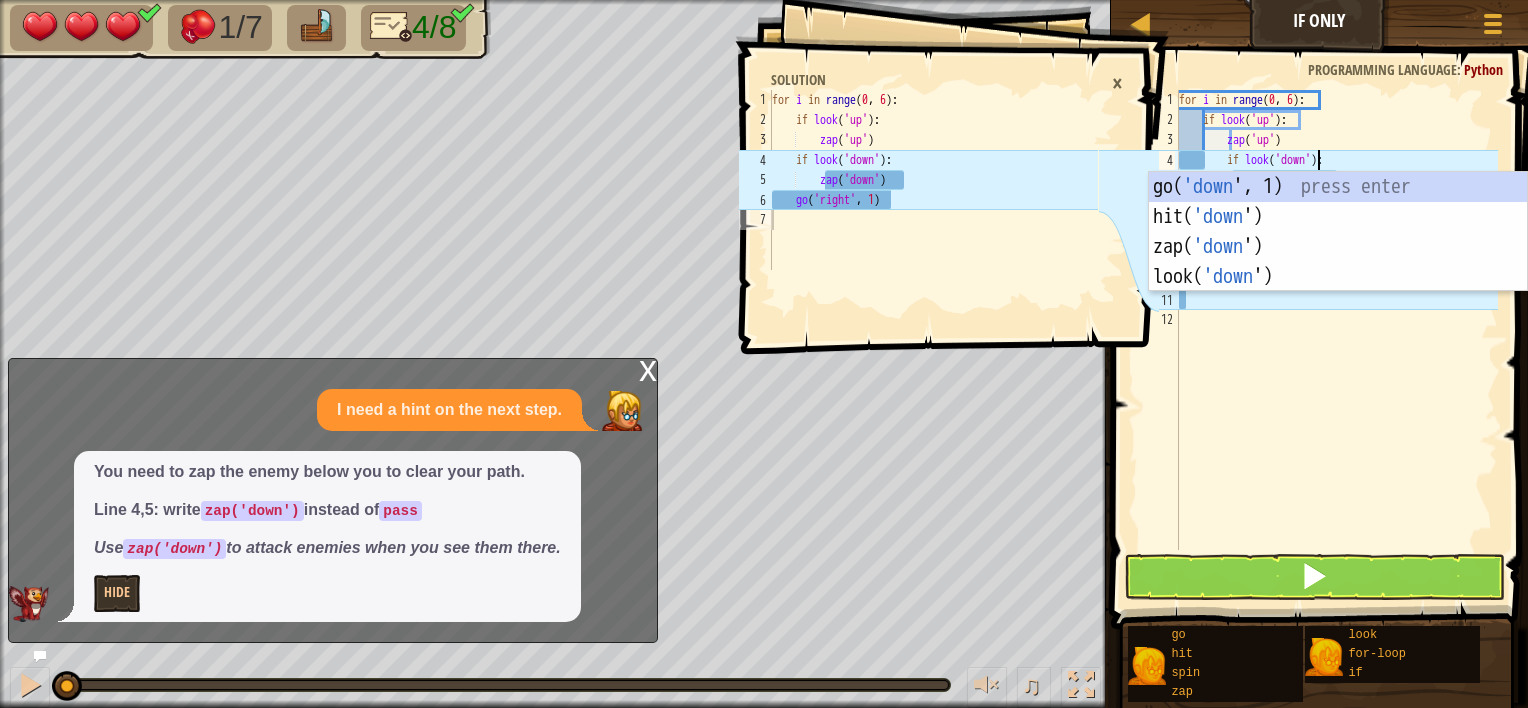 click on "for   i   in   range ( 0 ,   6 ) :      if   look ( 'up' ) :          zap ( 'up' )          if   look ( 'down' ) :              go ( 'up' ,   1 )          zap ( 'up' )          go ( 'right' ,   1 )" at bounding box center [1336, 340] 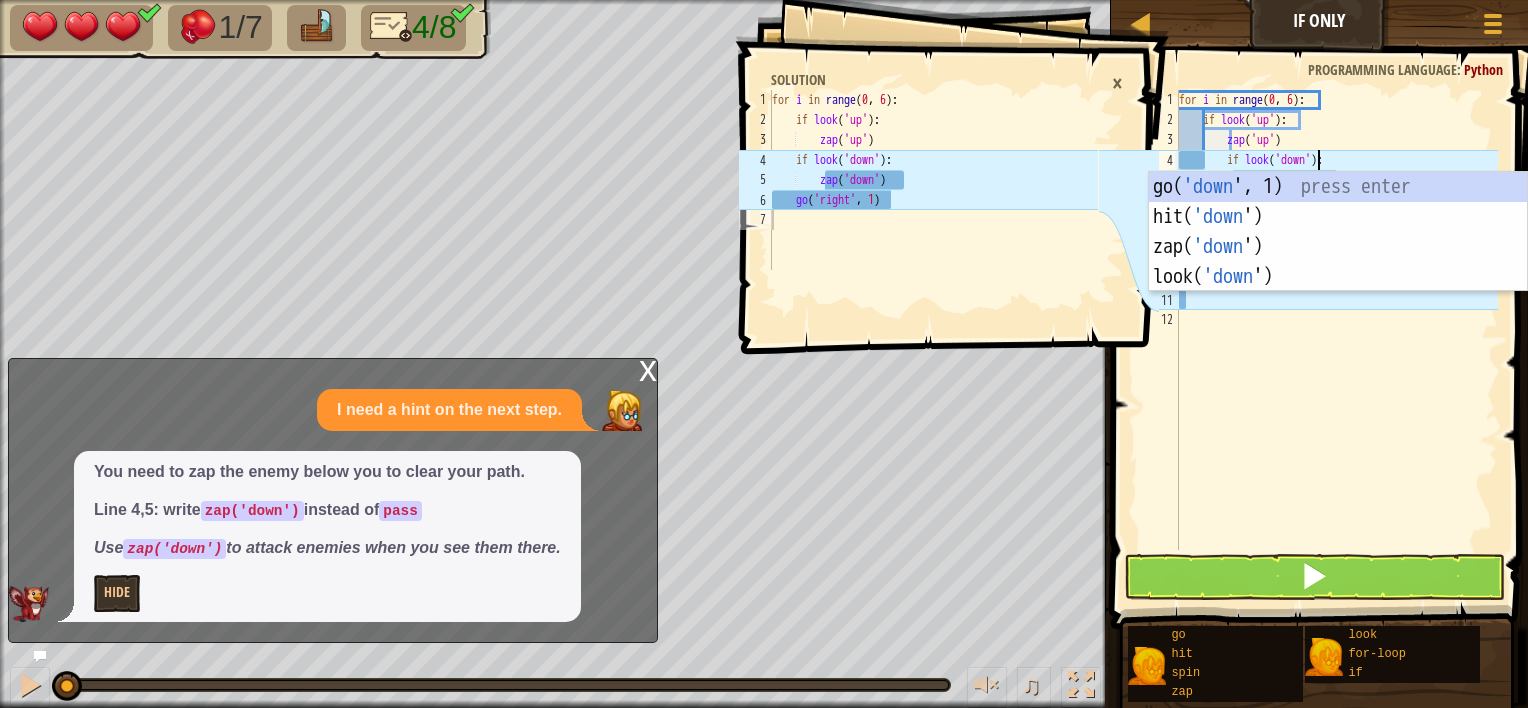 scroll, scrollTop: 9, scrollLeft: 0, axis: vertical 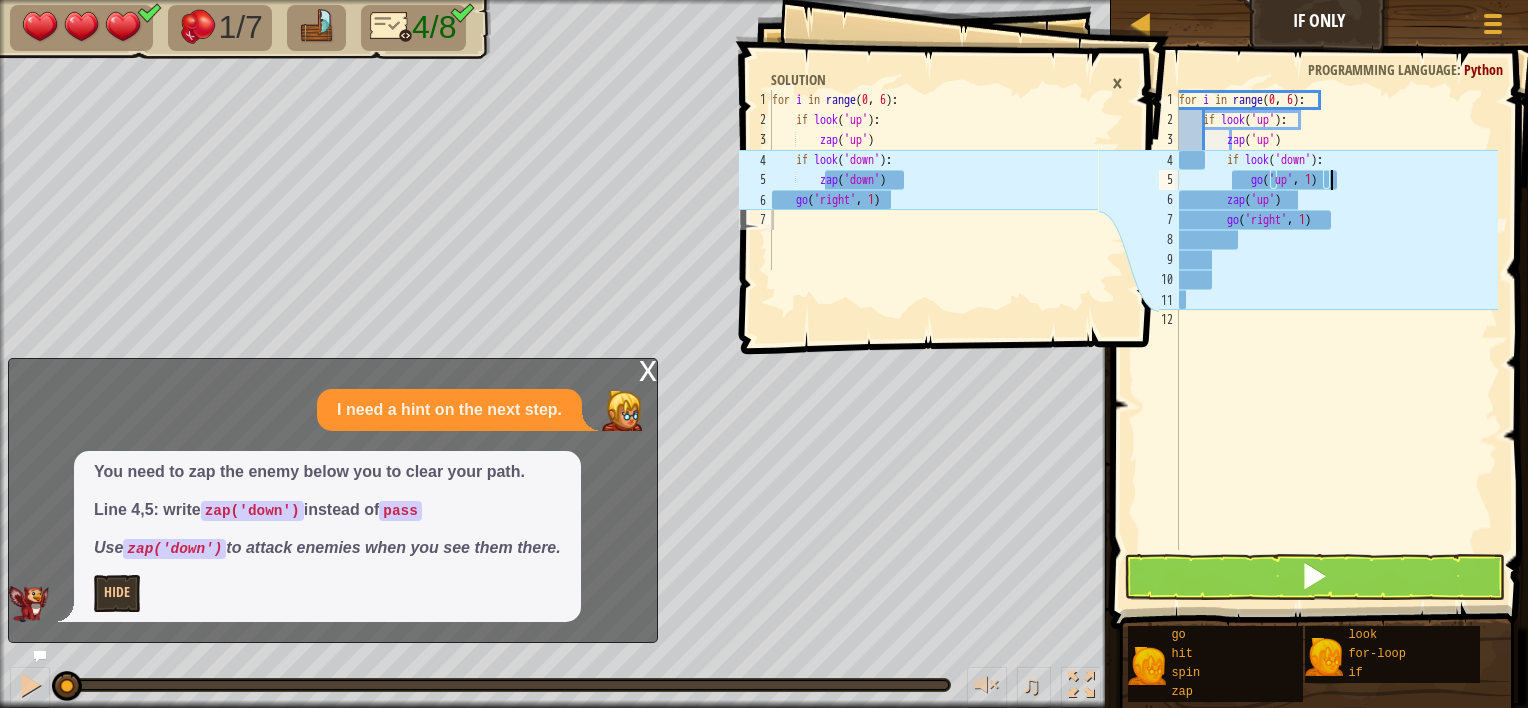 drag, startPoint x: 1345, startPoint y: 179, endPoint x: 1366, endPoint y: 168, distance: 23.70654 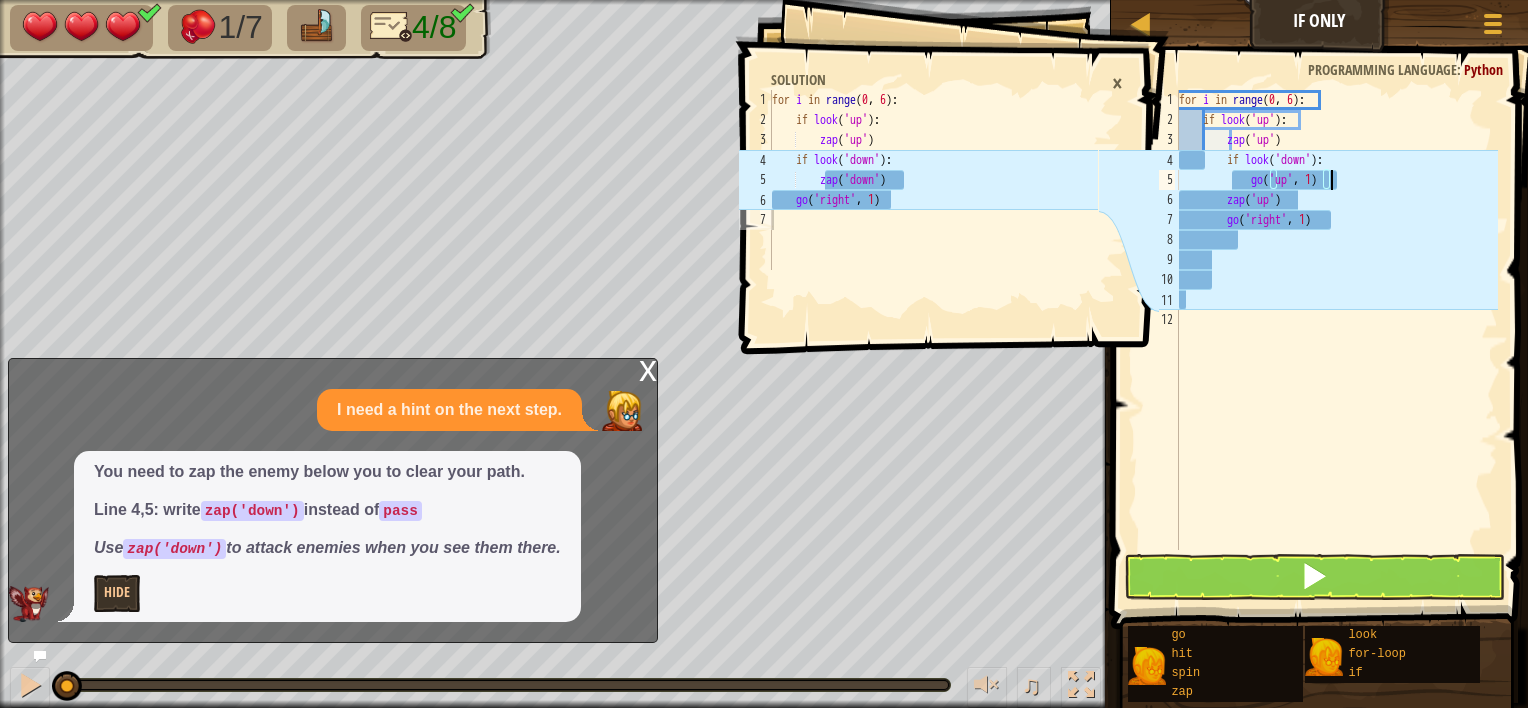 click on "for   i   in   range ( 0 ,   6 ) :      if   look ( 'up' ) :          zap ( 'up' )          if   look ( 'down' ) :              go ( 'up' ,   1 )          zap ( 'up' )          go ( 'right' ,   1 )" at bounding box center [1336, 340] 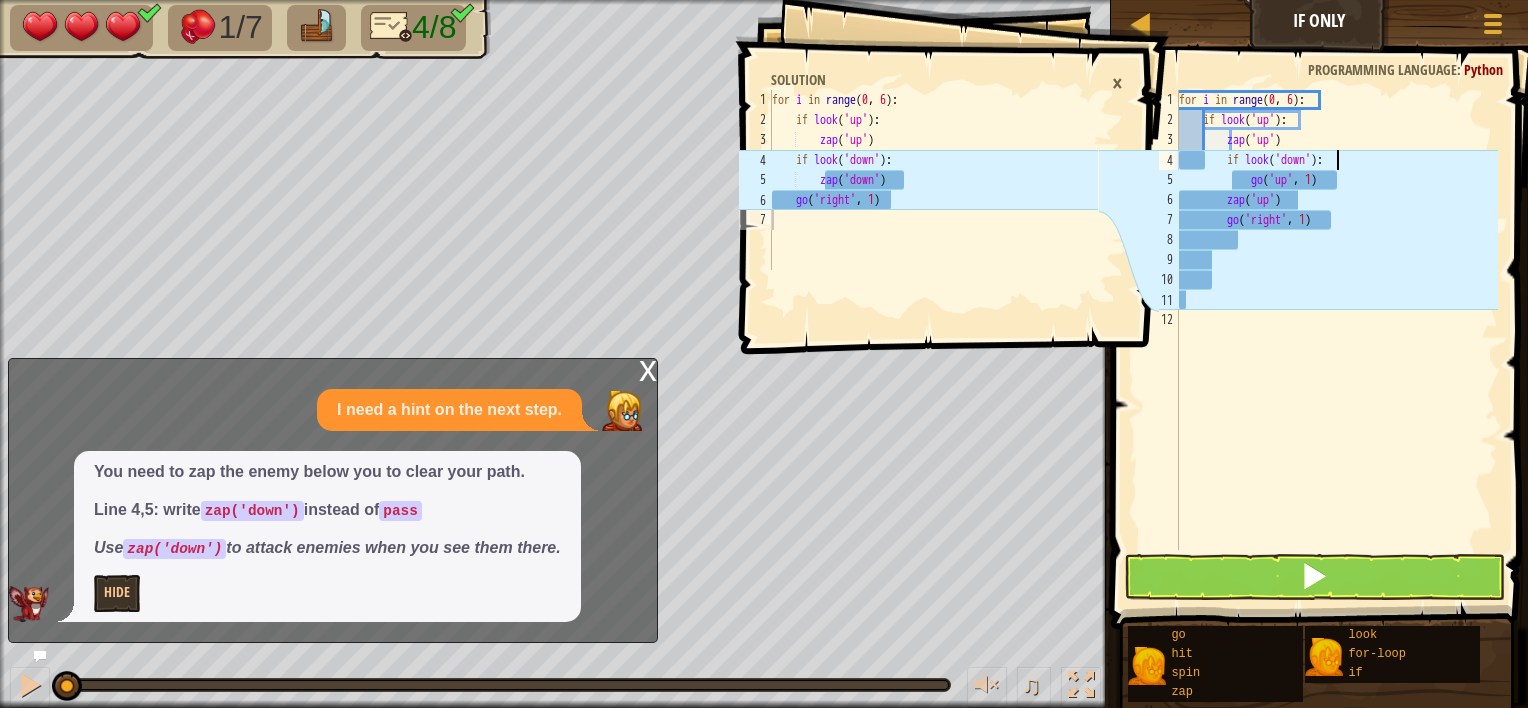 click on "for   i   in   range ( 0 ,   6 ) :      if   look ( 'up' ) :          zap ( 'up' )          if   look ( 'down' ) :              go ( 'up' ,   1 )          zap ( 'up' )          go ( 'right' ,   1 )" at bounding box center [1336, 340] 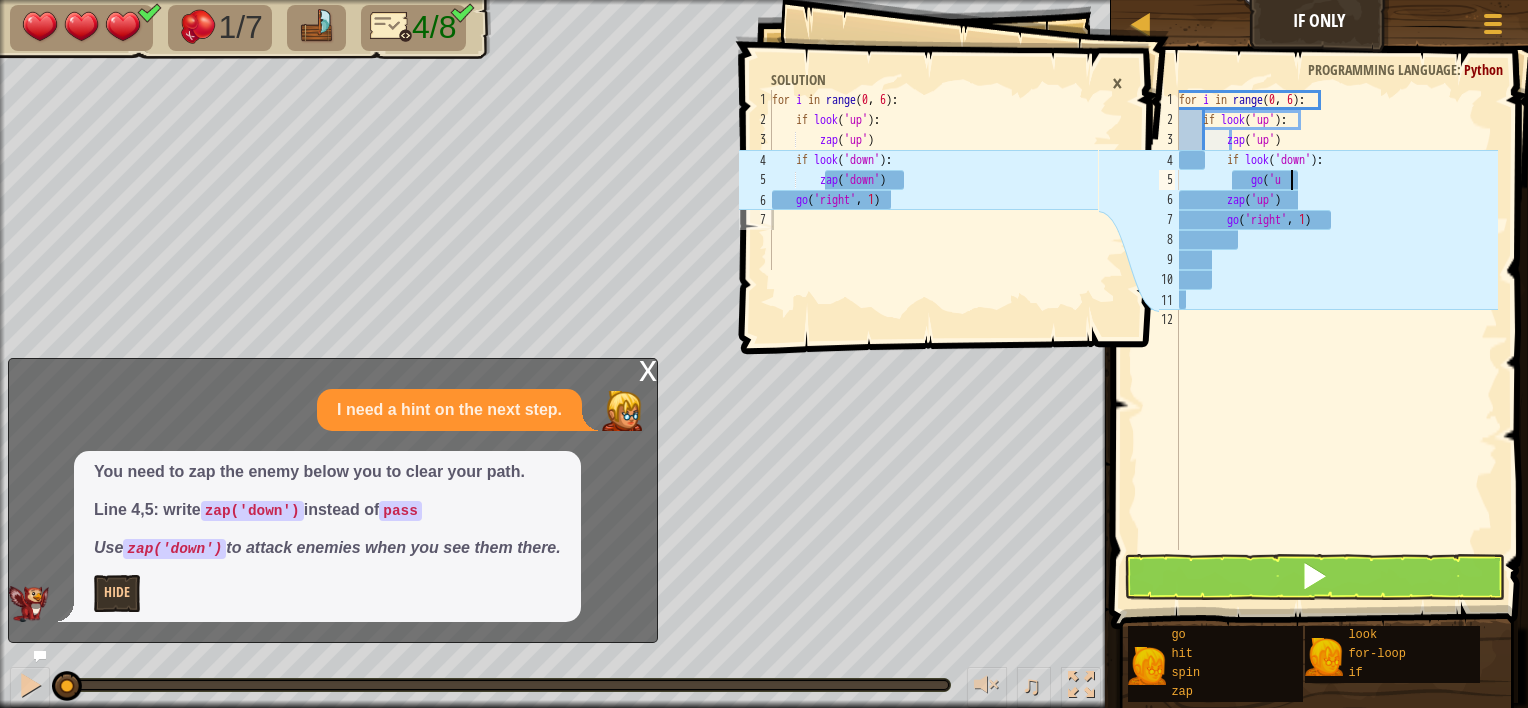 type on "g" 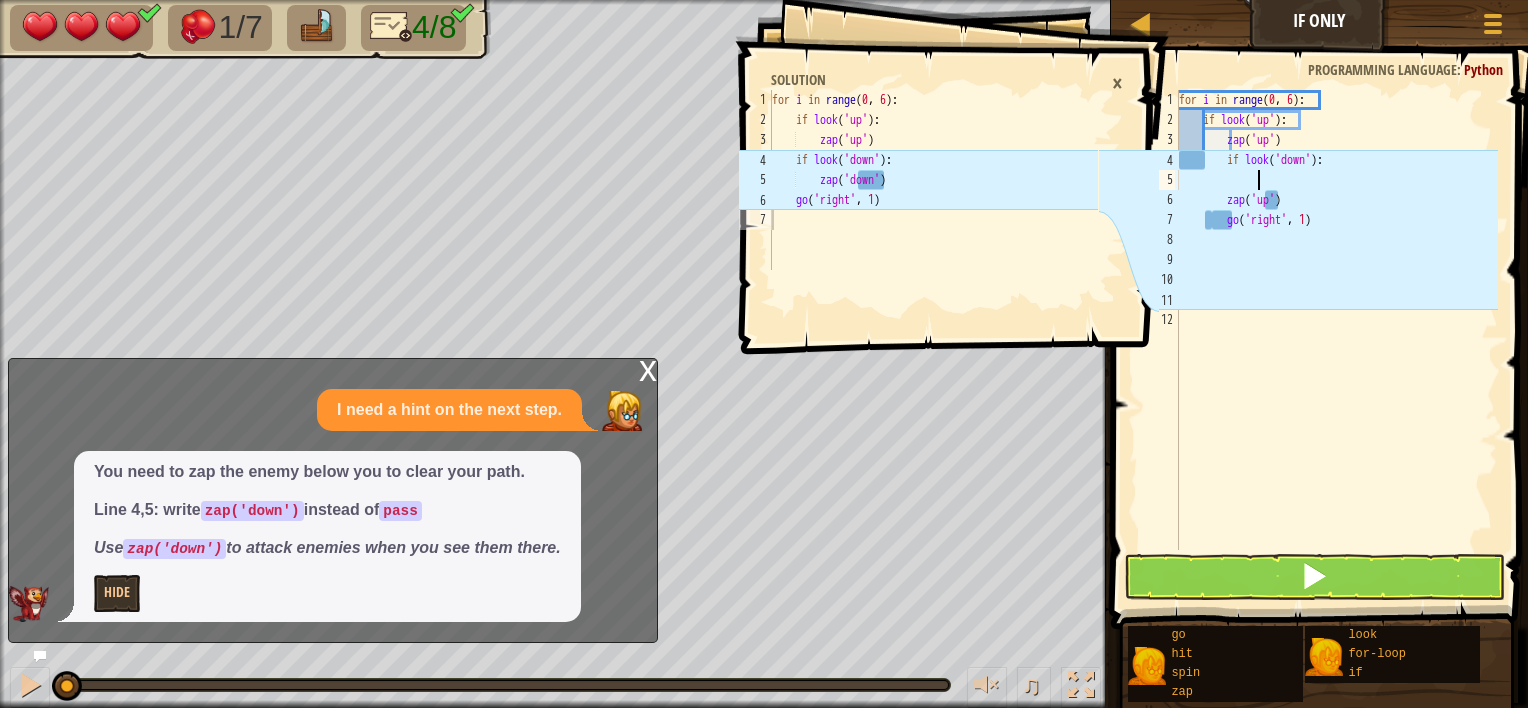 click on "for   i   in   range ( 0 ,   6 ) :      if   look ( 'up' ) :          zap ( 'up' )          if   look ( 'down' ) :                       zap ( 'up' )          go ( 'right' ,   1 )" at bounding box center [1336, 340] 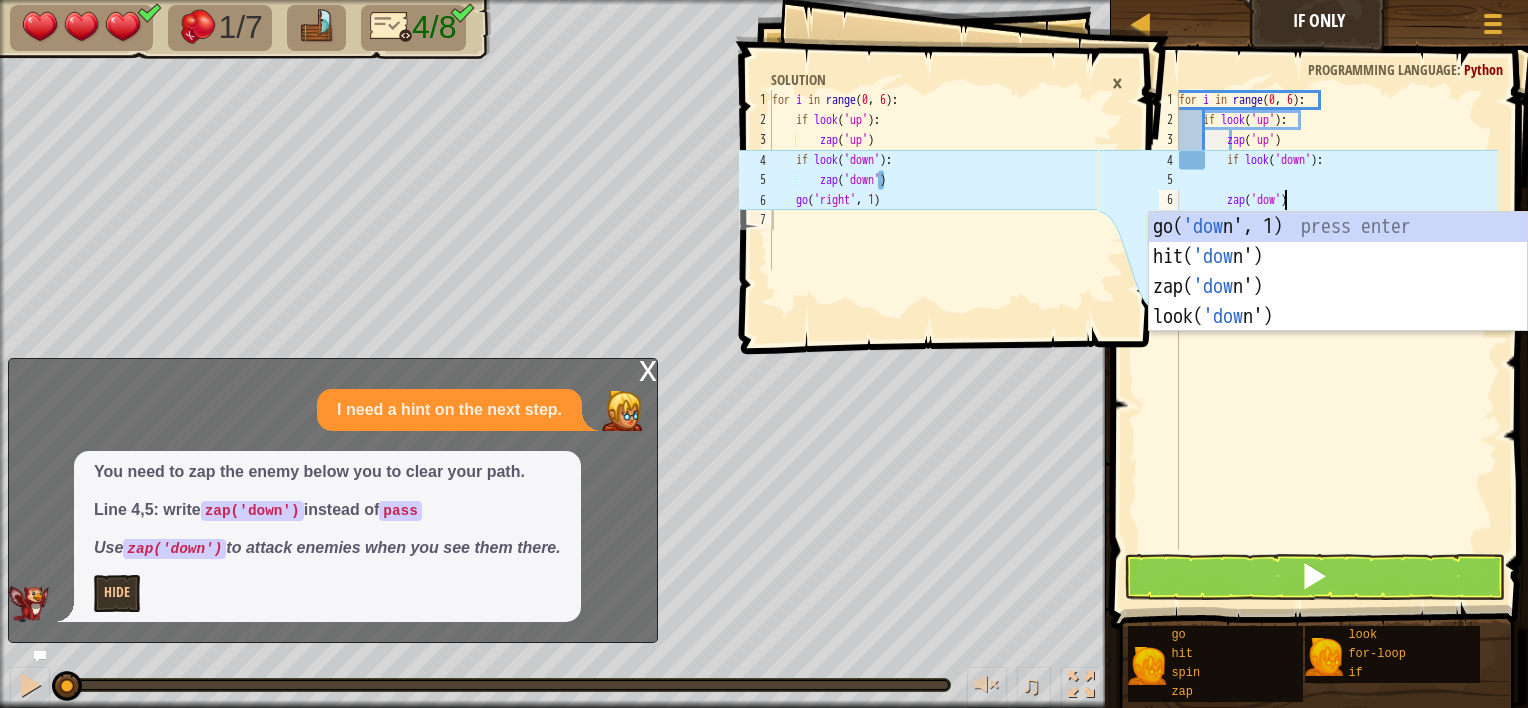 scroll, scrollTop: 9, scrollLeft: 8, axis: both 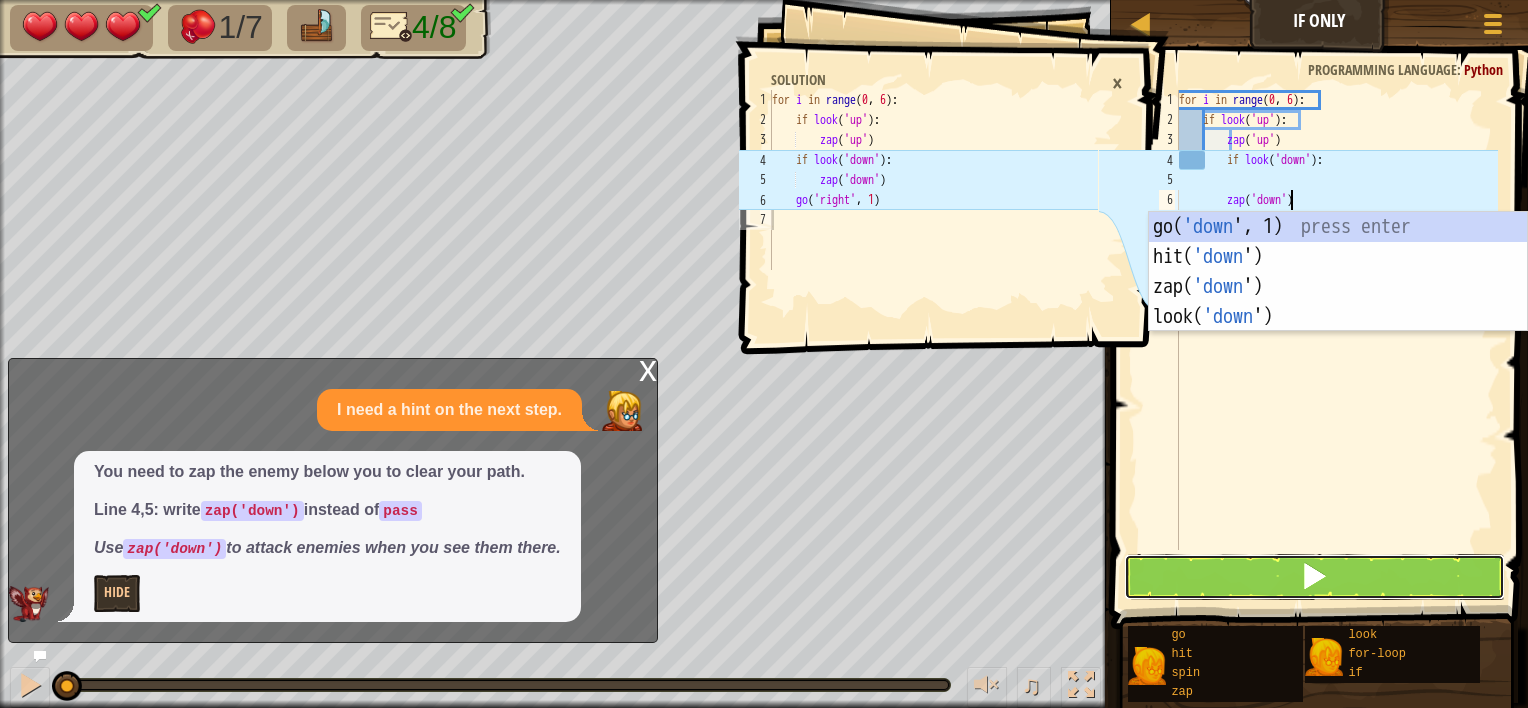 click at bounding box center (1315, 577) 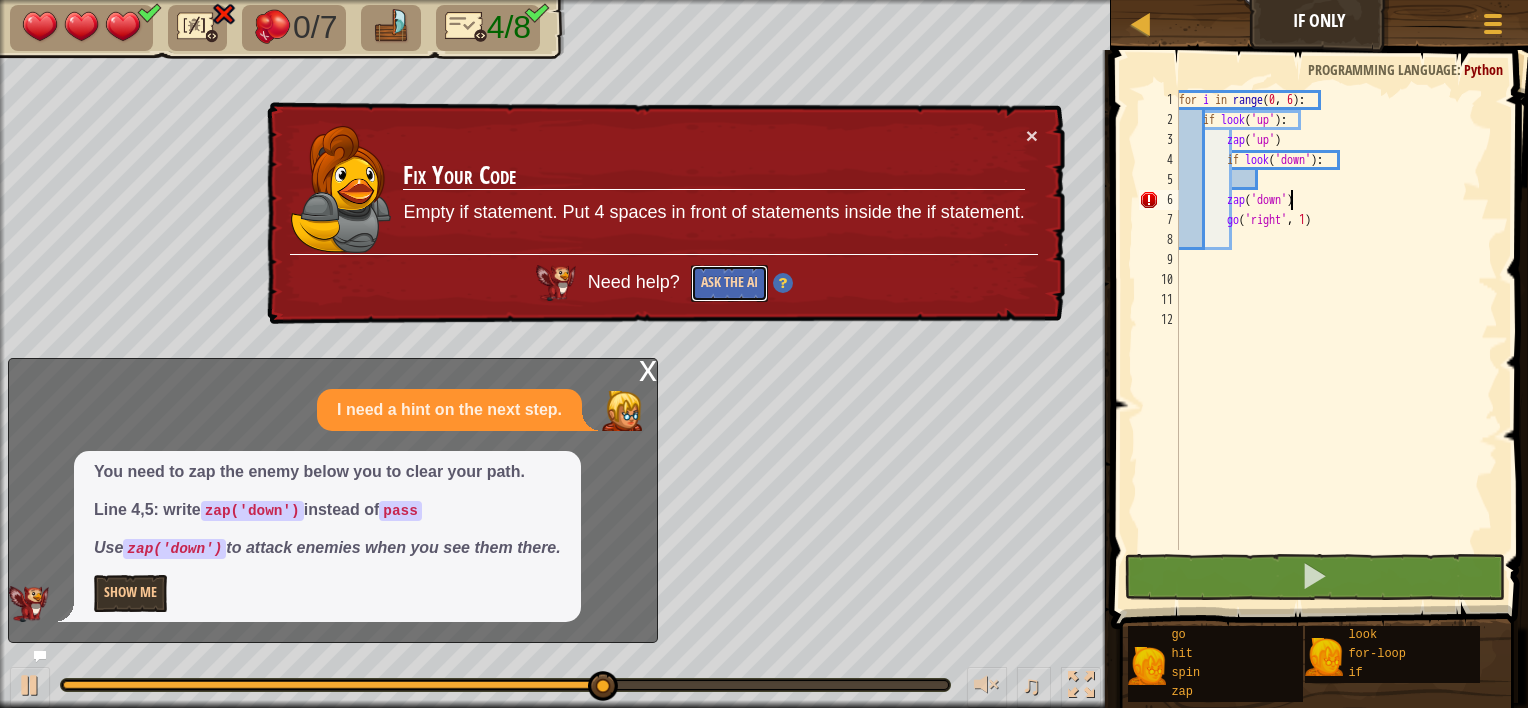 click on "Ask the AI" at bounding box center (729, 283) 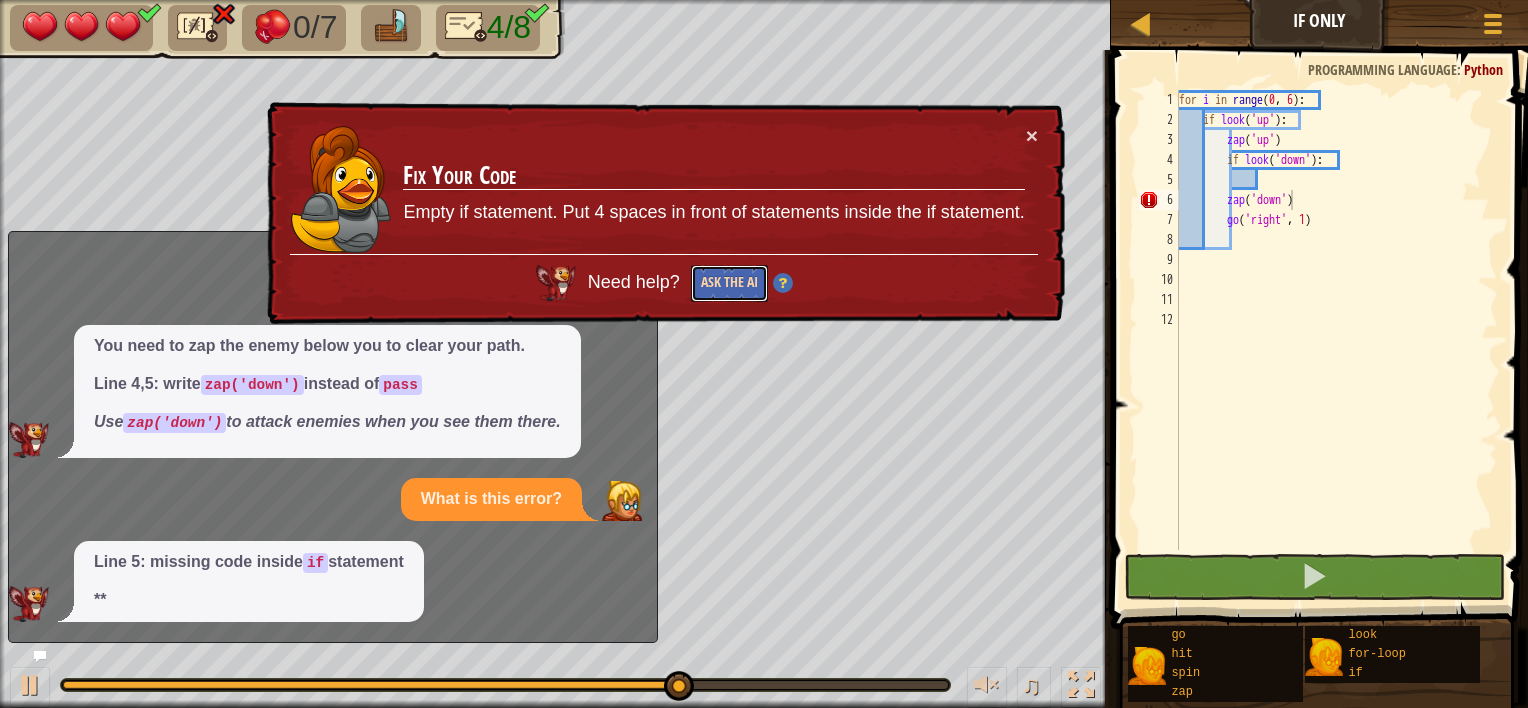 click on "Ask the AI" at bounding box center [729, 283] 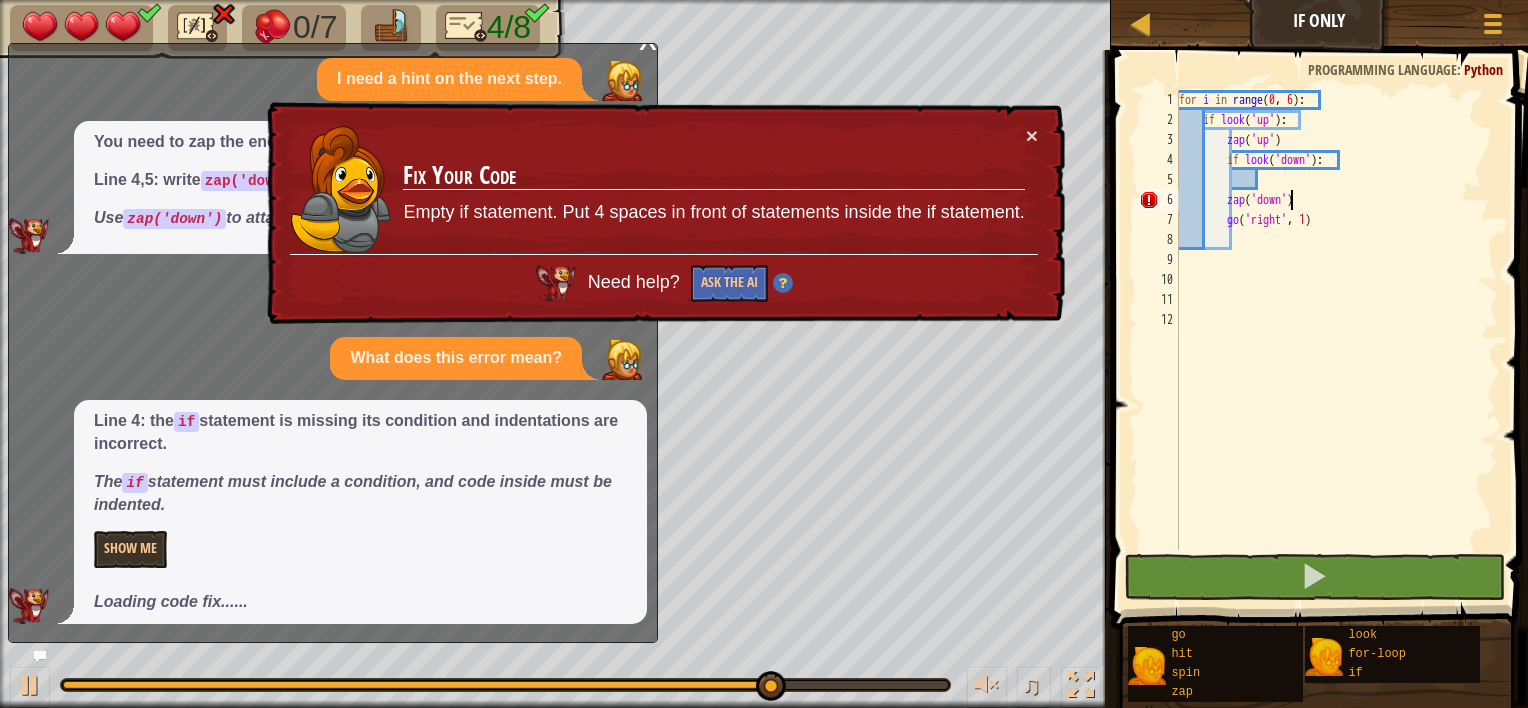 scroll, scrollTop: 0, scrollLeft: 0, axis: both 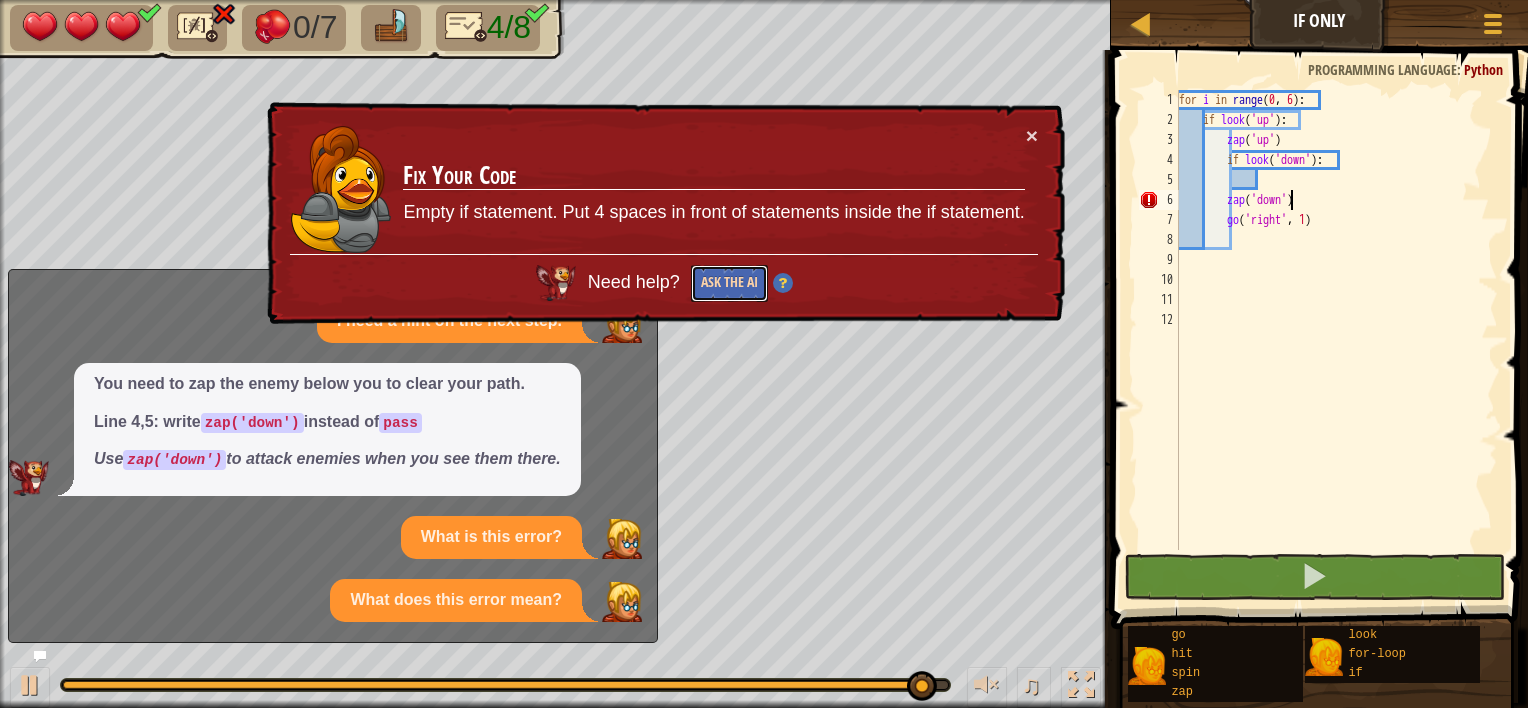click on "Ask the AI" at bounding box center (729, 283) 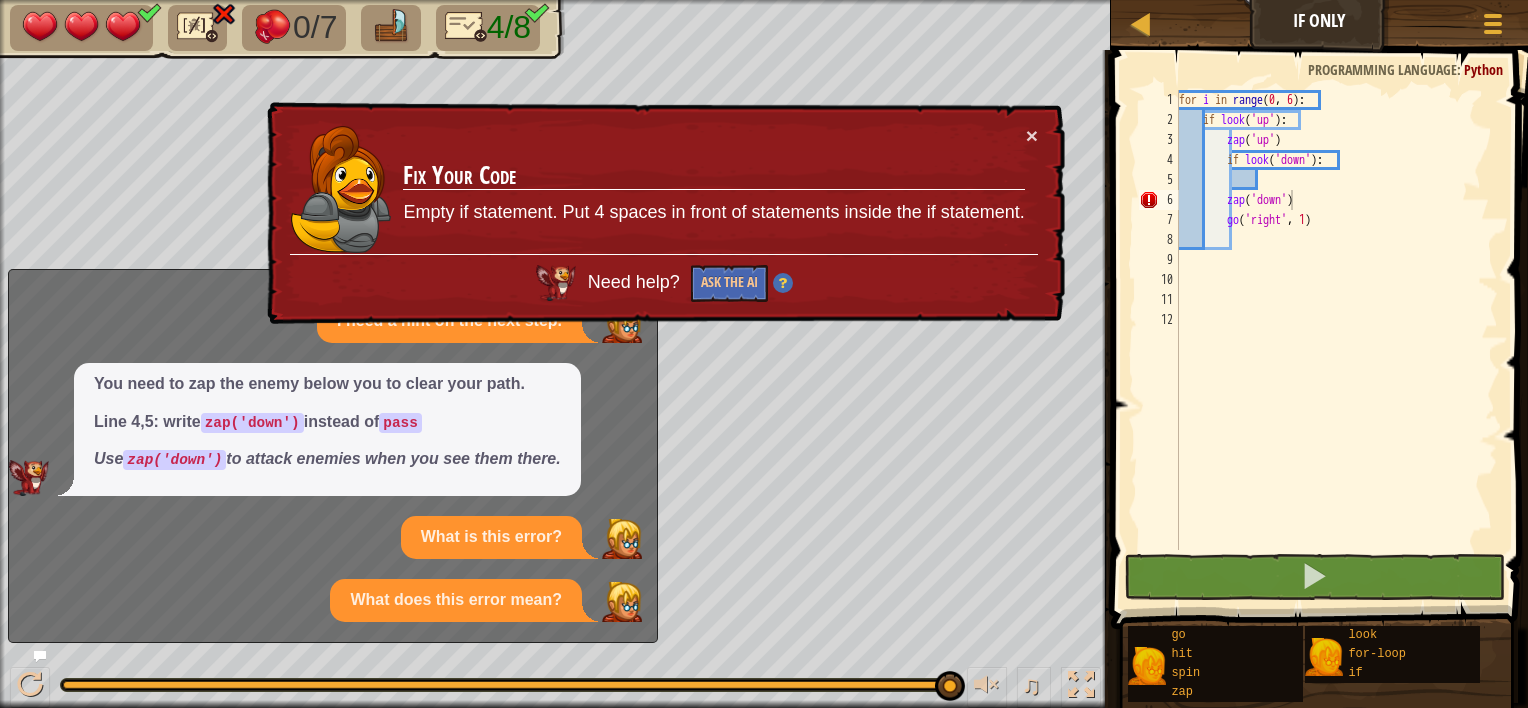 drag, startPoint x: 514, startPoint y: 603, endPoint x: 524, endPoint y: 495, distance: 108.461975 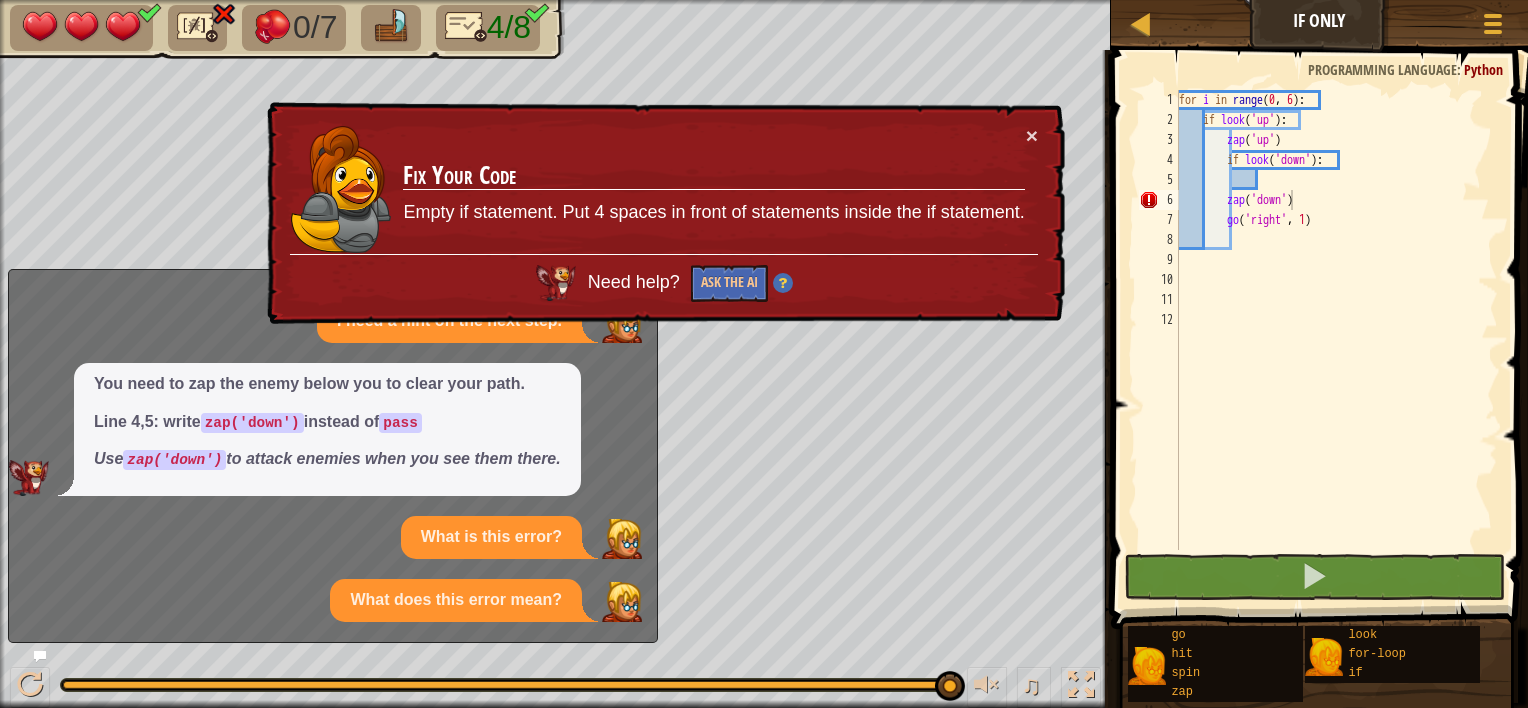 click on "I need a hint on the next step.
You need to zap the enemy below you to clear your path.
Line 4,5: write  zap('down')  instead of  pass
Use  zap('down')  to attack enemies when you see them there.
What is this error?
What does this error mean?" at bounding box center [328, 461] 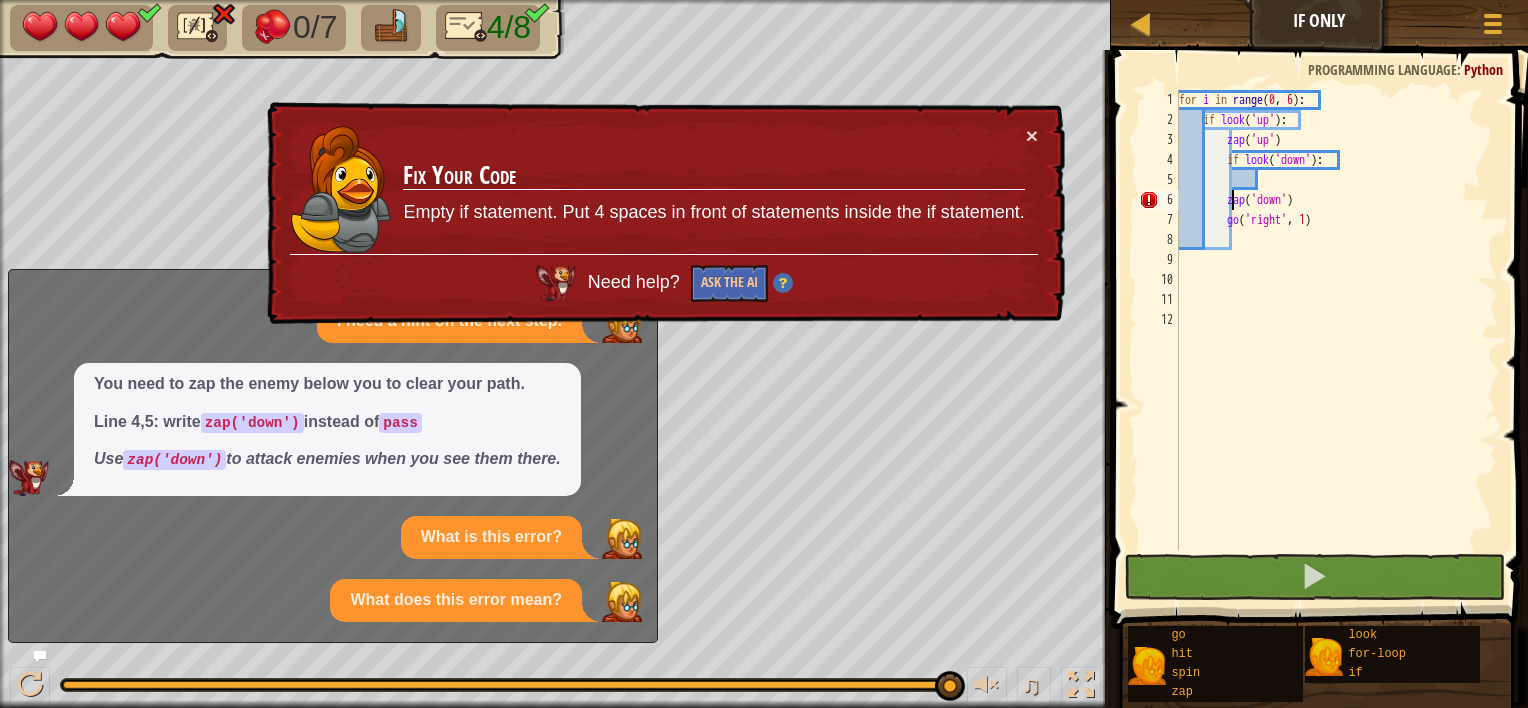 click on "for   i   in   range ( 0 ,   6 ) :      if   look ( 'up' ) :          zap ( 'up' )          if   look ( 'down' ) :                       zap ( 'down' )          go ( 'right' ,   1 )" at bounding box center [1336, 340] 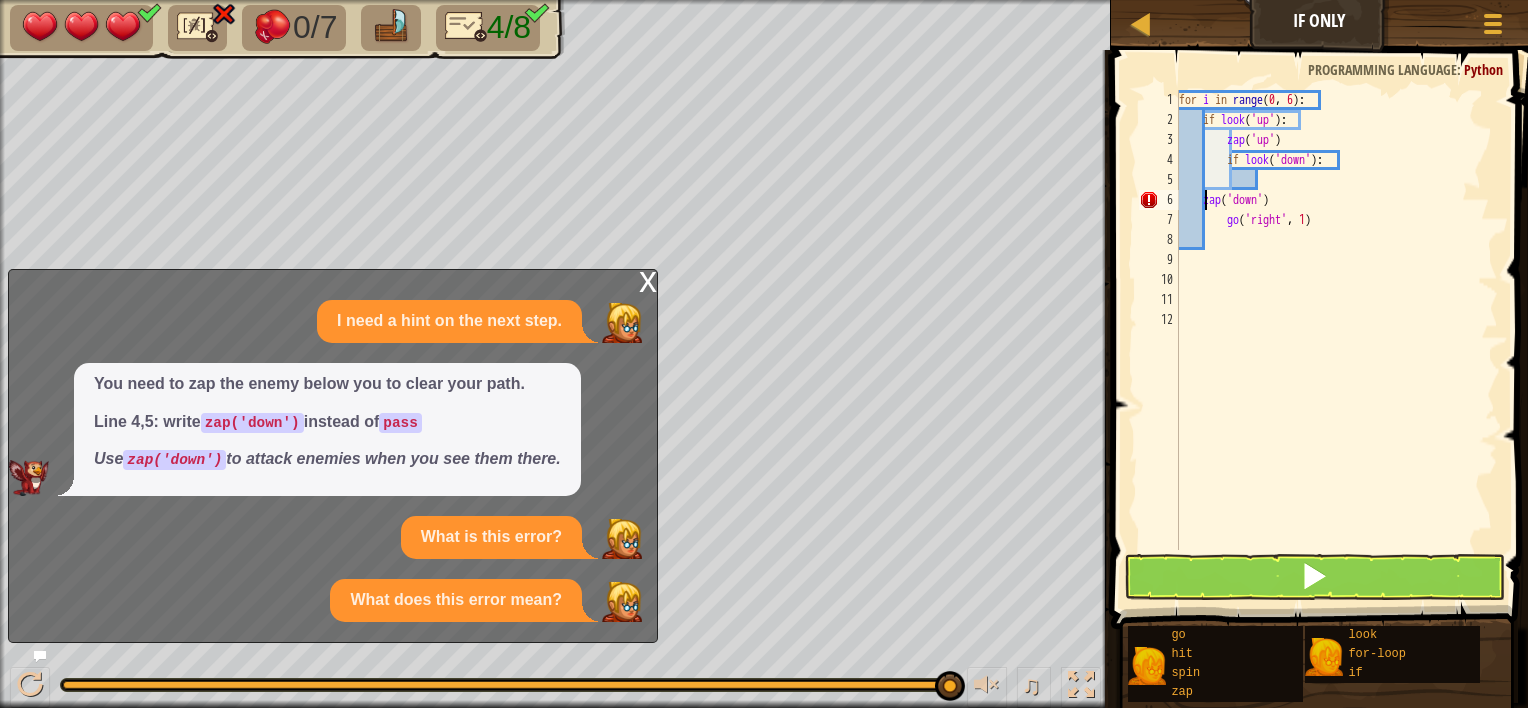 scroll, scrollTop: 9, scrollLeft: 4, axis: both 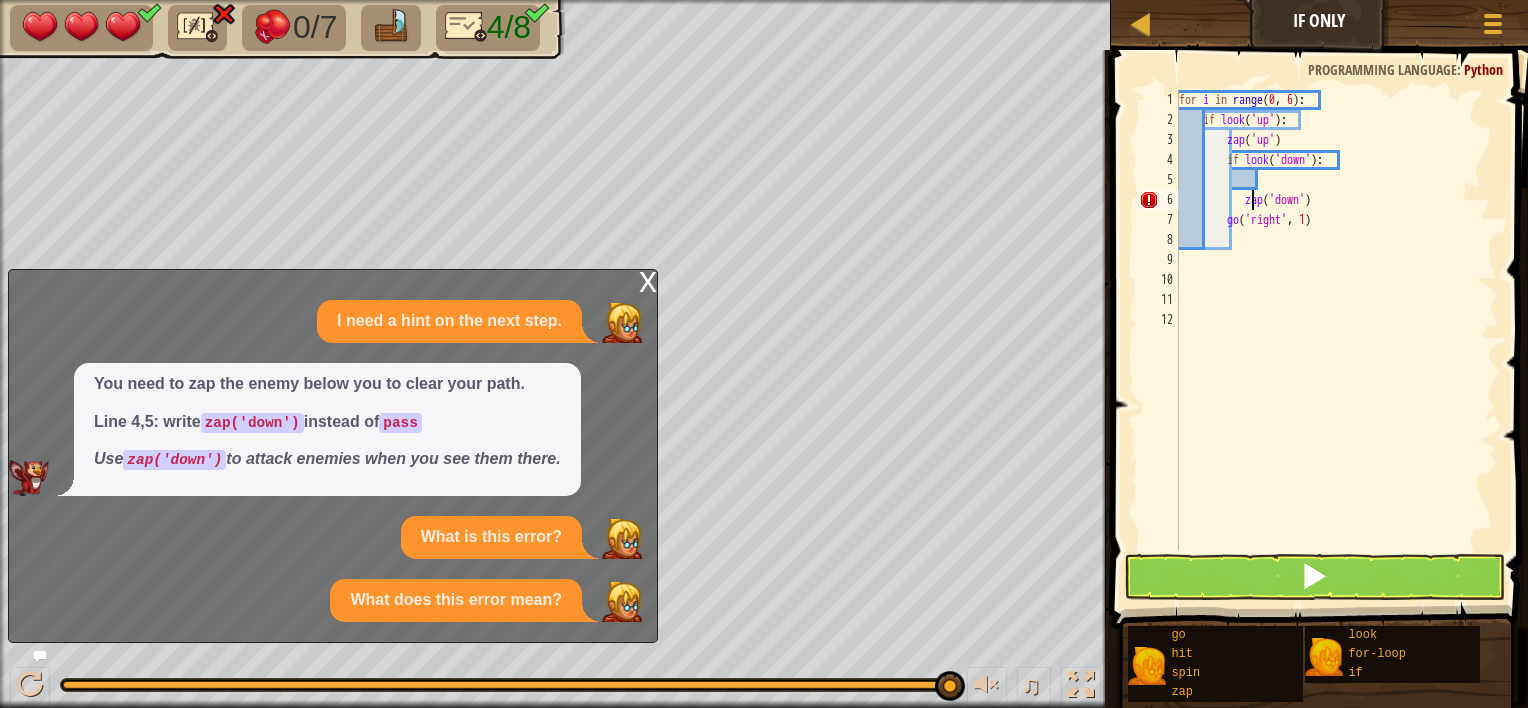type on "zap('down')" 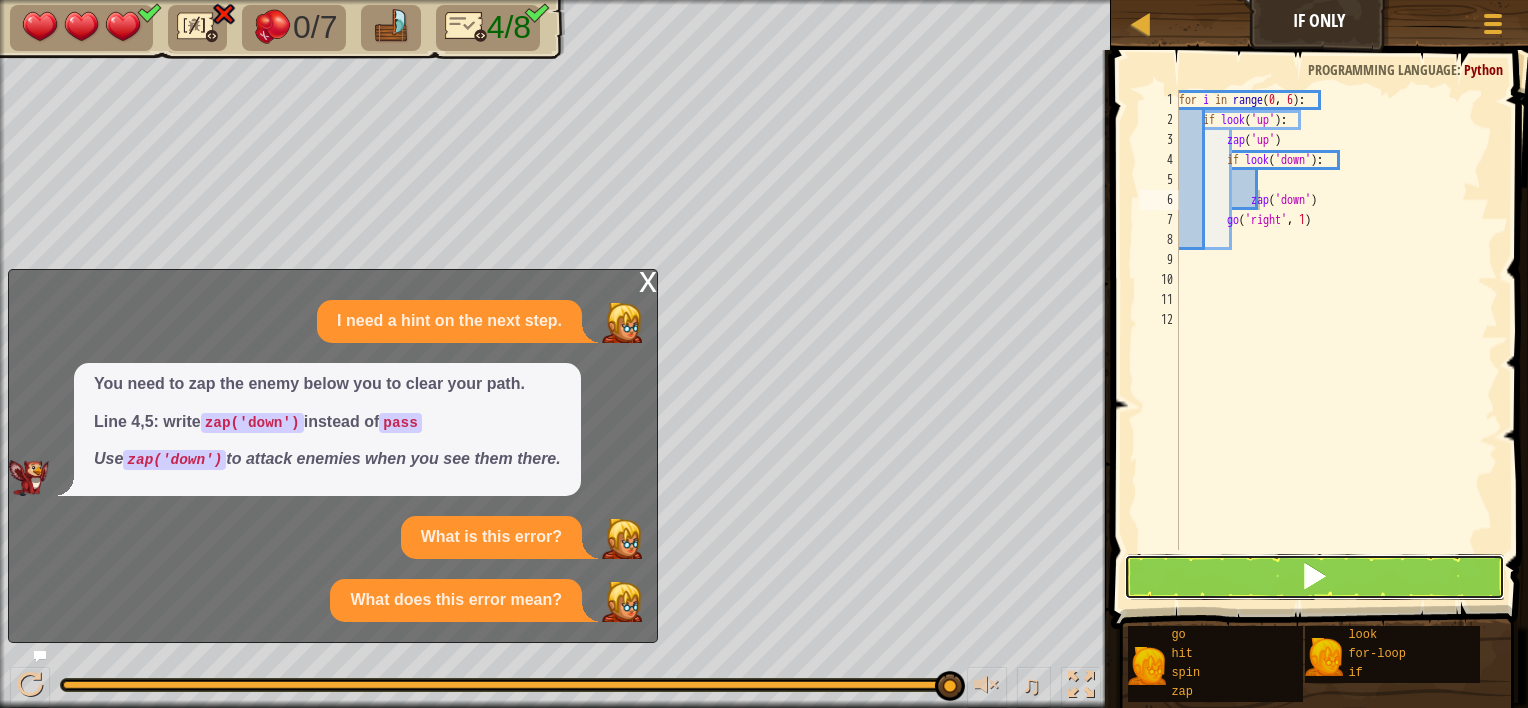 click at bounding box center [1314, 576] 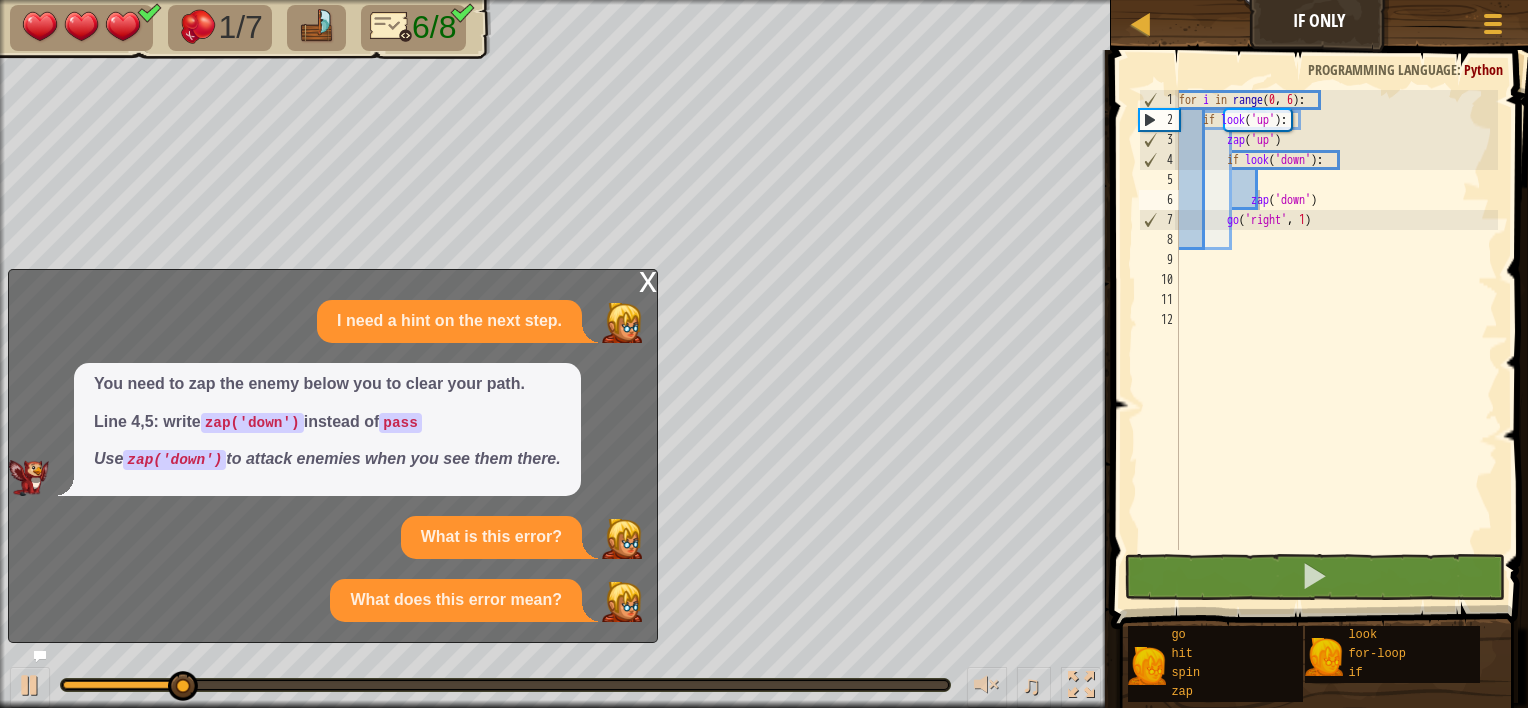click on "x" at bounding box center [648, 280] 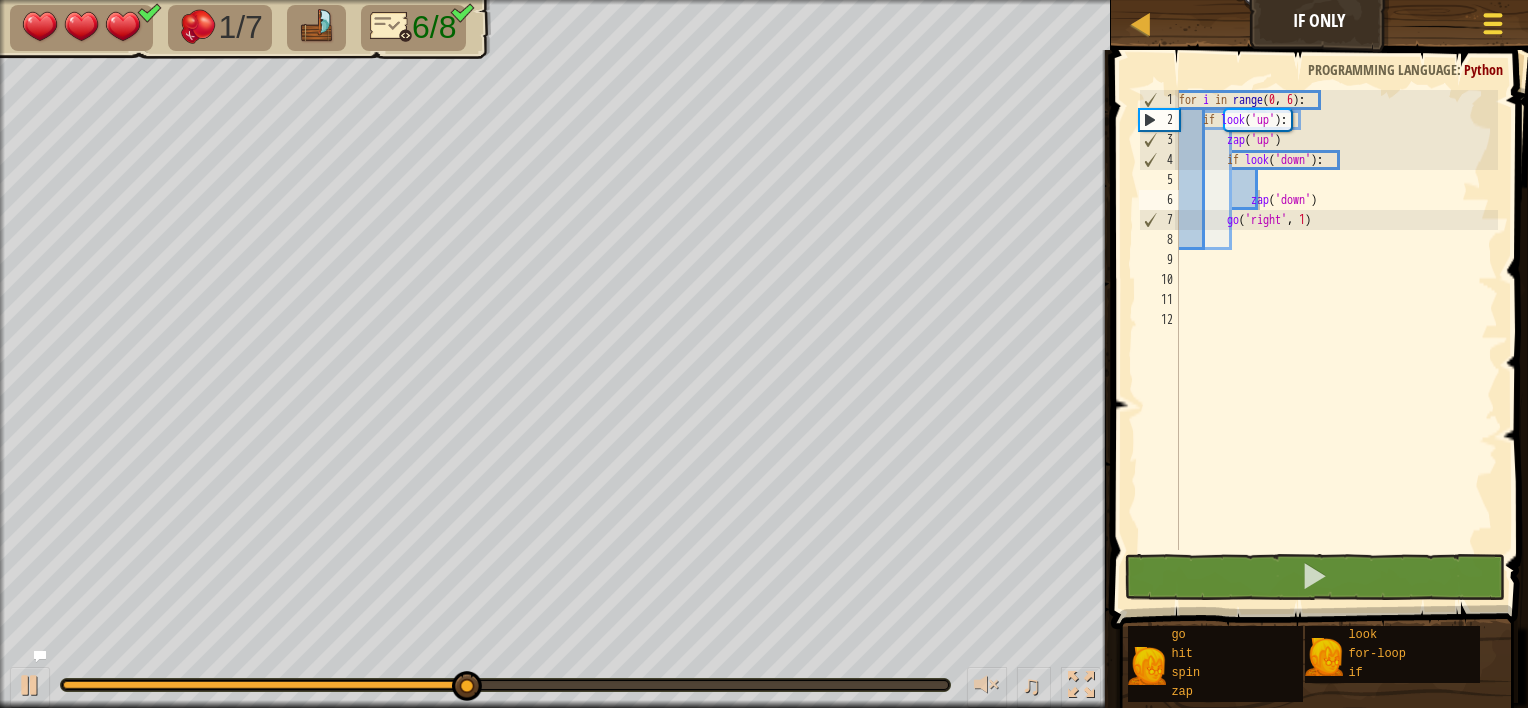click at bounding box center [1492, 23] 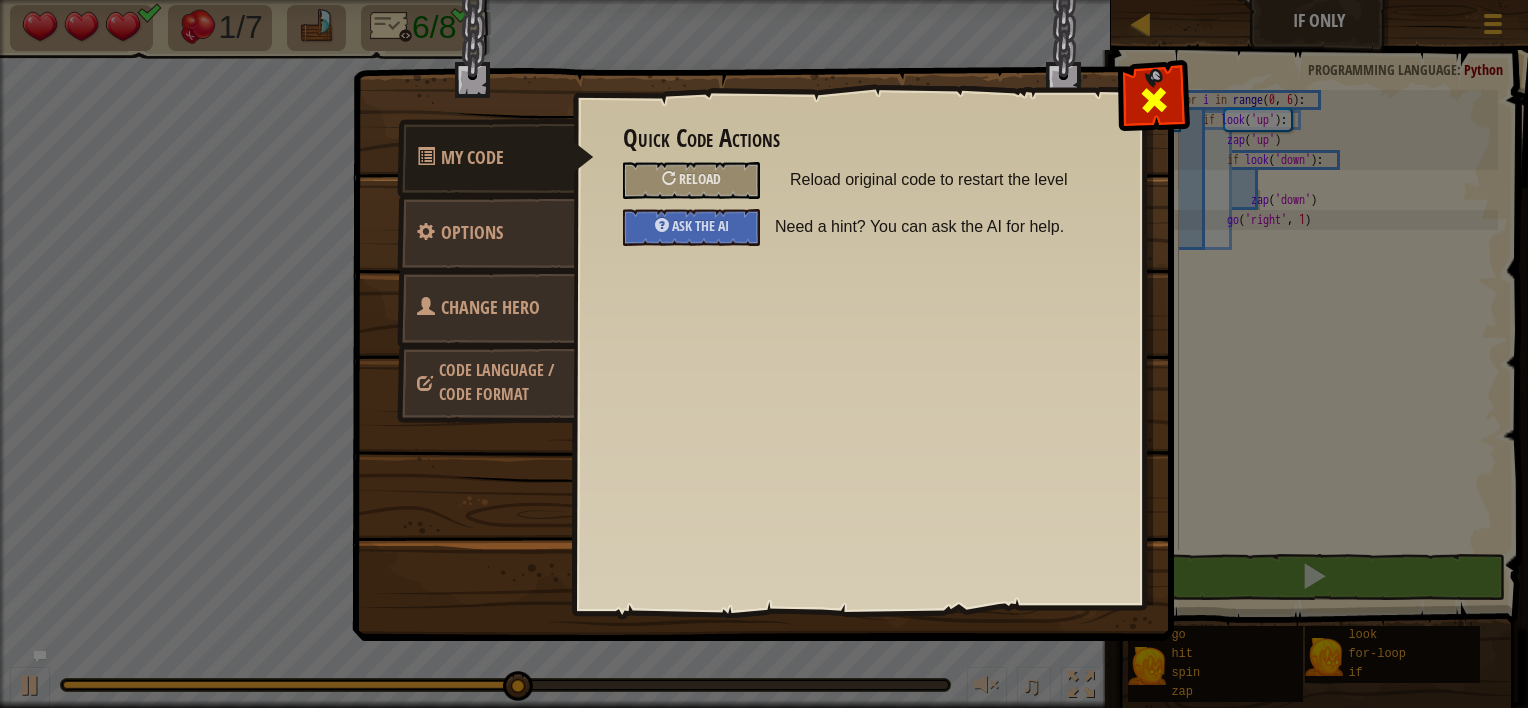 click at bounding box center [1154, 100] 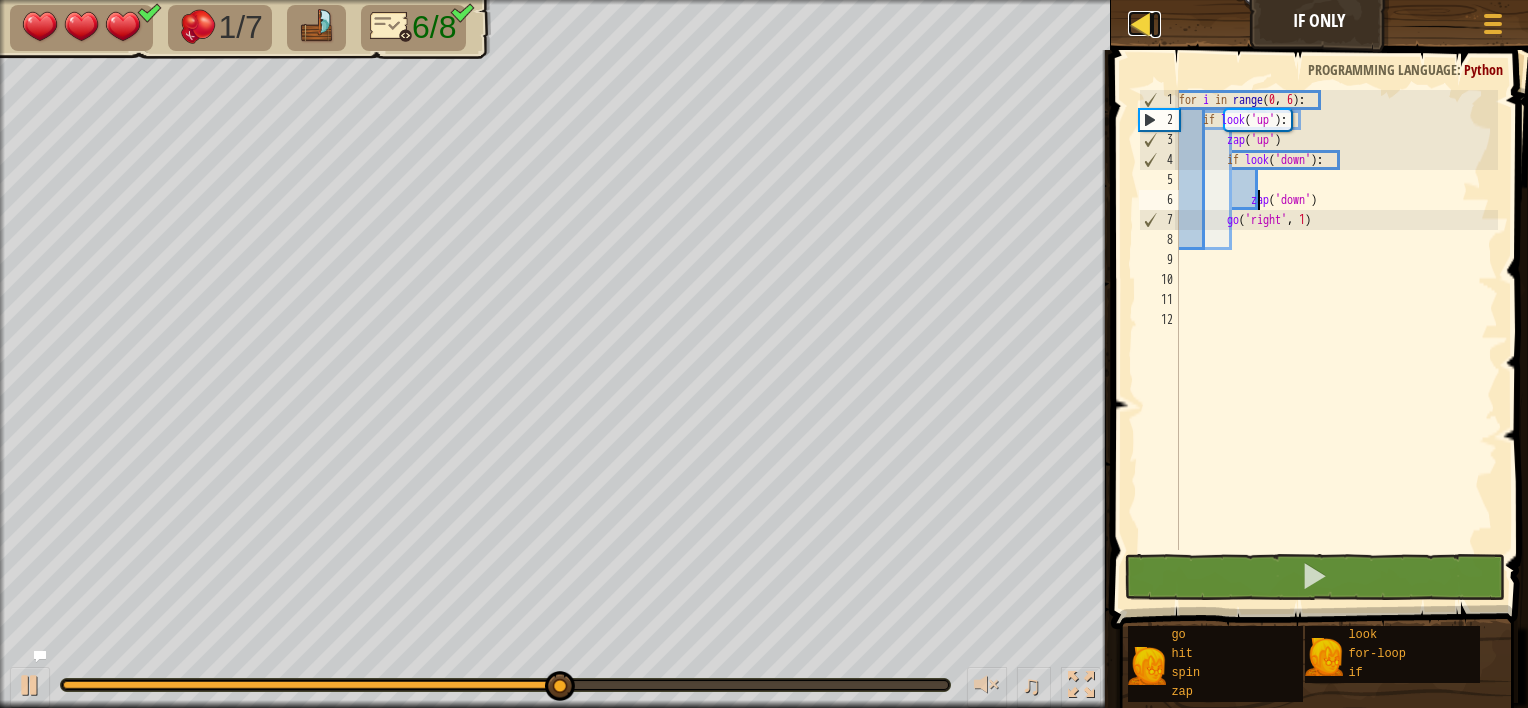 click at bounding box center (1140, 23) 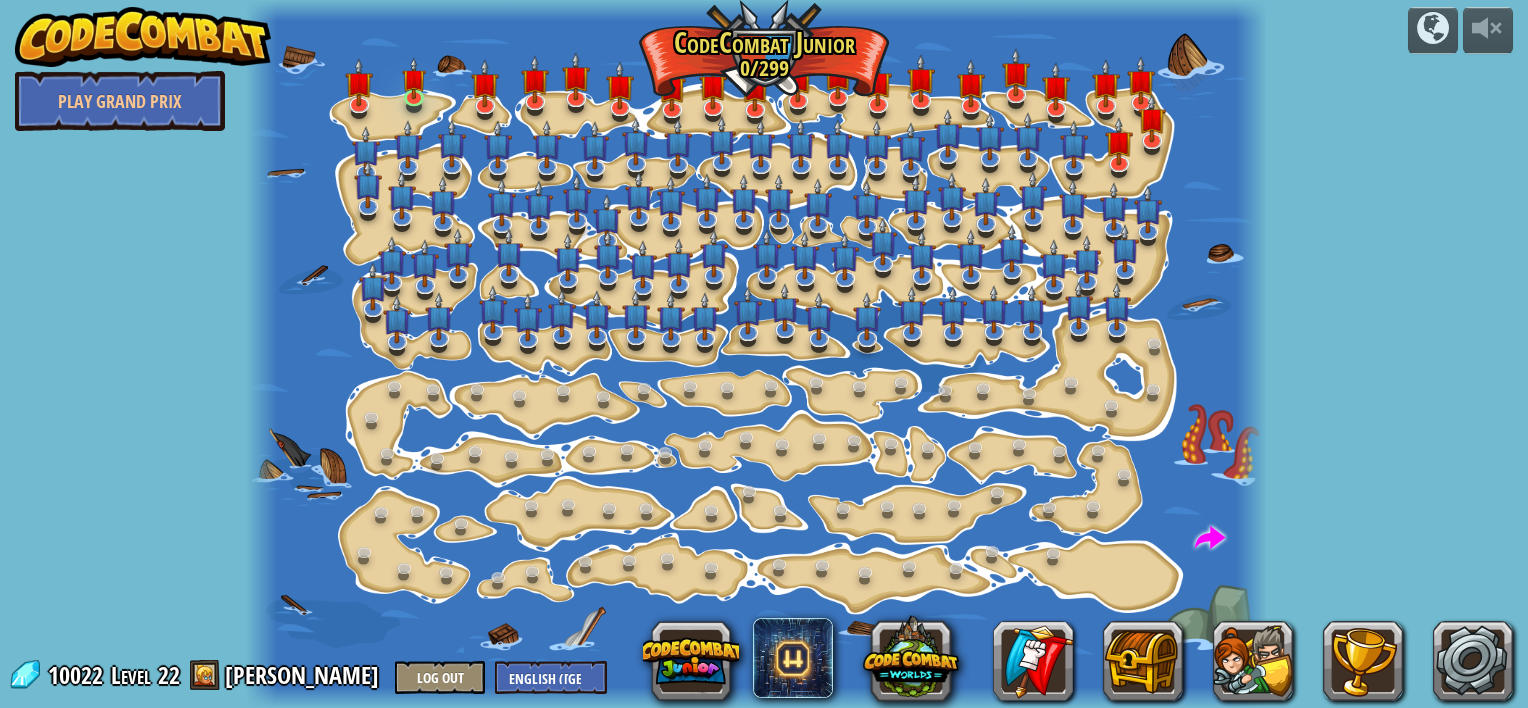 select on "en-[GEOGRAPHIC_DATA]" 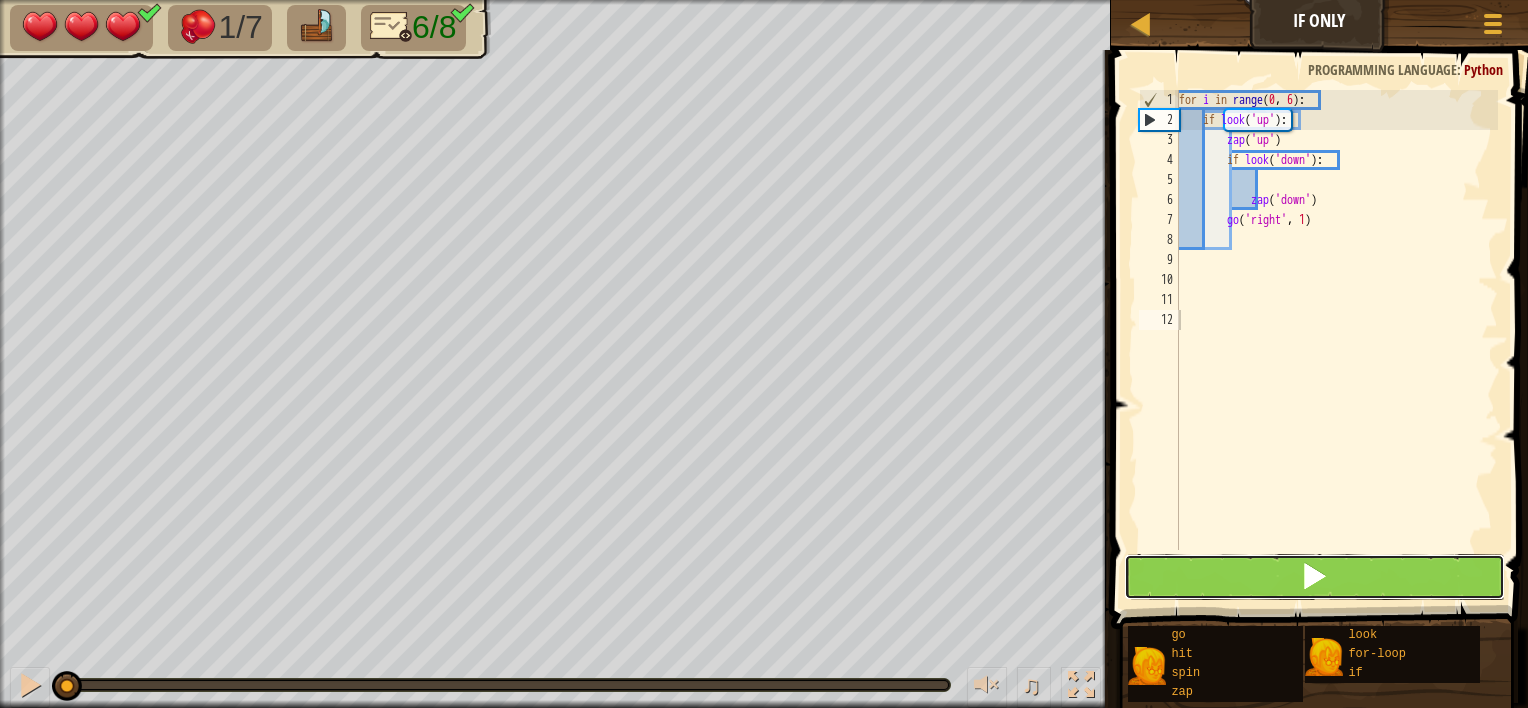 click at bounding box center (1315, 577) 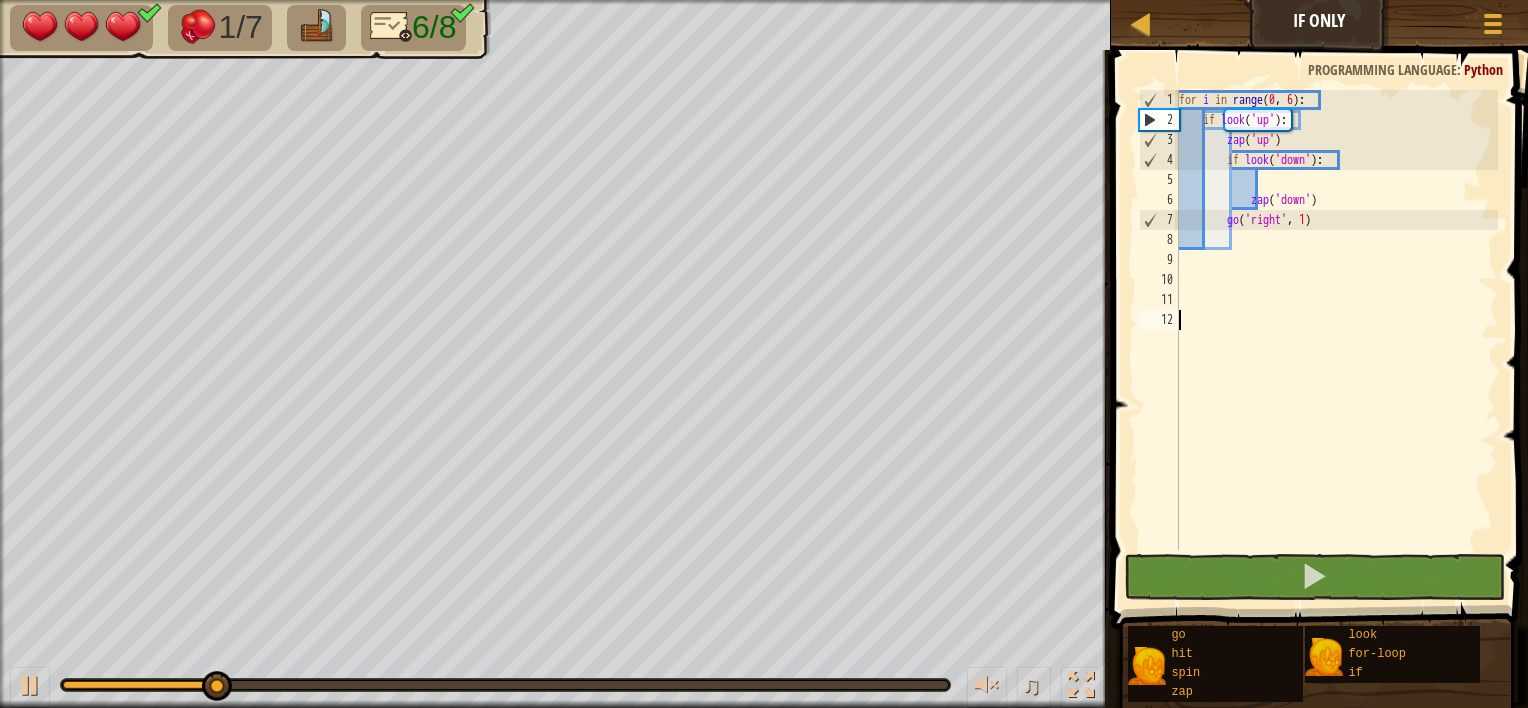 select on "en-[GEOGRAPHIC_DATA]" 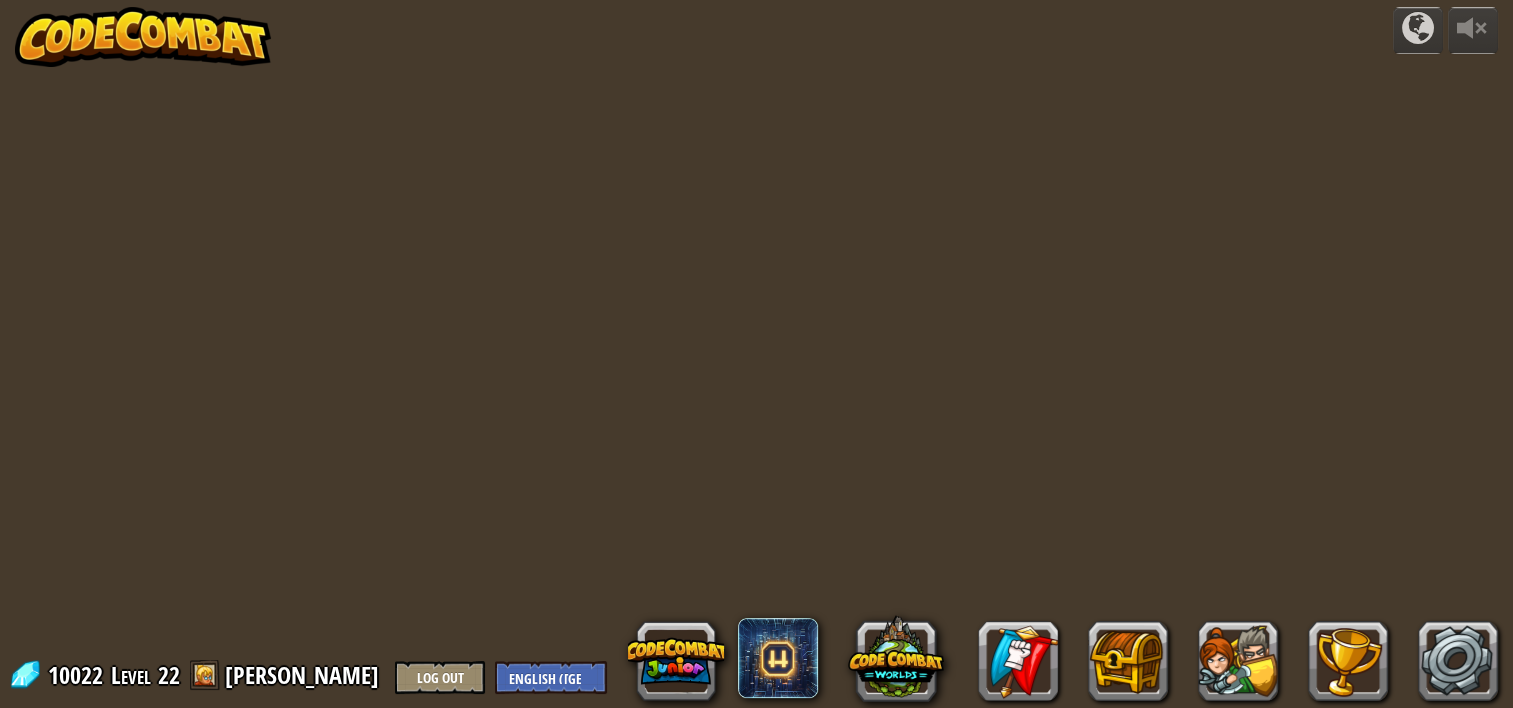 select on "en-[GEOGRAPHIC_DATA]" 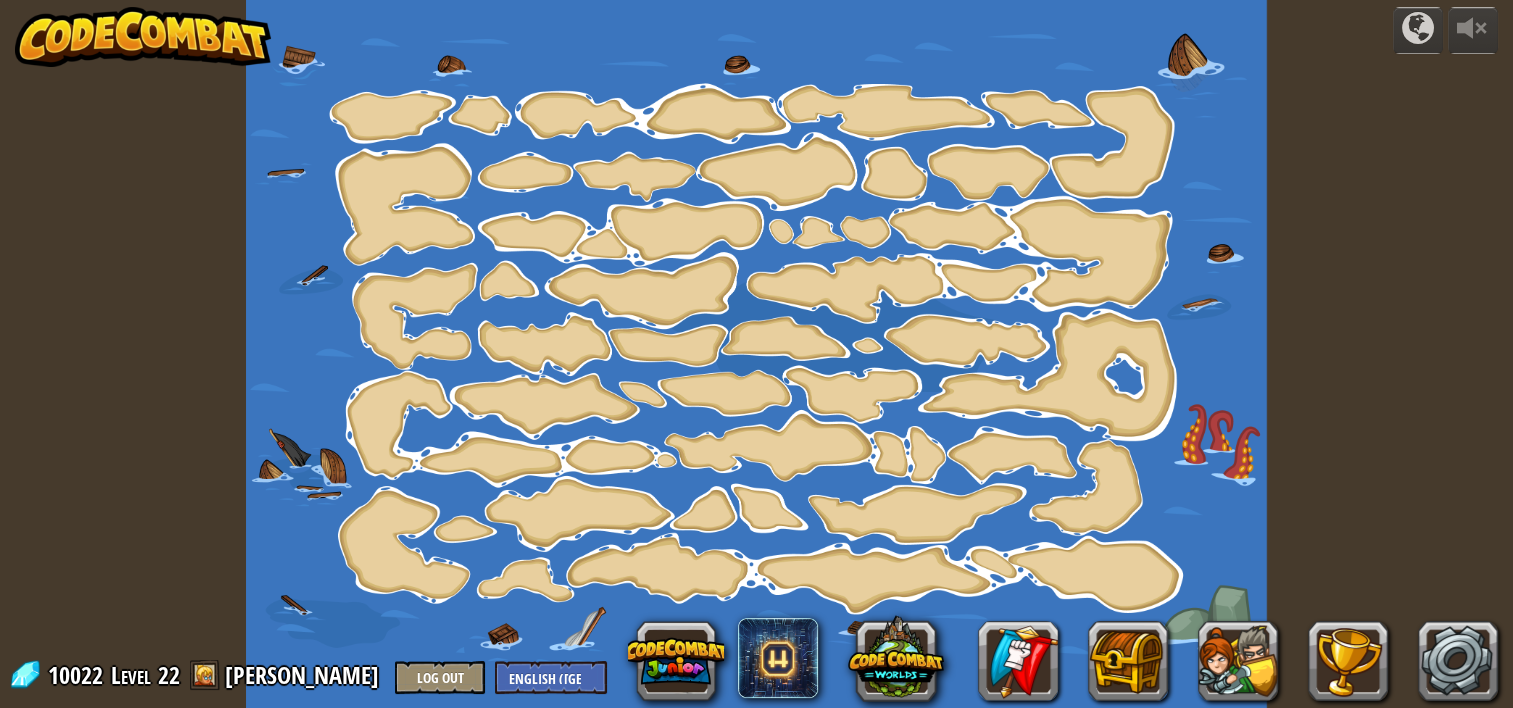 select on "en-[GEOGRAPHIC_DATA]" 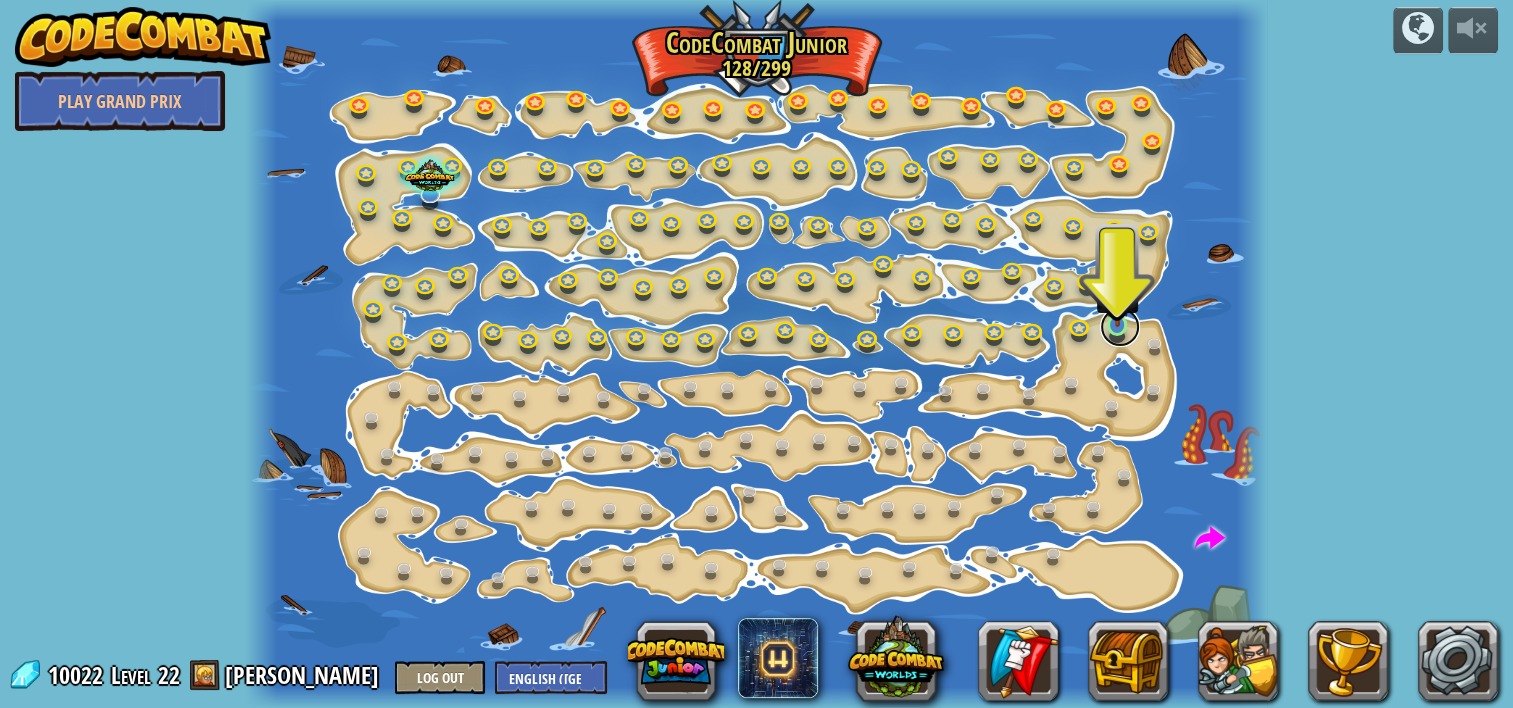 click at bounding box center [1120, 327] 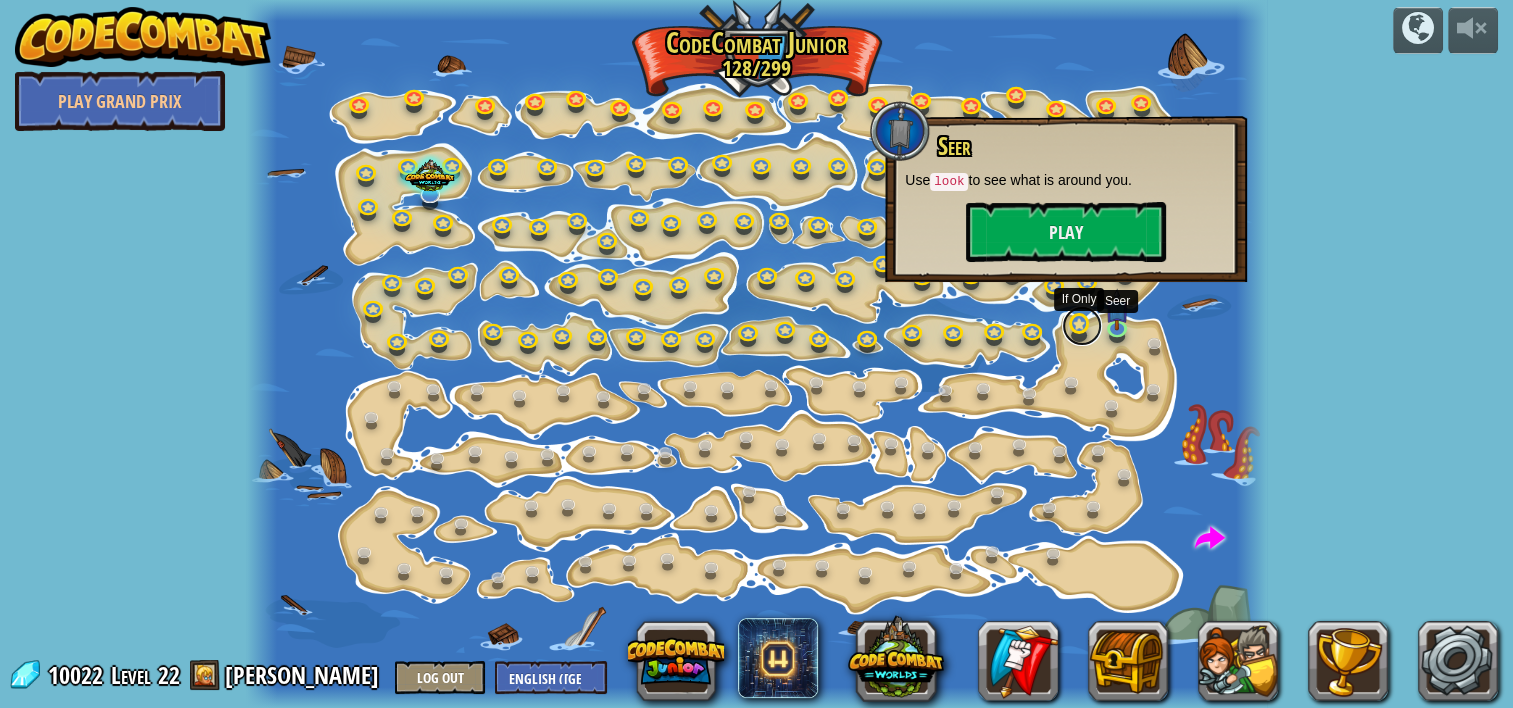 click at bounding box center [1082, 326] 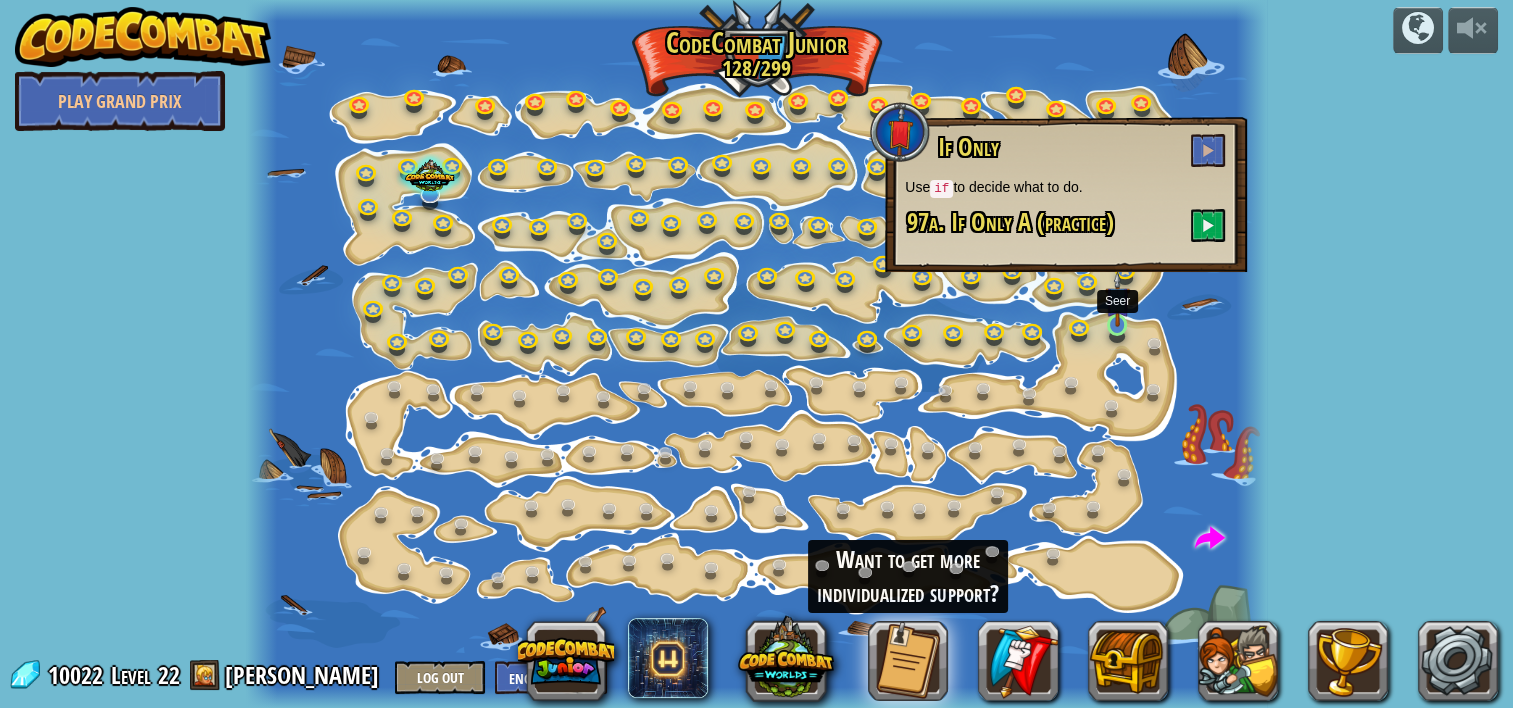 click at bounding box center [1117, 299] 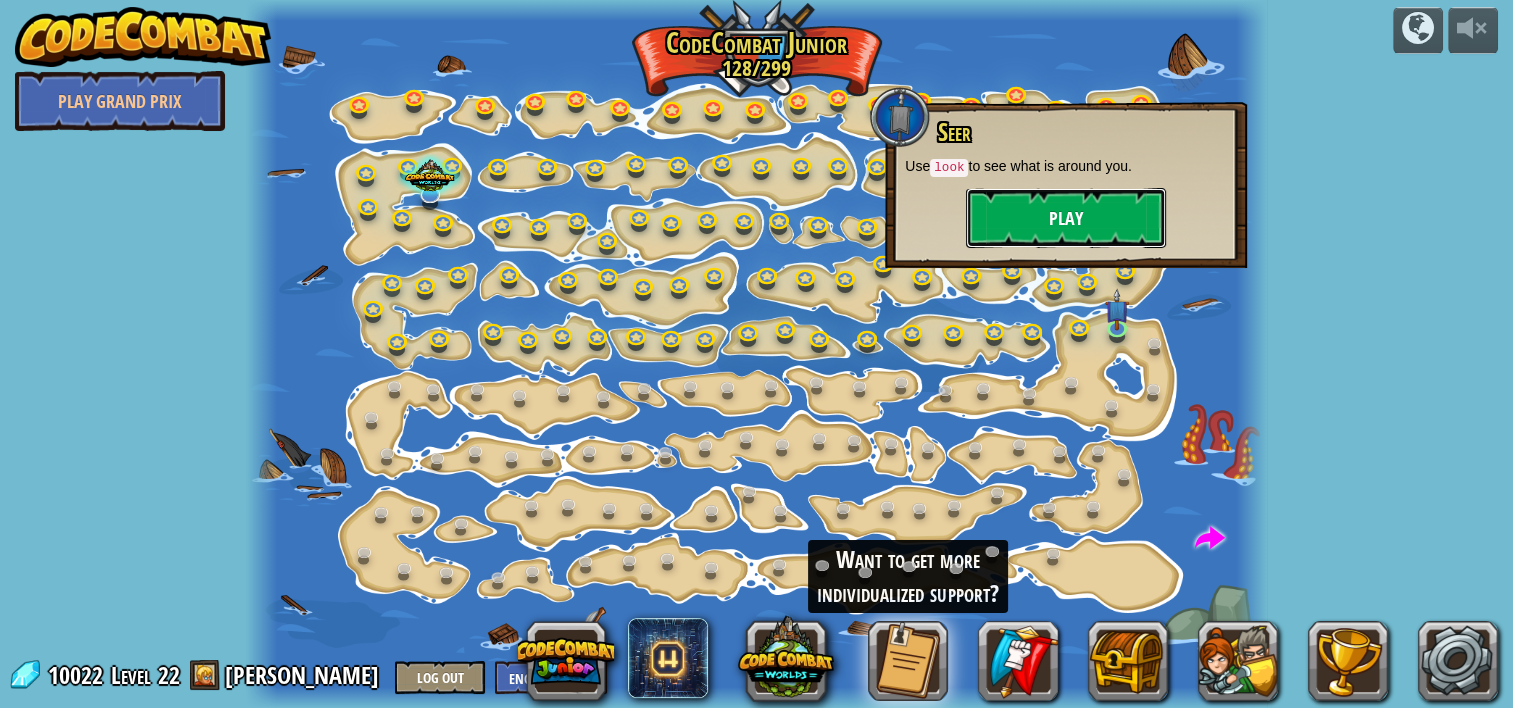 drag, startPoint x: 1127, startPoint y: 219, endPoint x: 1089, endPoint y: 214, distance: 38.327538 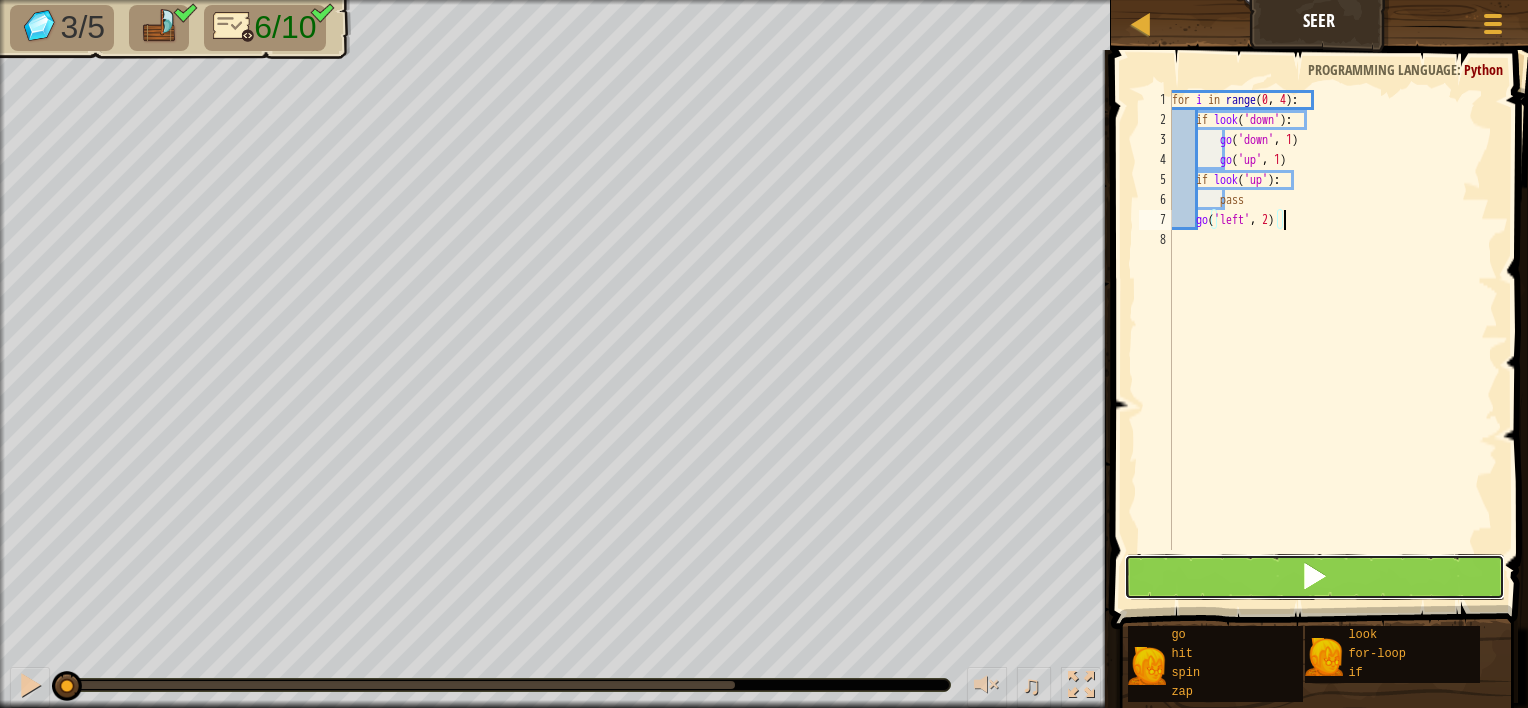 click at bounding box center [1315, 577] 